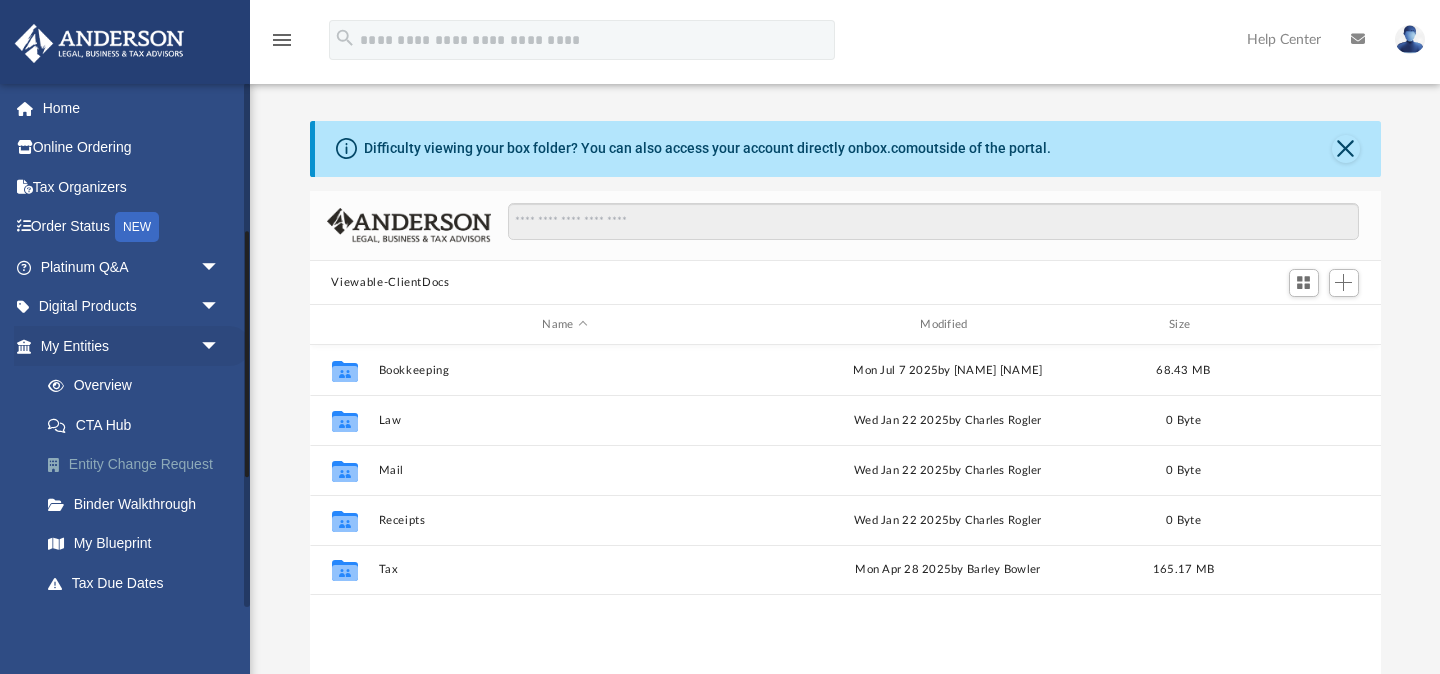 scroll, scrollTop: 0, scrollLeft: 0, axis: both 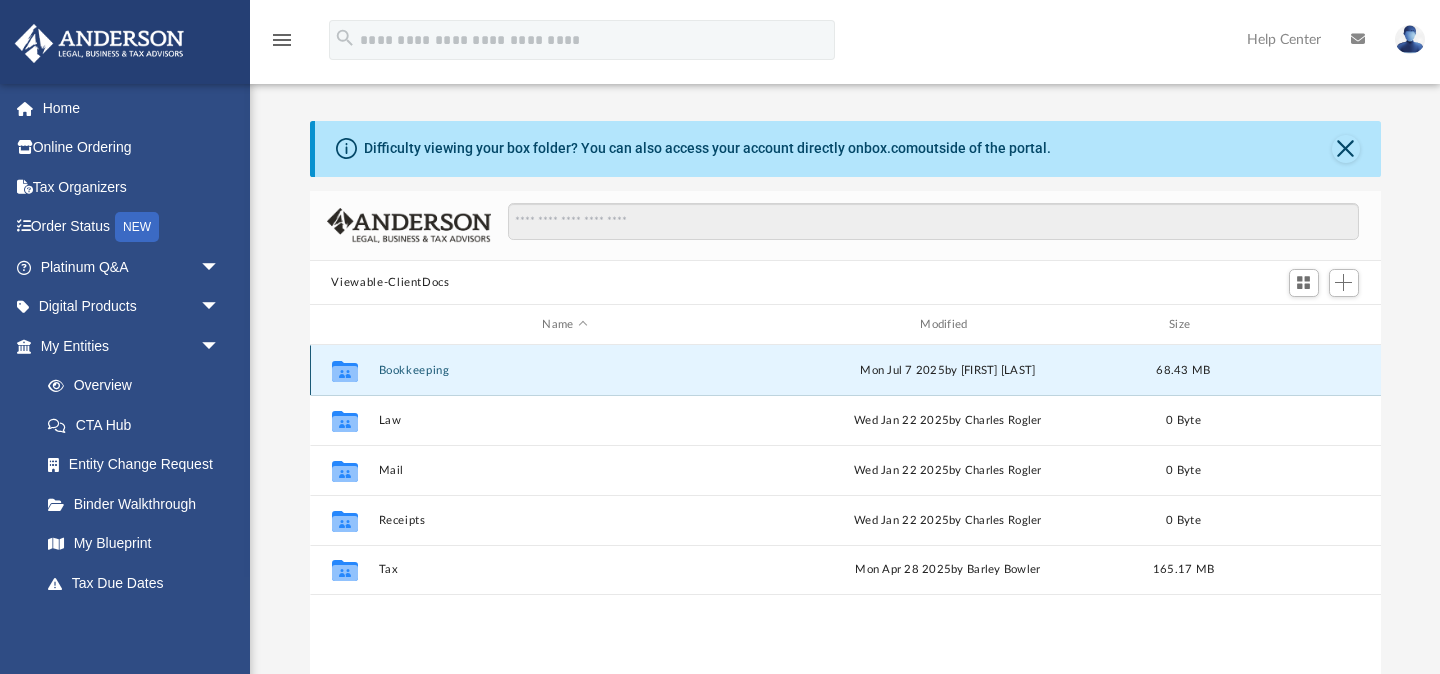 click on "Bookkeeping" at bounding box center [565, 370] 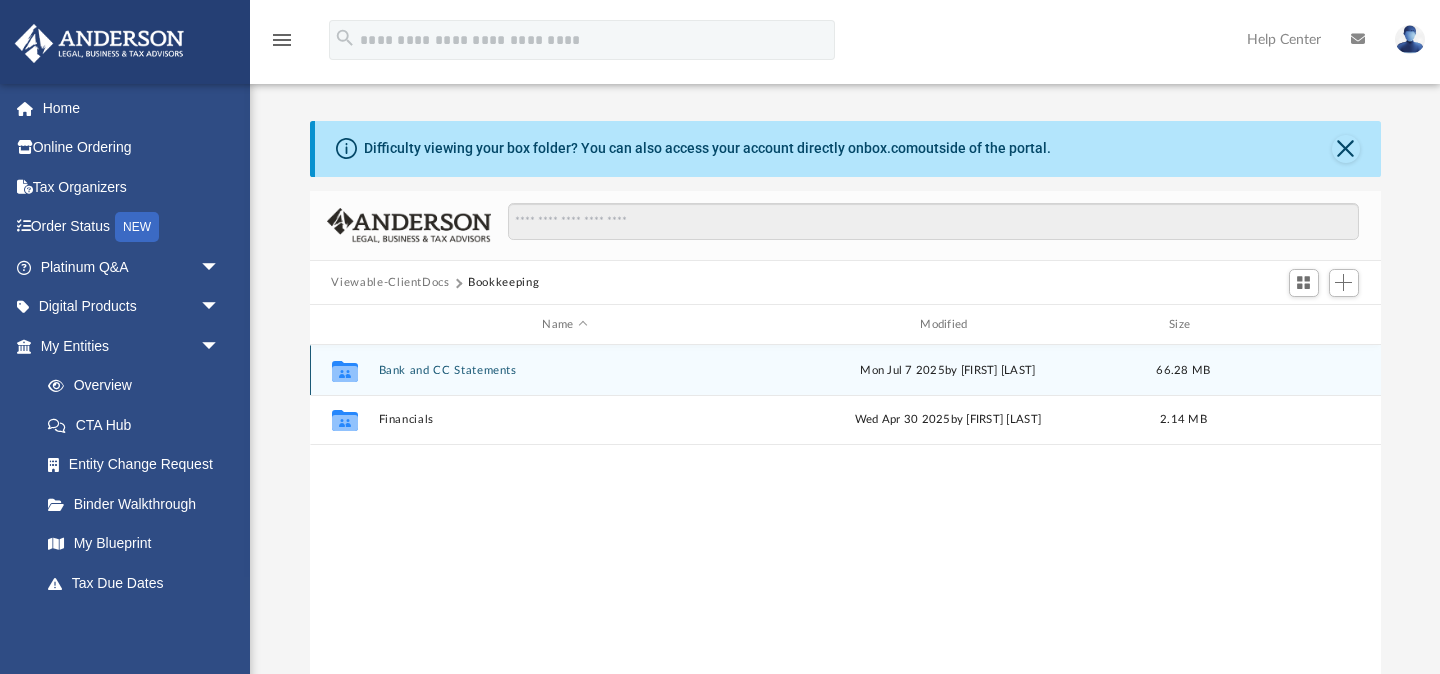 click on "Bank and CC Statements" at bounding box center [565, 370] 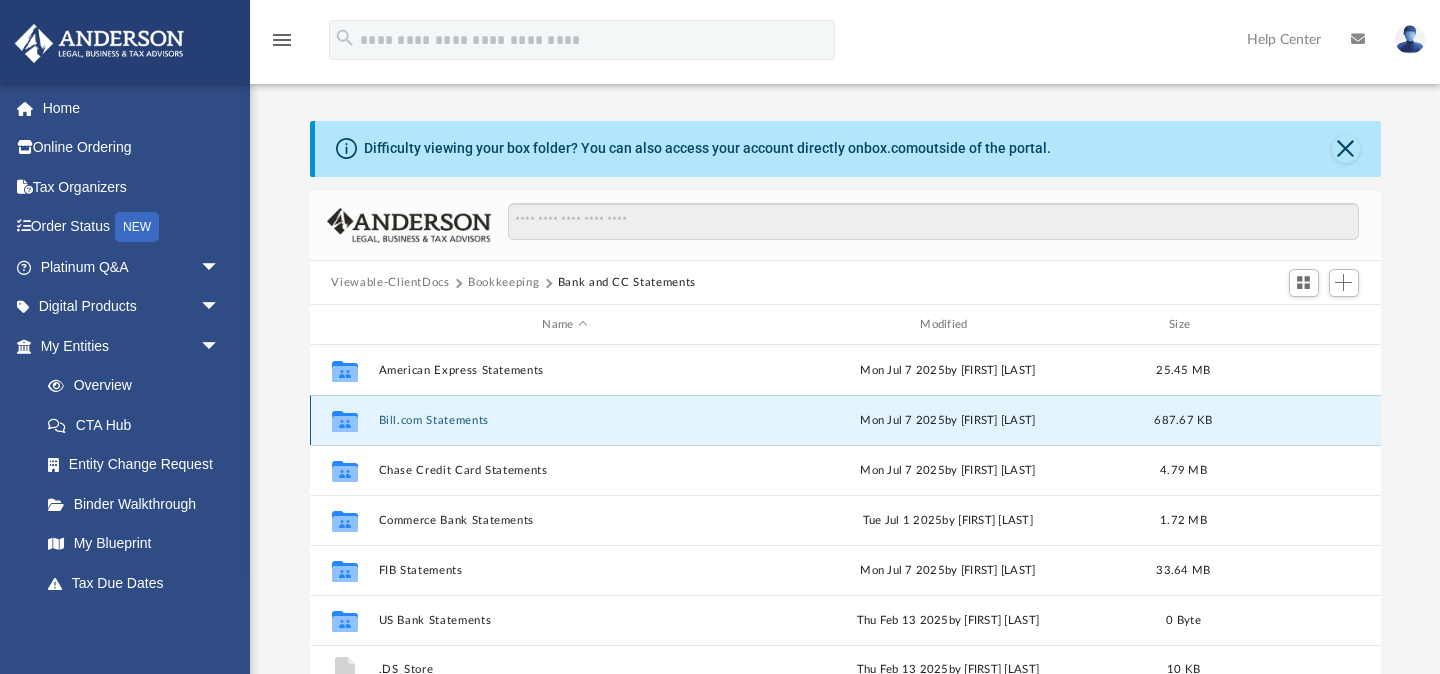 click on "Bill.com Statements" at bounding box center (565, 420) 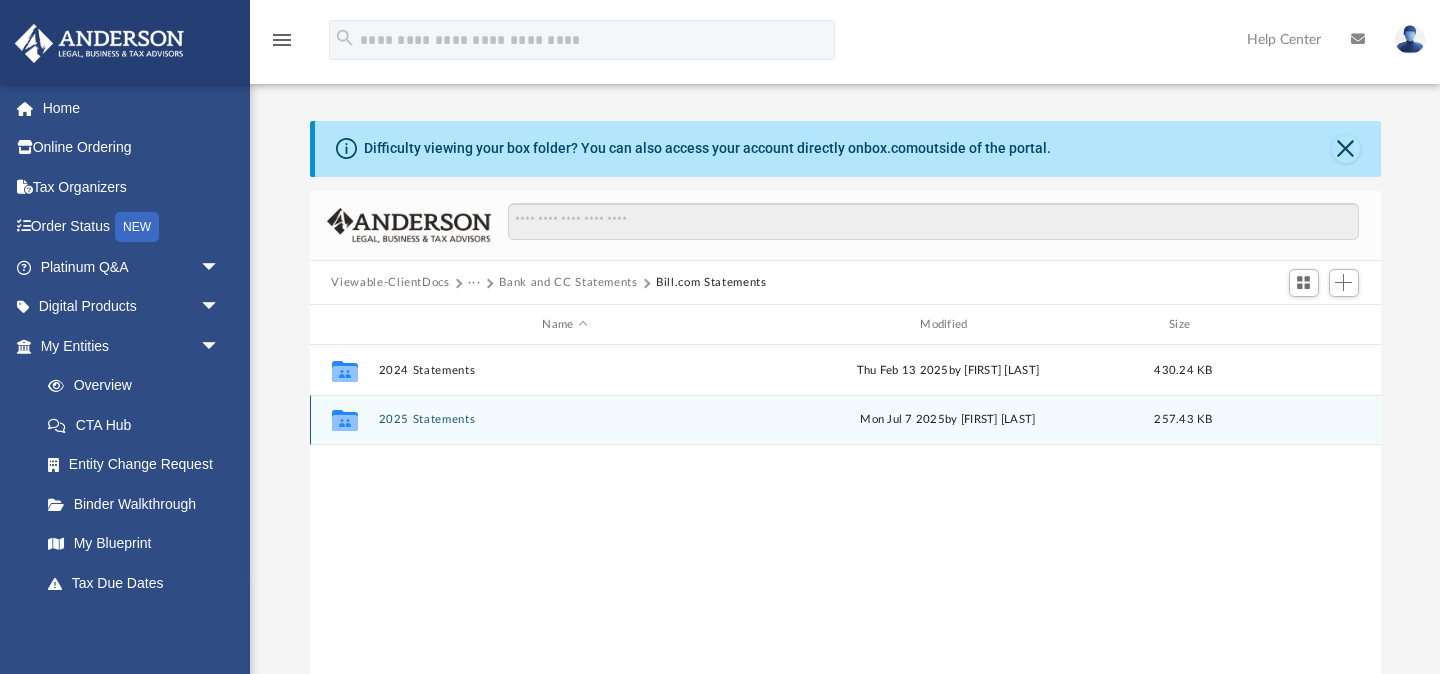 click on "2025 Statements" at bounding box center (565, 420) 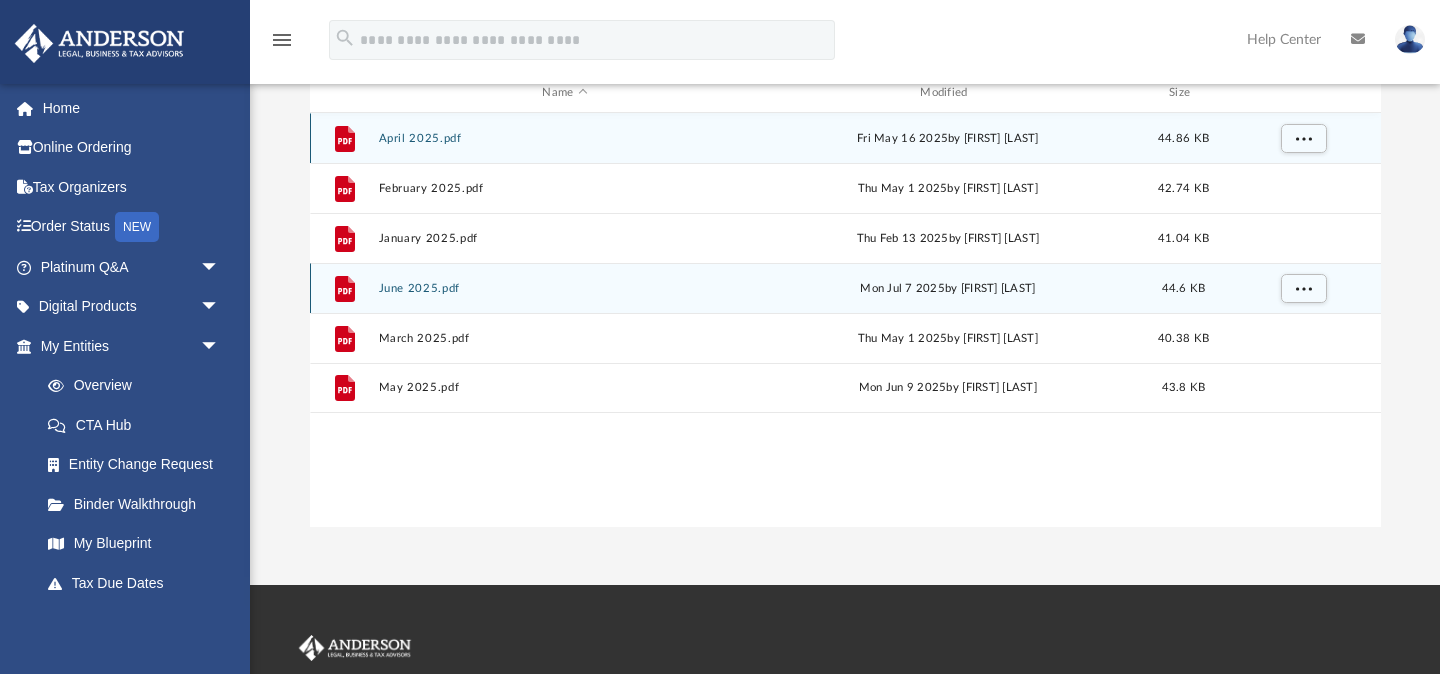 scroll, scrollTop: 0, scrollLeft: 0, axis: both 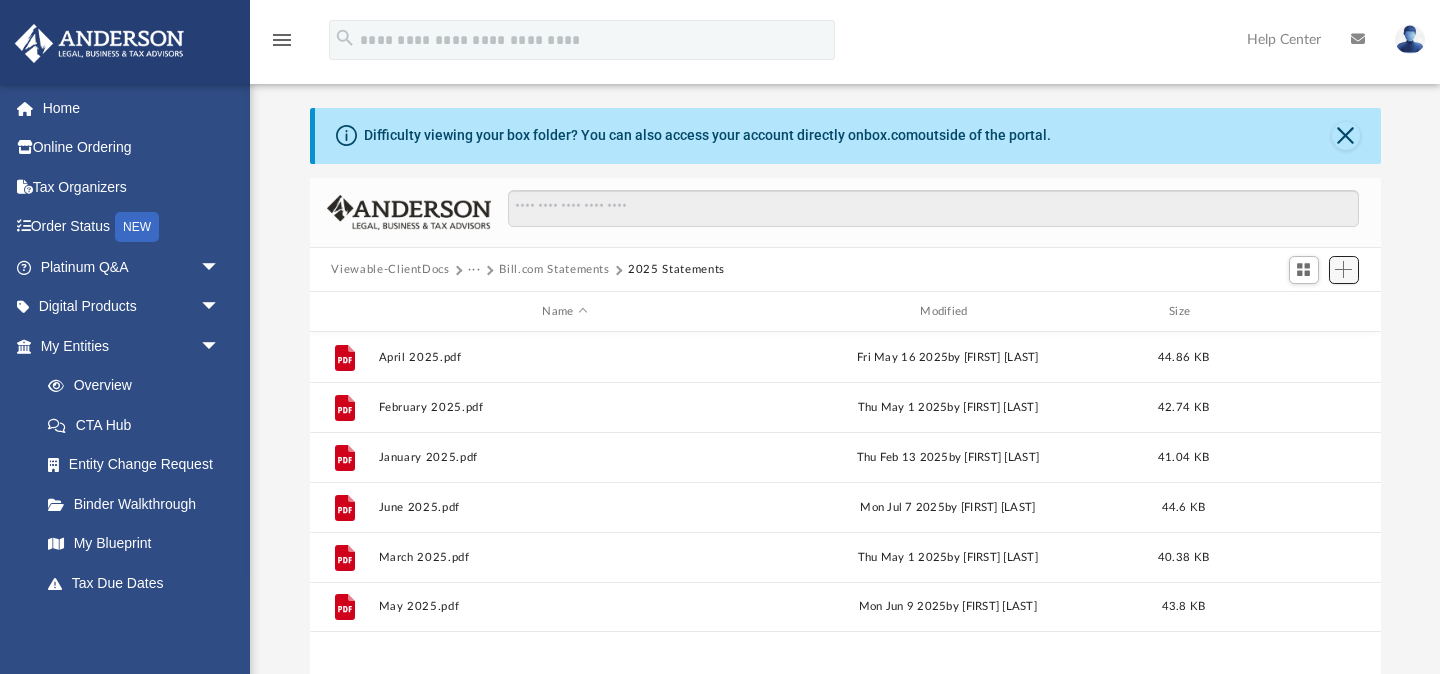 click at bounding box center [1343, 269] 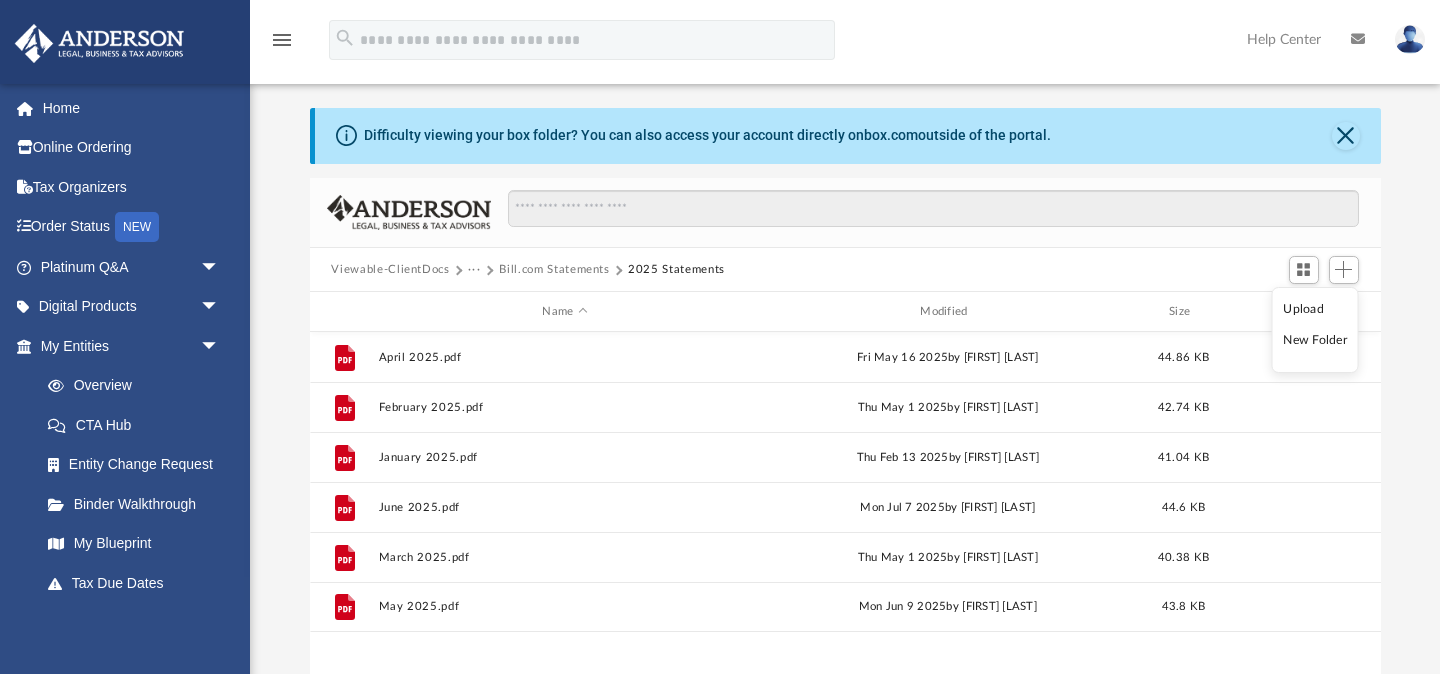 click on "Upload" at bounding box center [1315, 309] 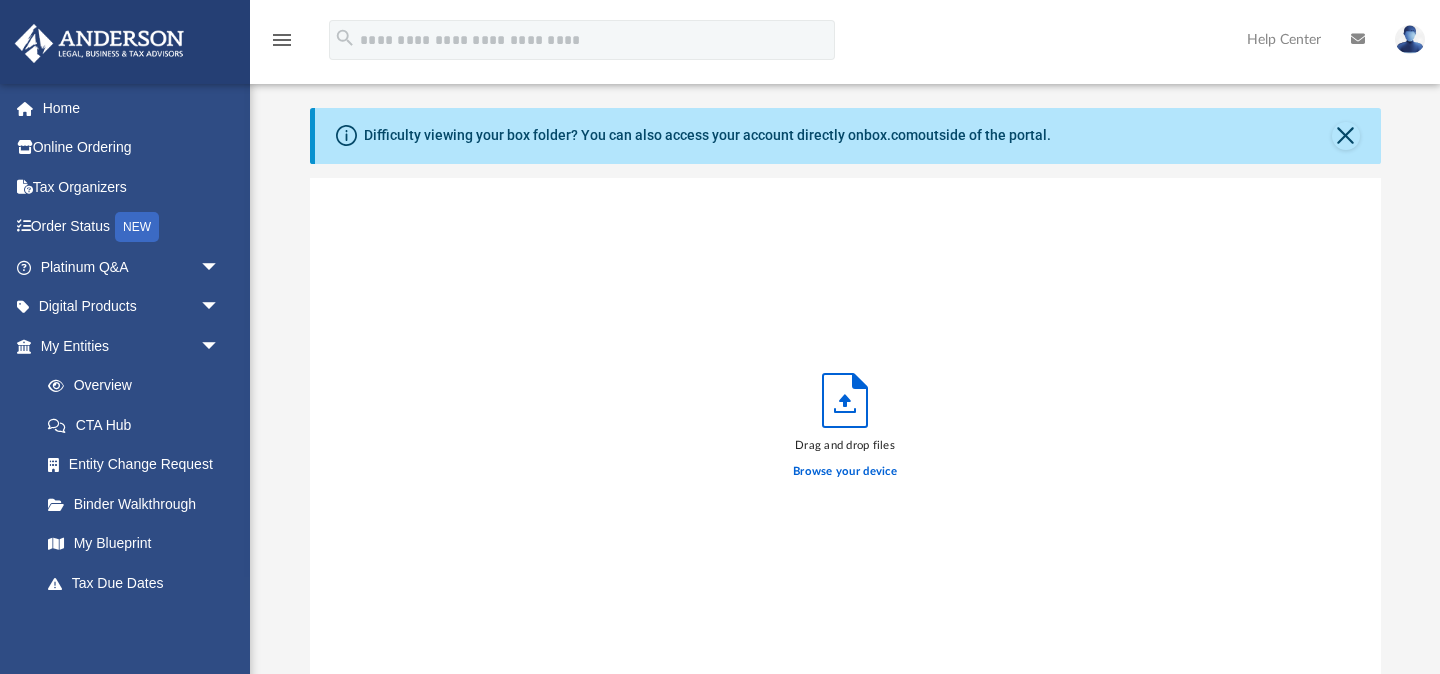 scroll, scrollTop: 1, scrollLeft: 1, axis: both 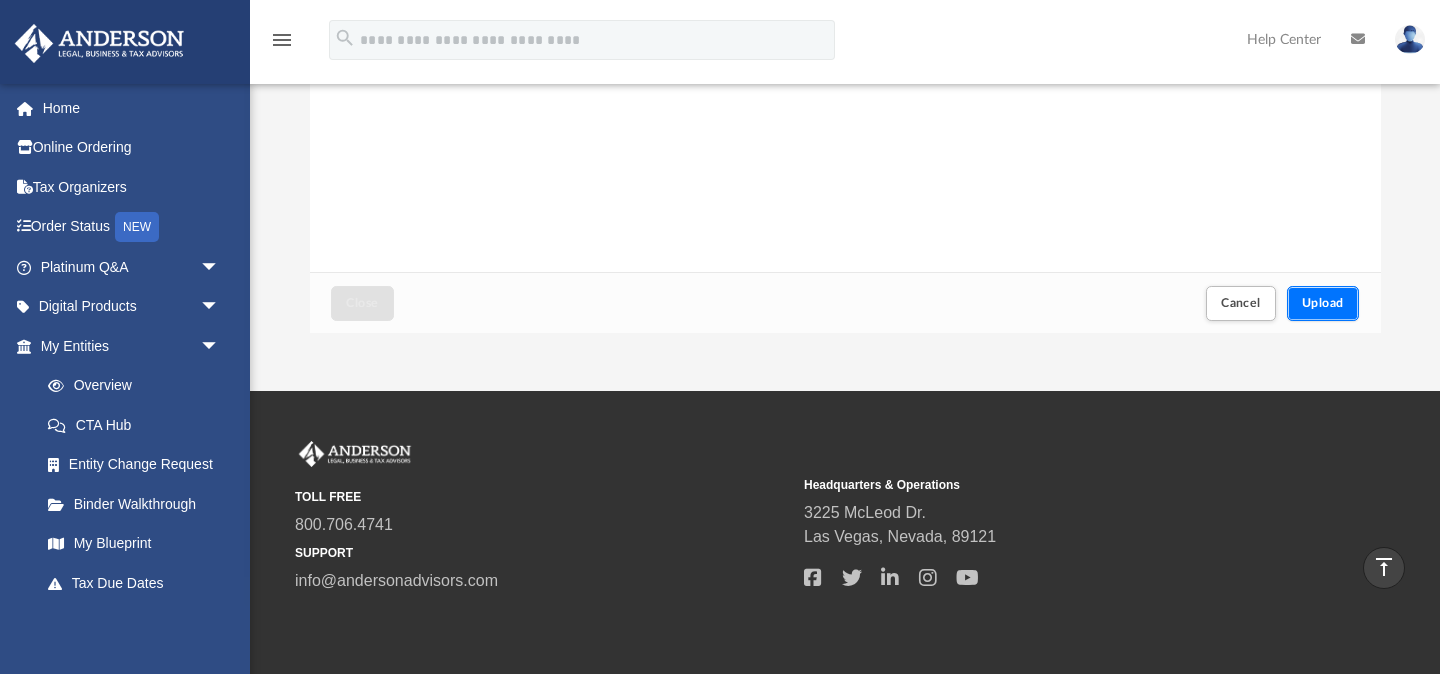 click on "Upload" at bounding box center (1323, 303) 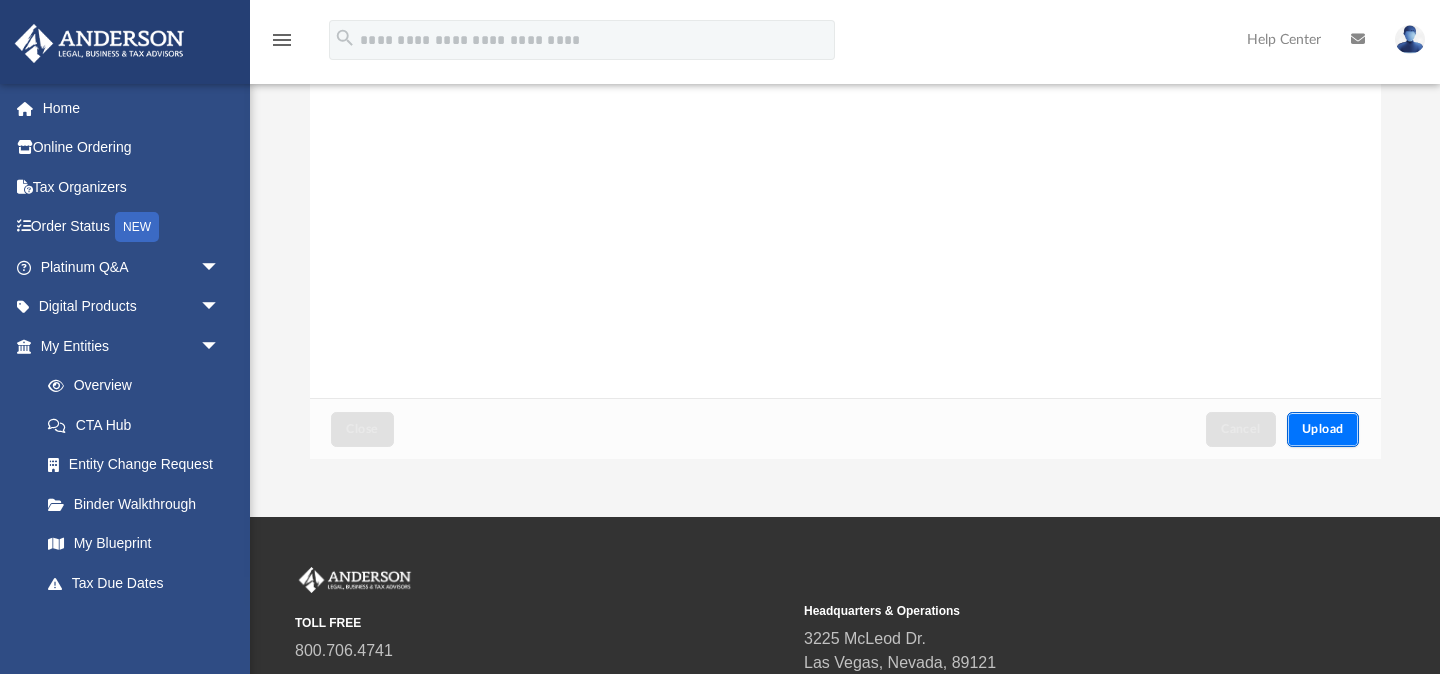 scroll, scrollTop: 301, scrollLeft: 0, axis: vertical 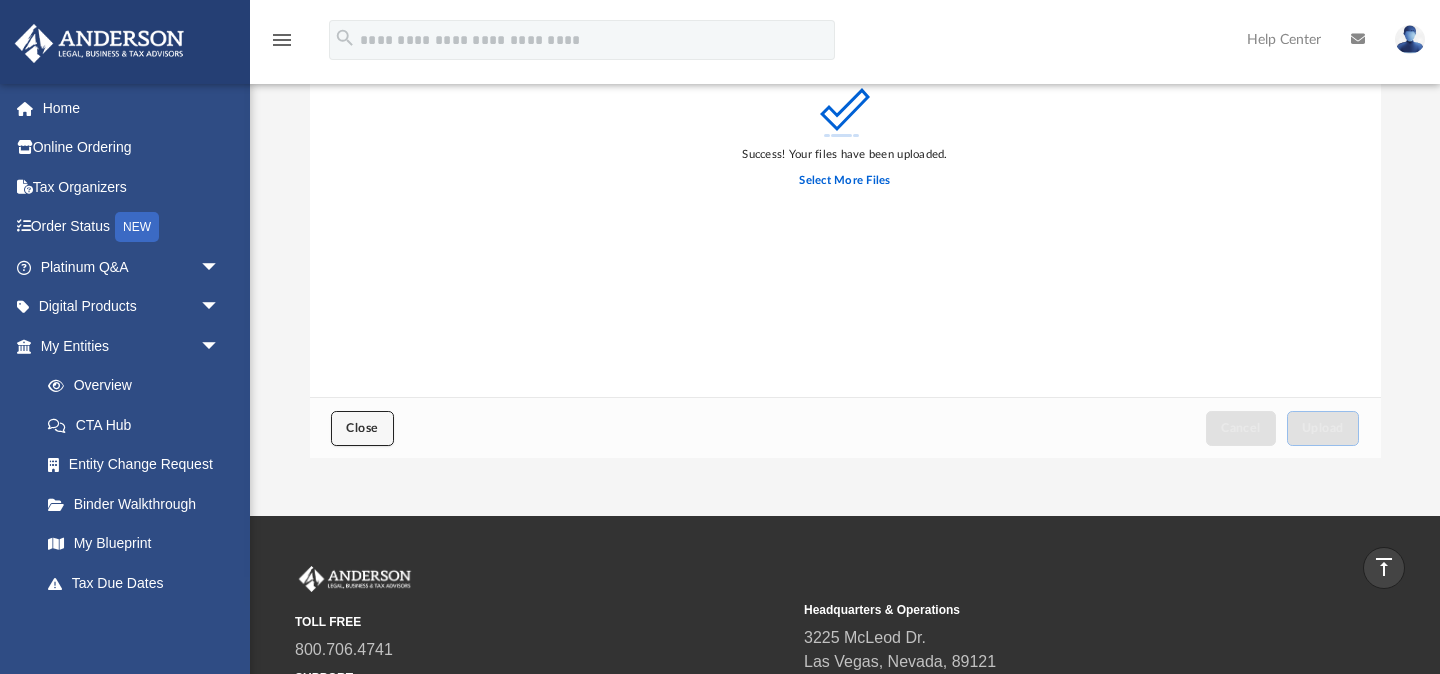 click on "Close" at bounding box center (362, 428) 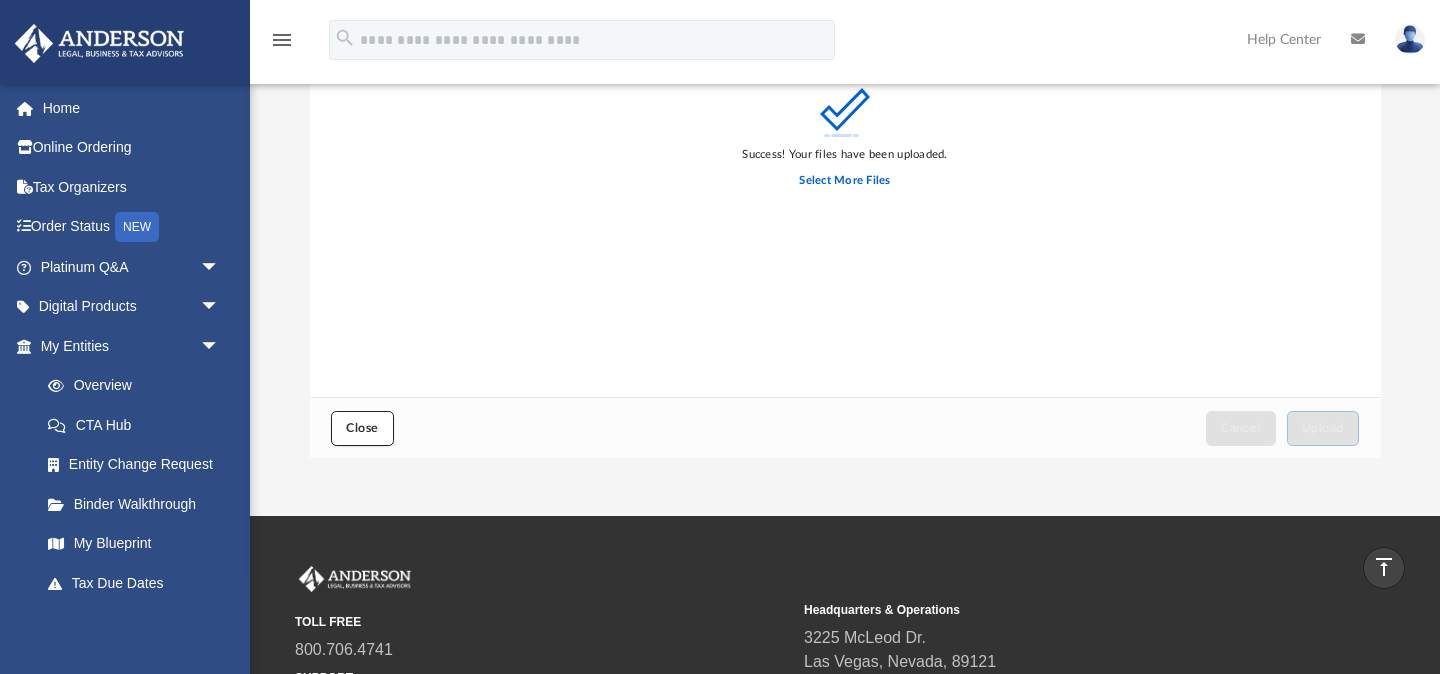 scroll, scrollTop: 0, scrollLeft: 0, axis: both 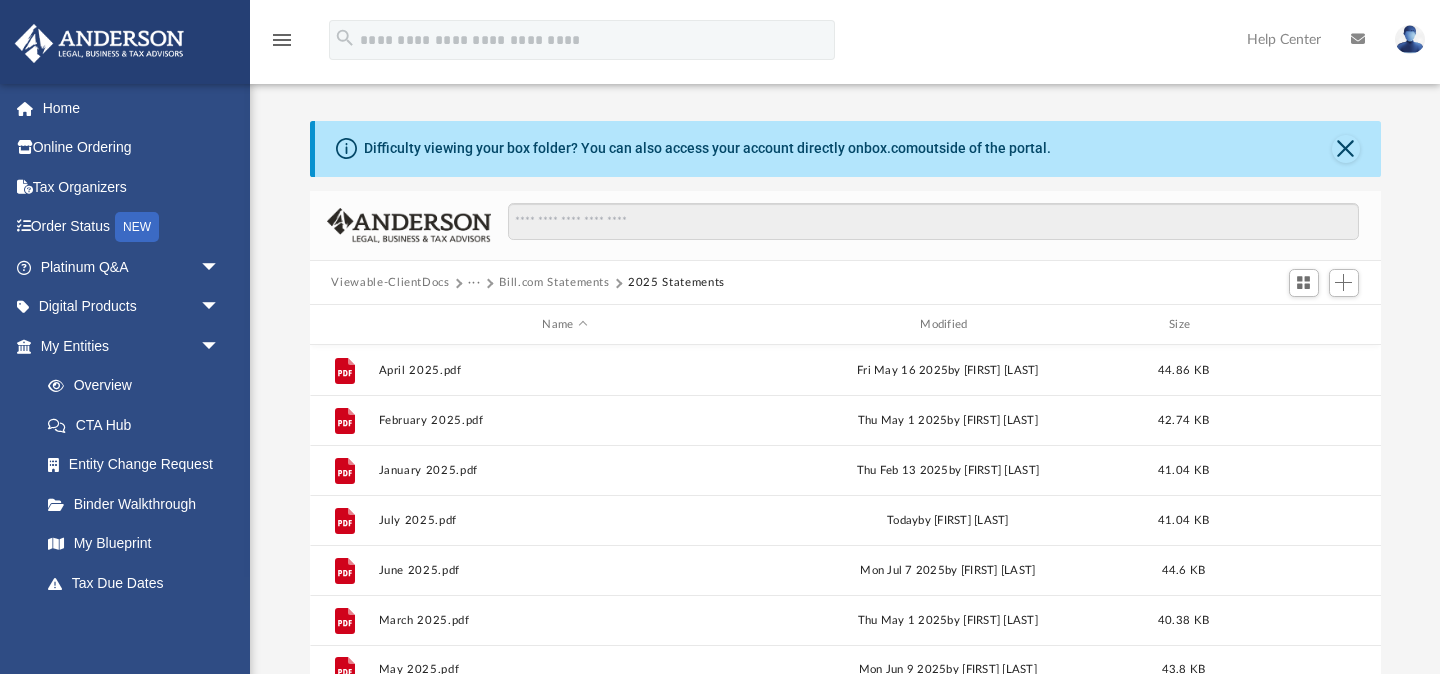 click on "Bill.com Statements" at bounding box center [554, 283] 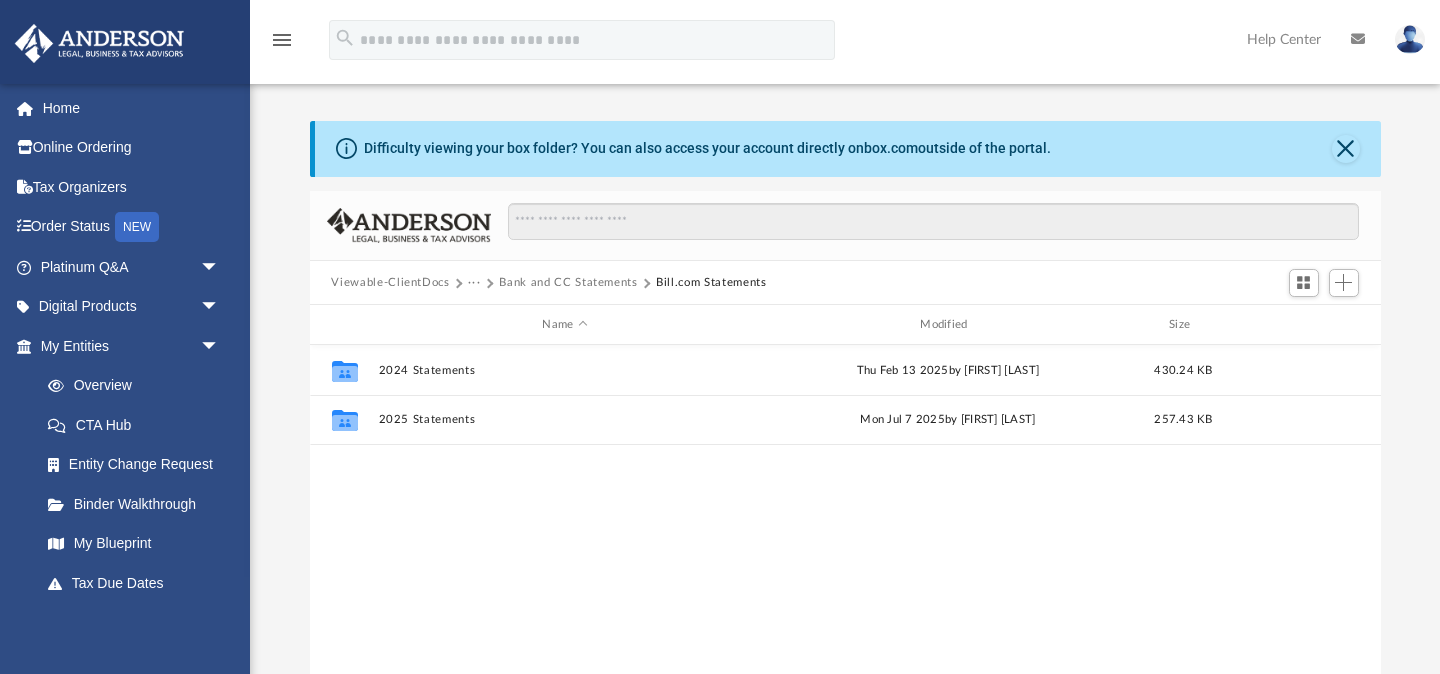click on "Bank and CC Statements" at bounding box center (568, 283) 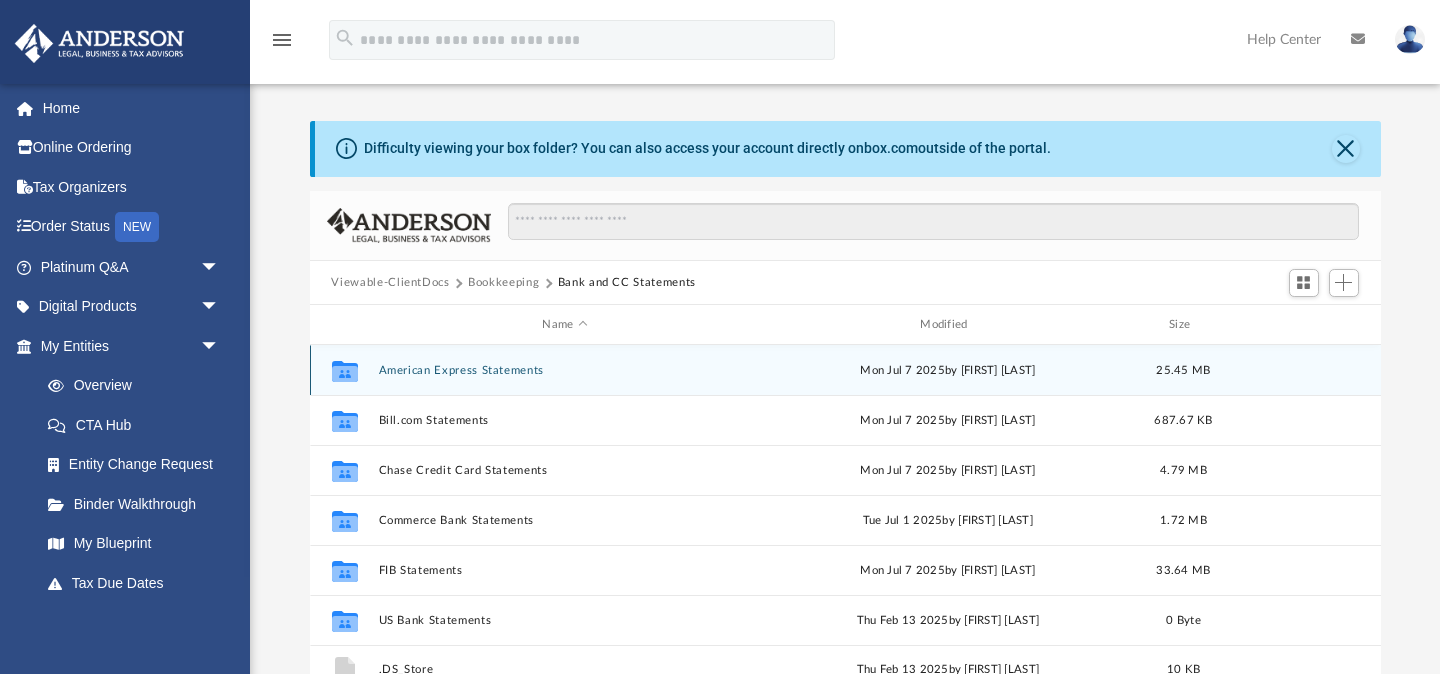 click on "American Express Statements" at bounding box center [565, 370] 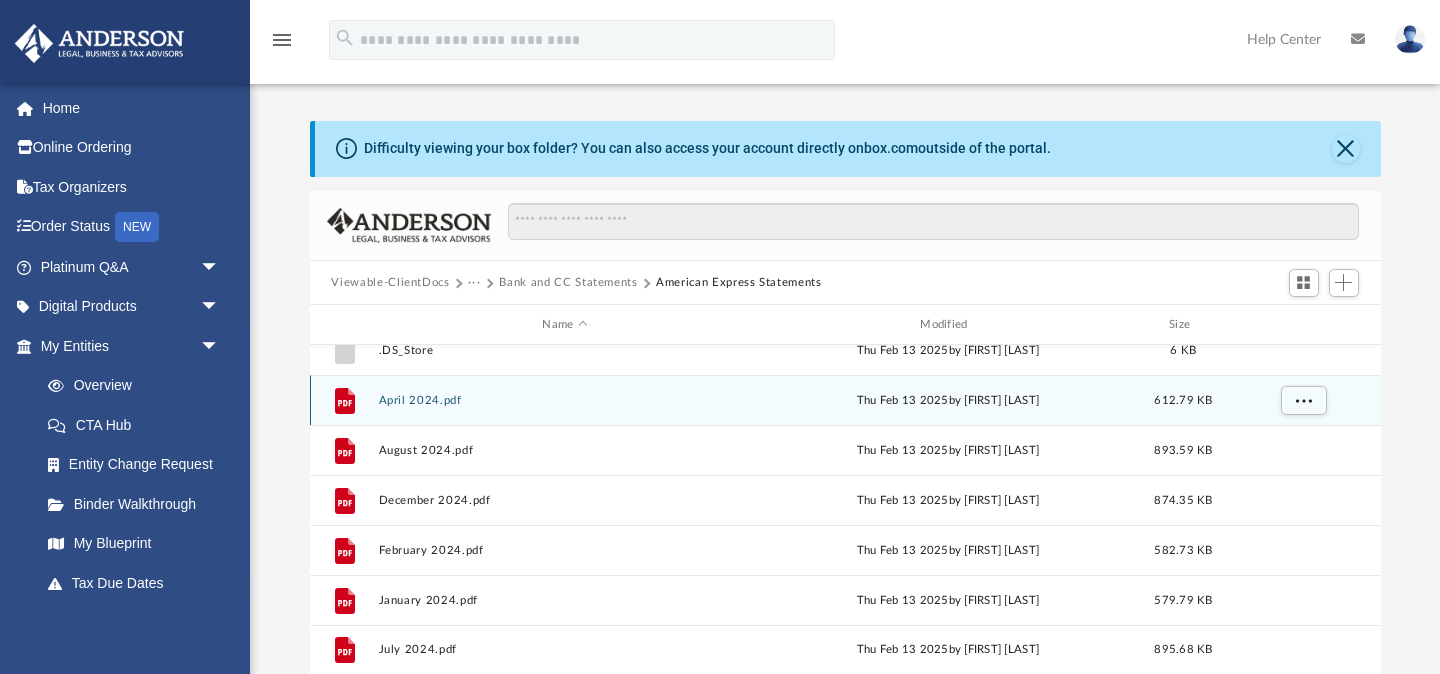scroll, scrollTop: 0, scrollLeft: 0, axis: both 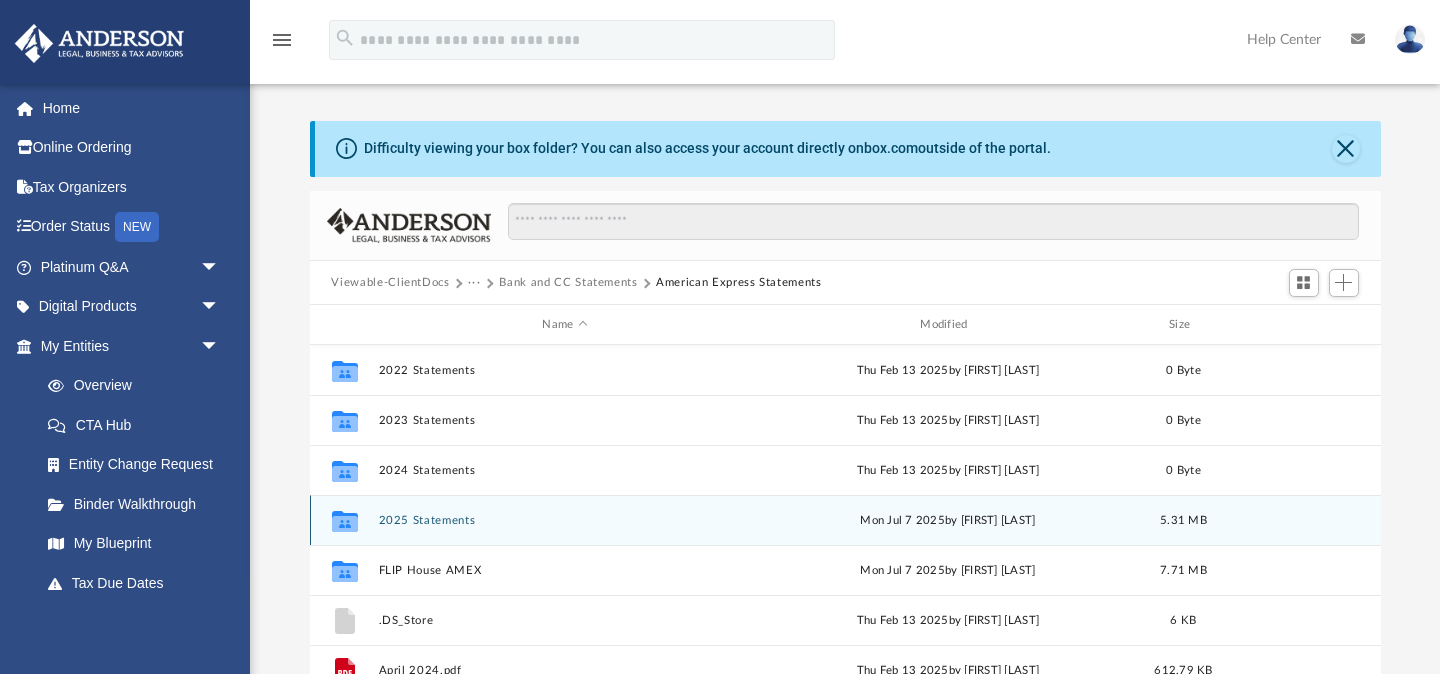 click on "Collaborated Folder 2025 Statements Mon Jul 7 2025  by [FIRST] [LAST] 5.31 MB" at bounding box center (845, 520) 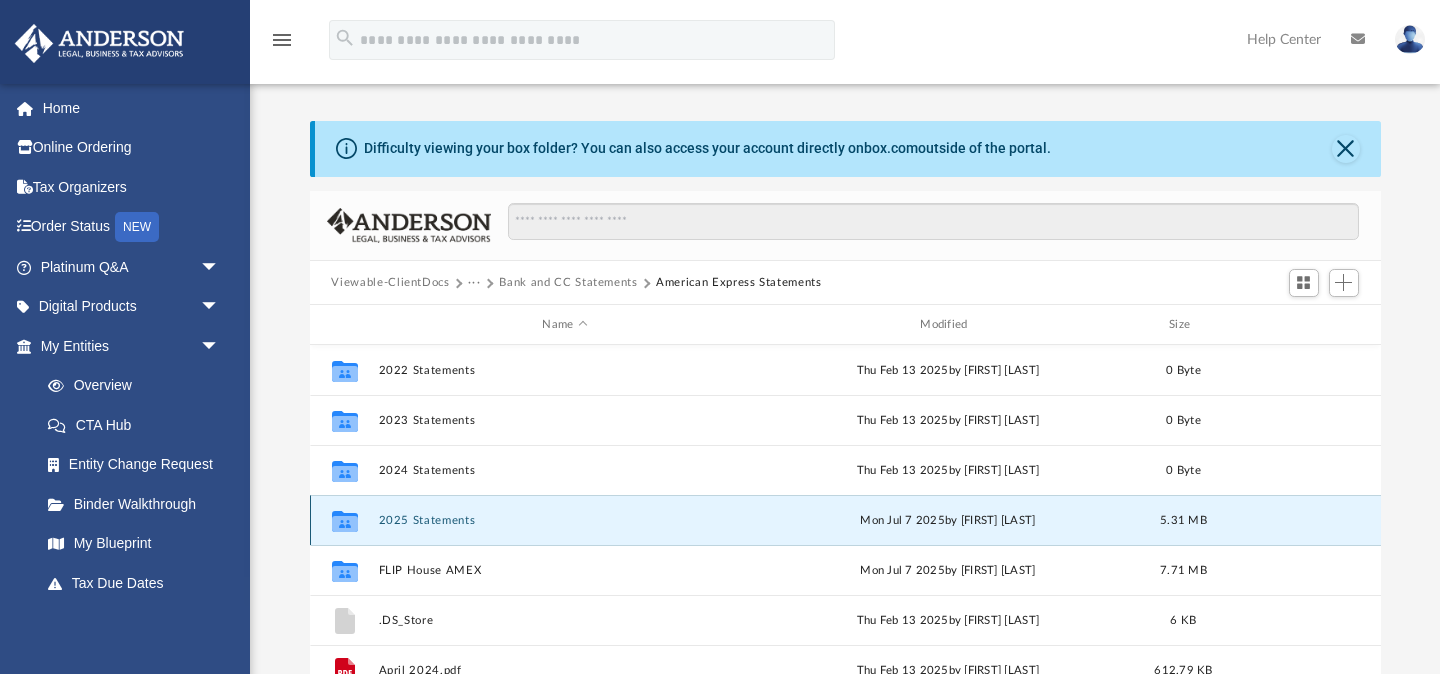 click on "2025 Statements" at bounding box center [565, 520] 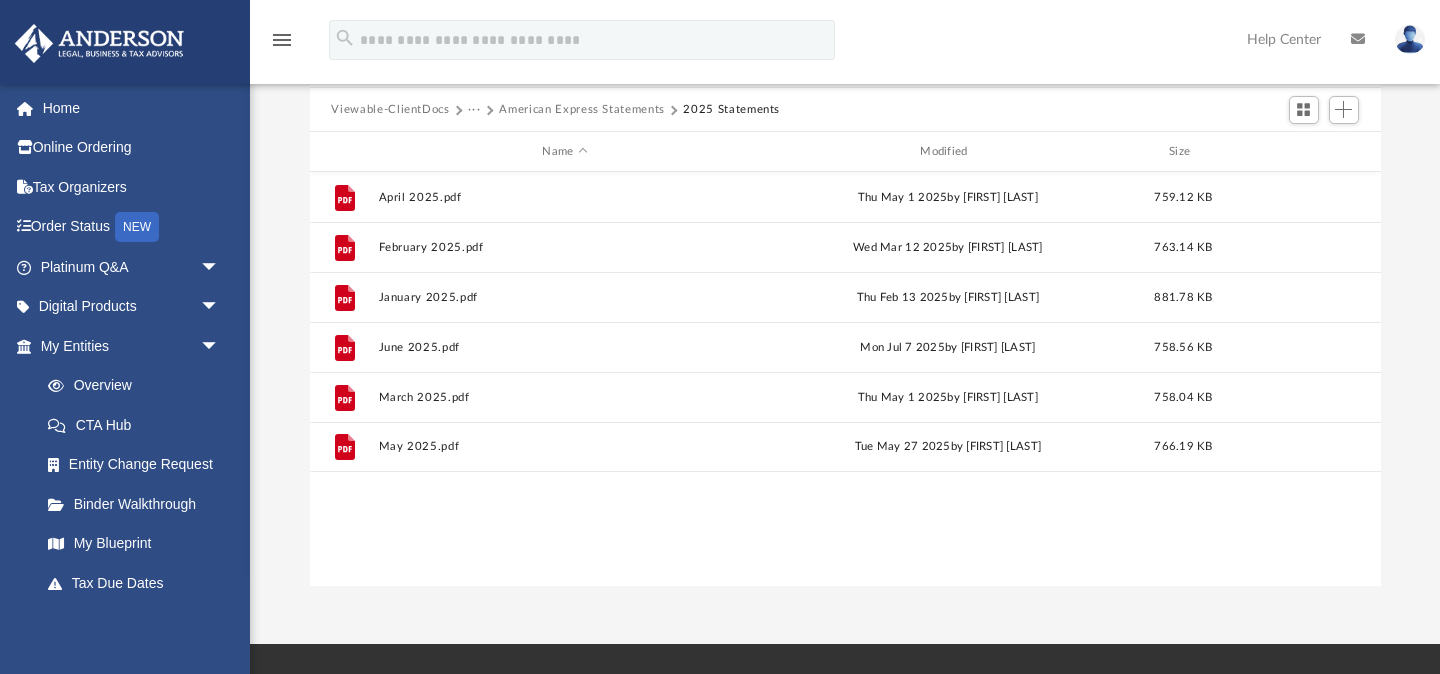 scroll, scrollTop: 183, scrollLeft: 0, axis: vertical 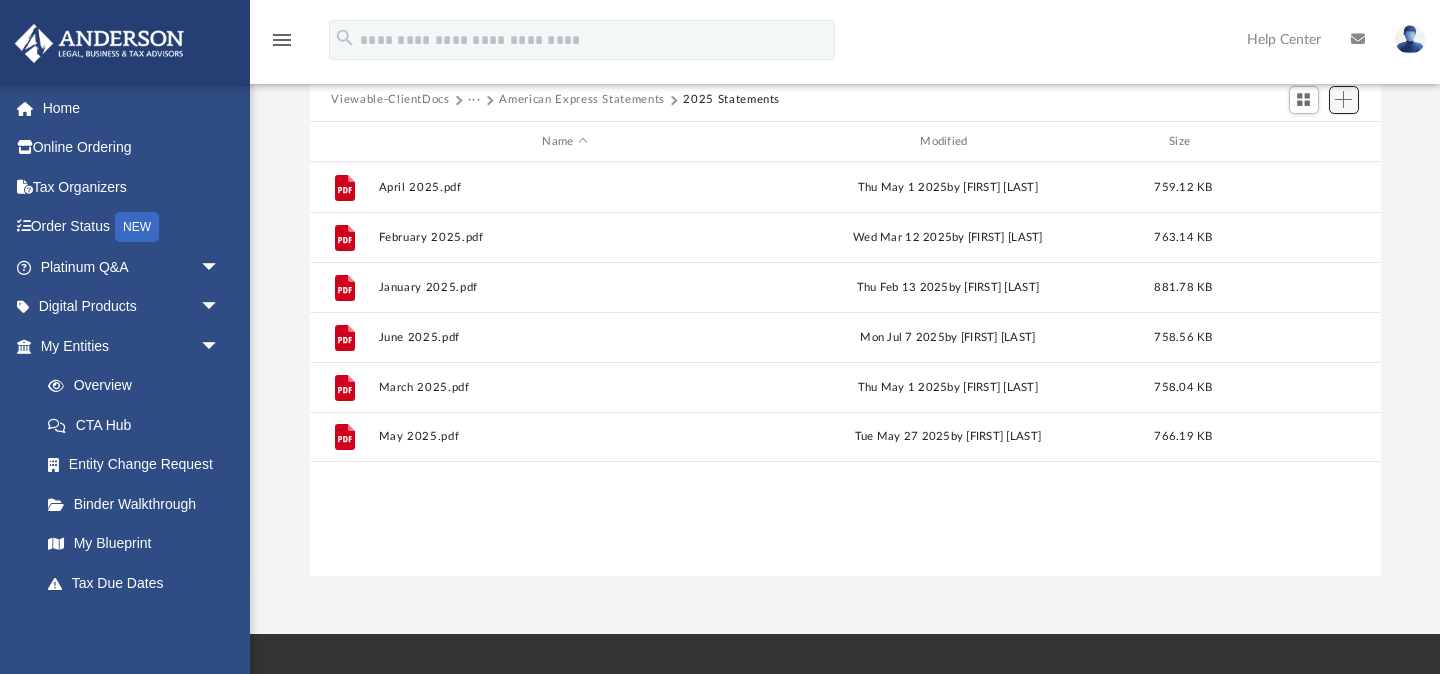 click at bounding box center (1343, 99) 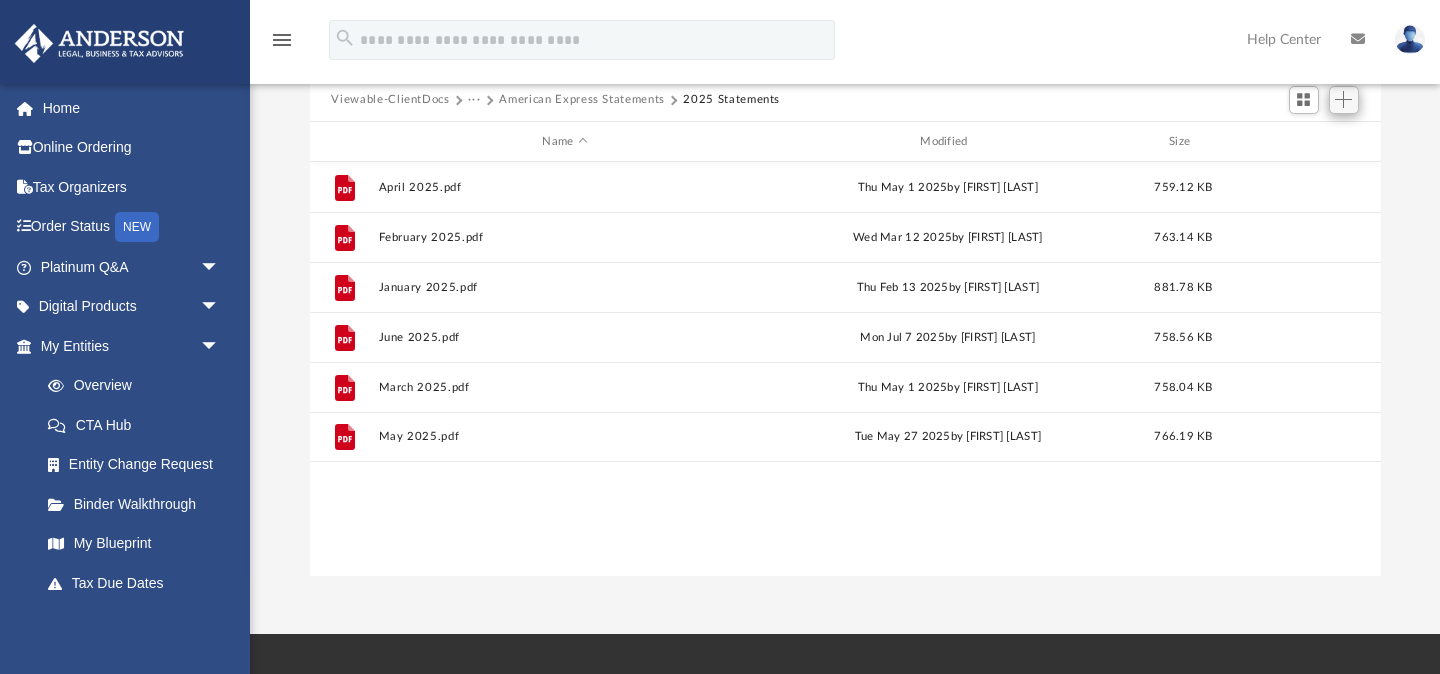 click at bounding box center (1343, 99) 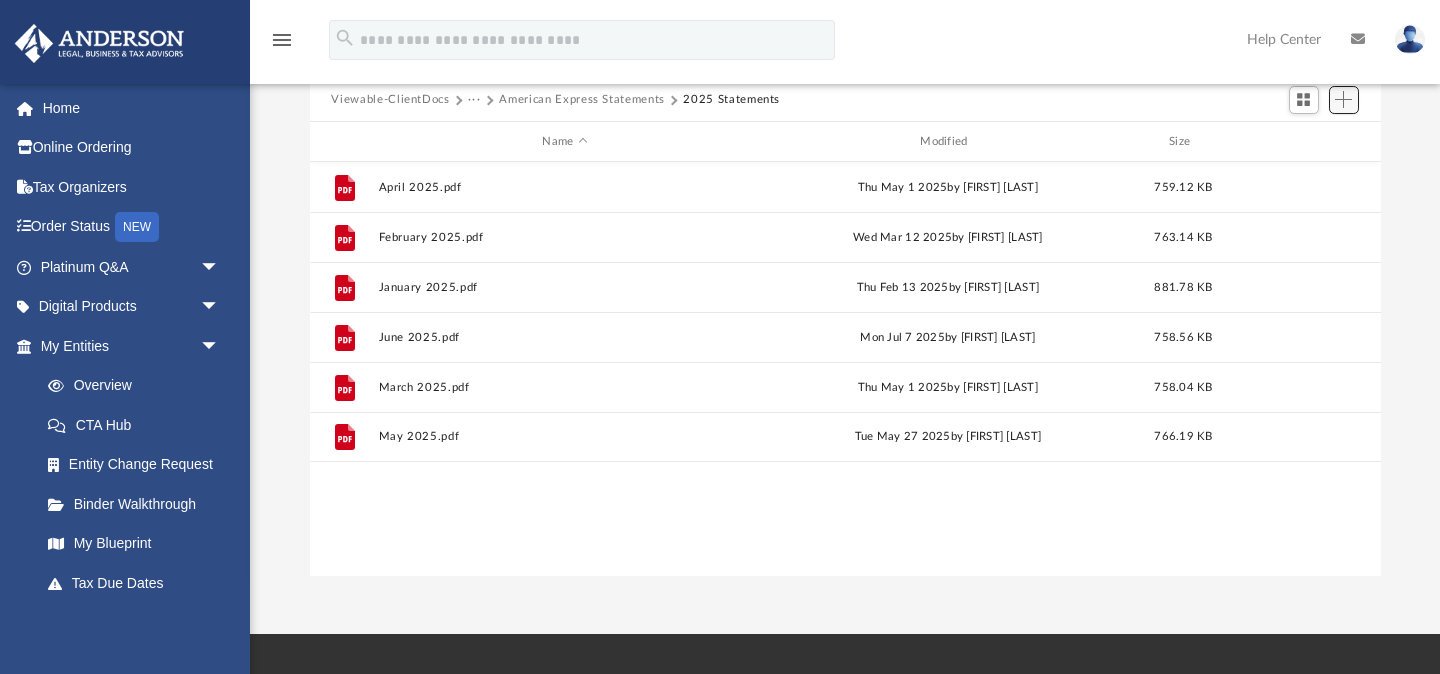 click at bounding box center [1344, 100] 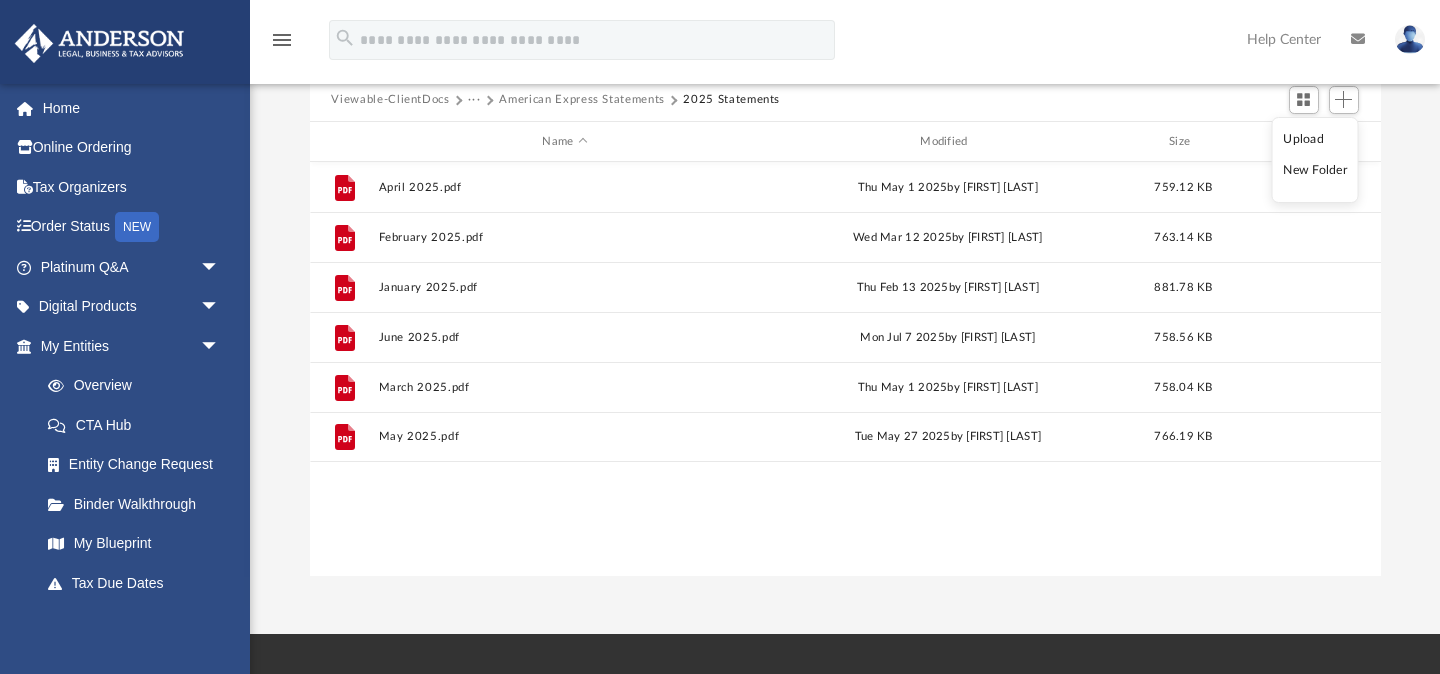 click on "Upload" at bounding box center (1315, 139) 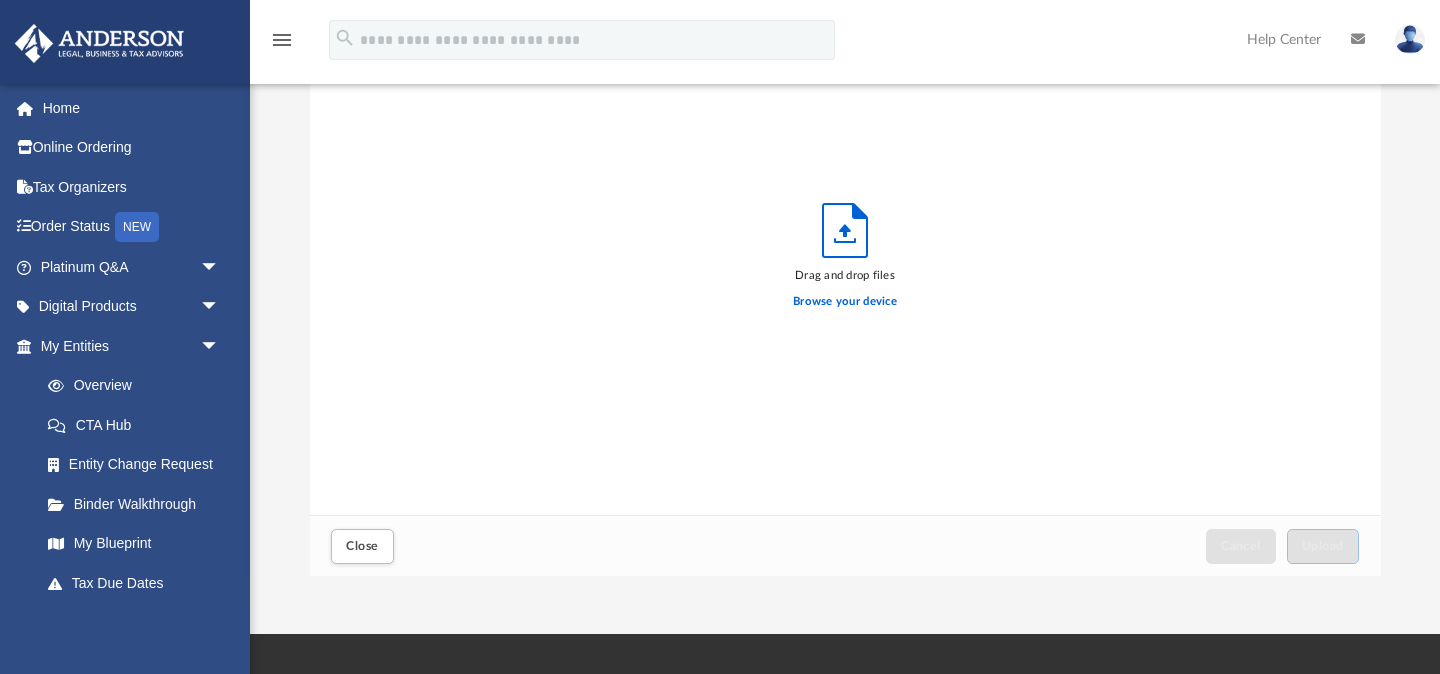 scroll, scrollTop: 1, scrollLeft: 1, axis: both 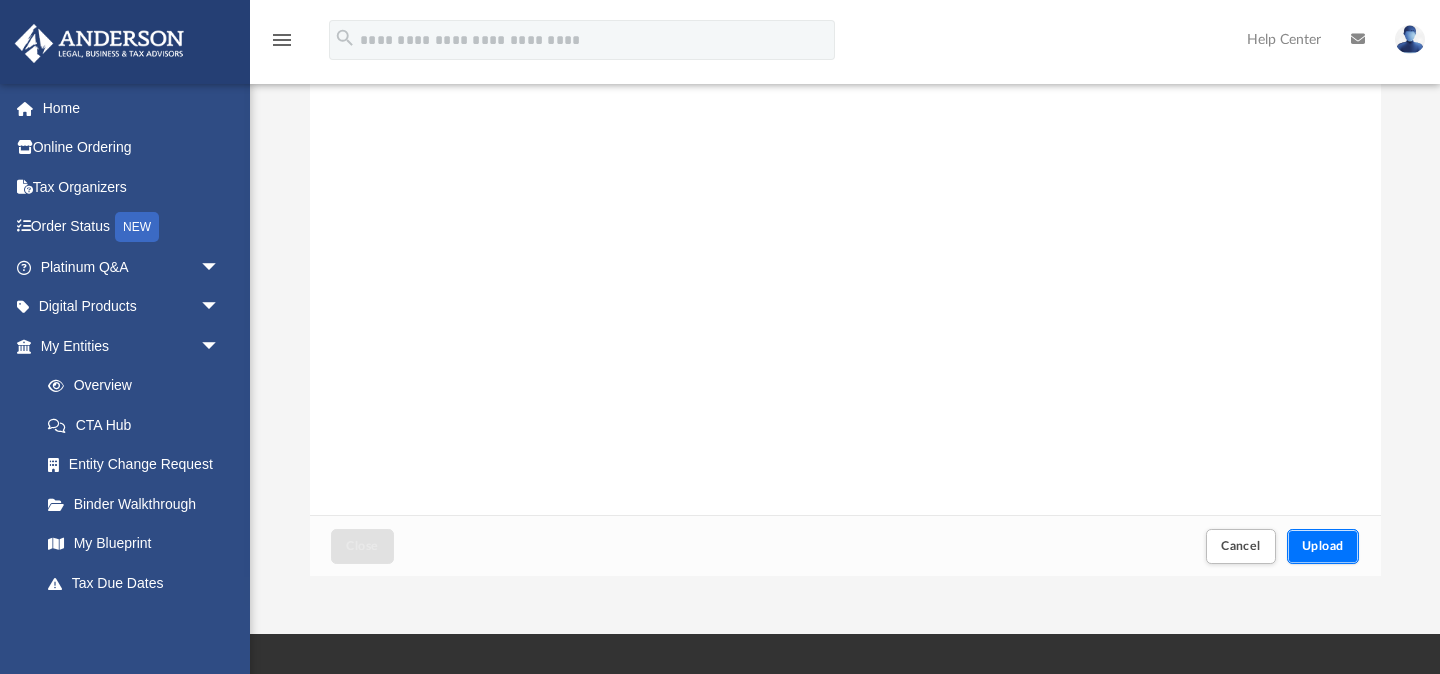 click on "Upload" at bounding box center [1323, 546] 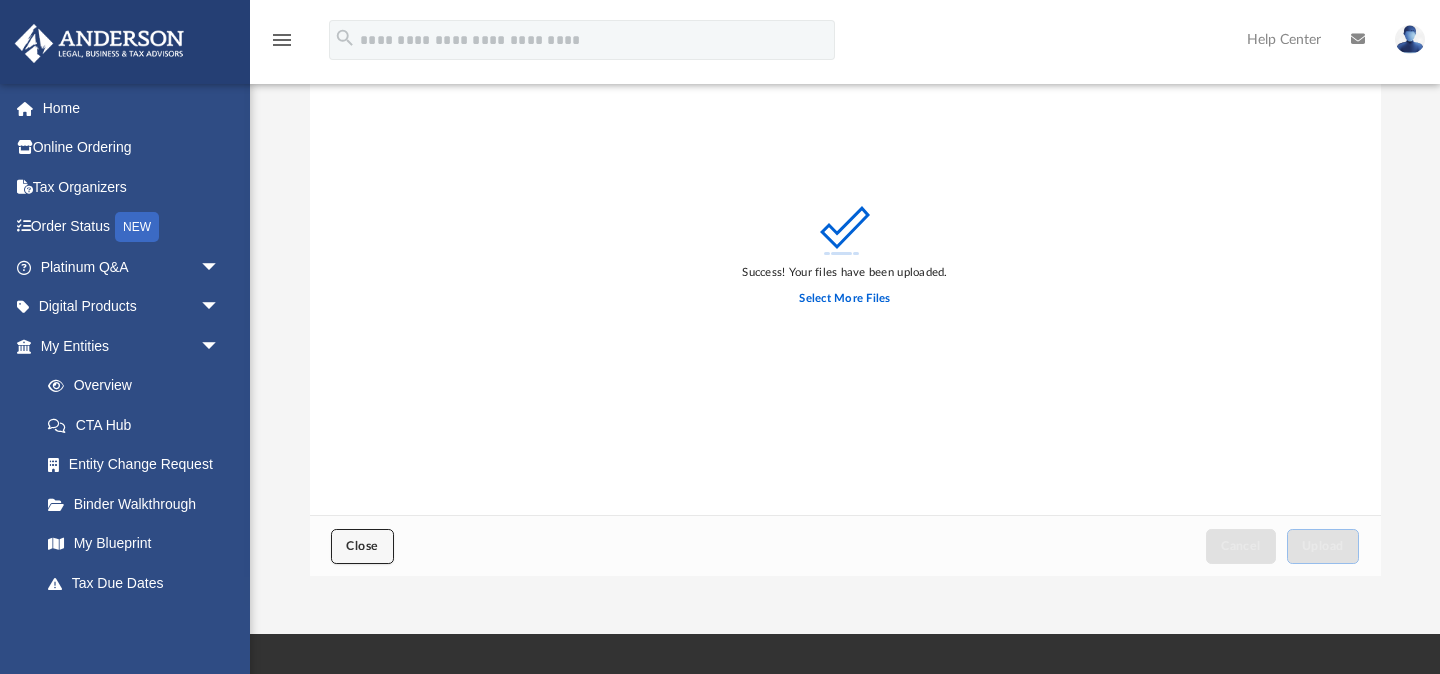click on "Close" at bounding box center (362, 546) 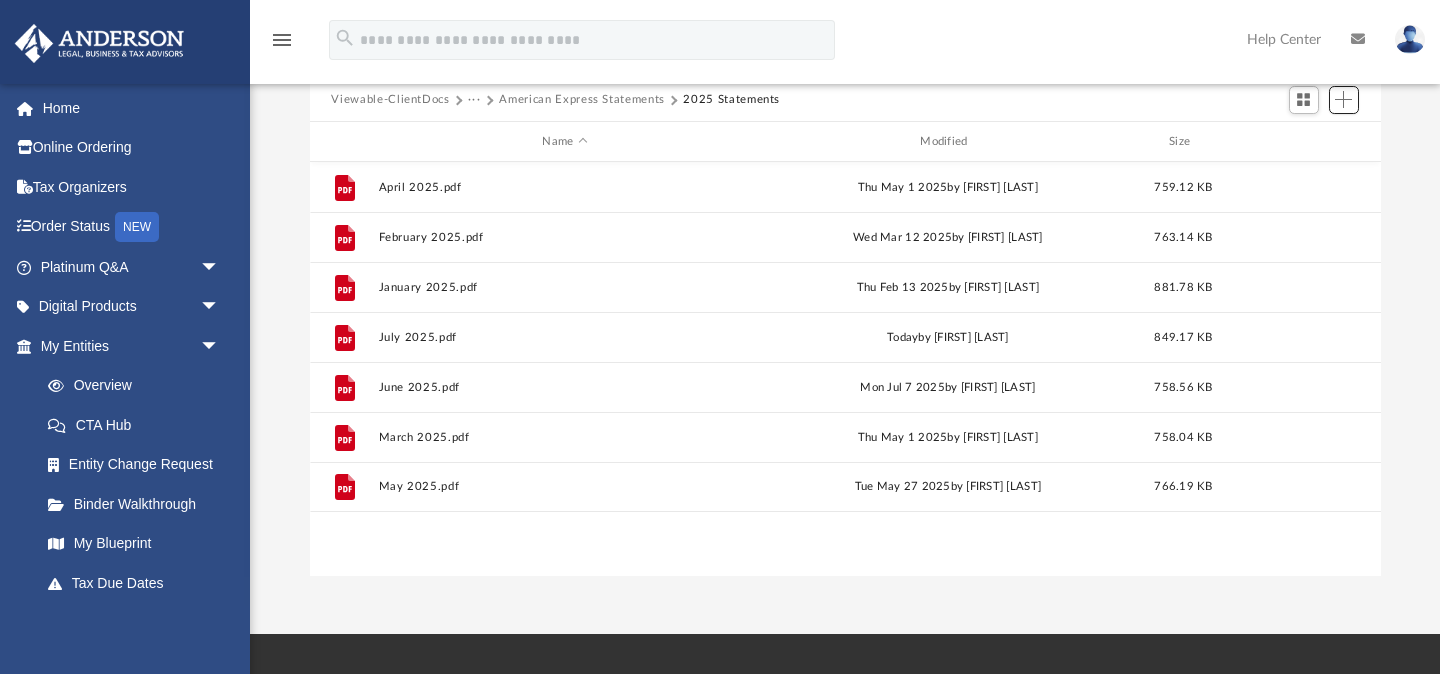 scroll, scrollTop: 0, scrollLeft: 0, axis: both 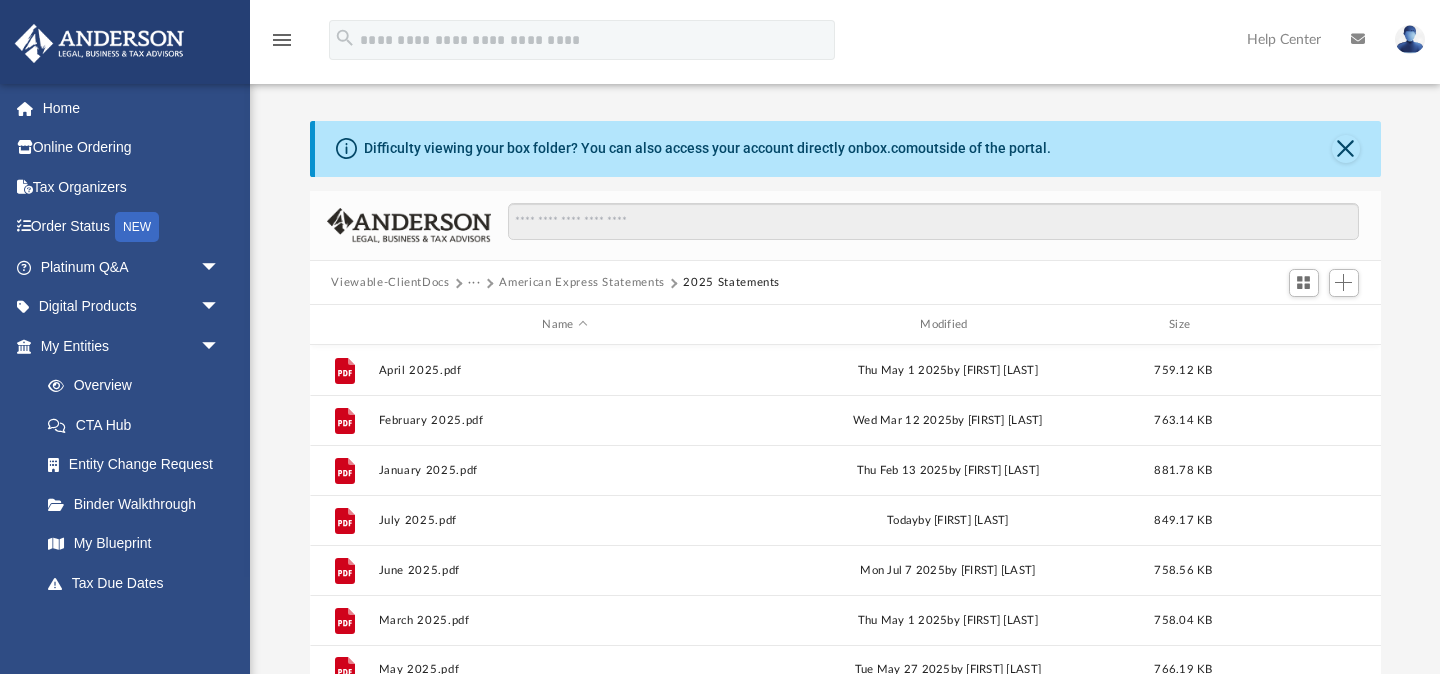 click on "American Express Statements" at bounding box center [582, 283] 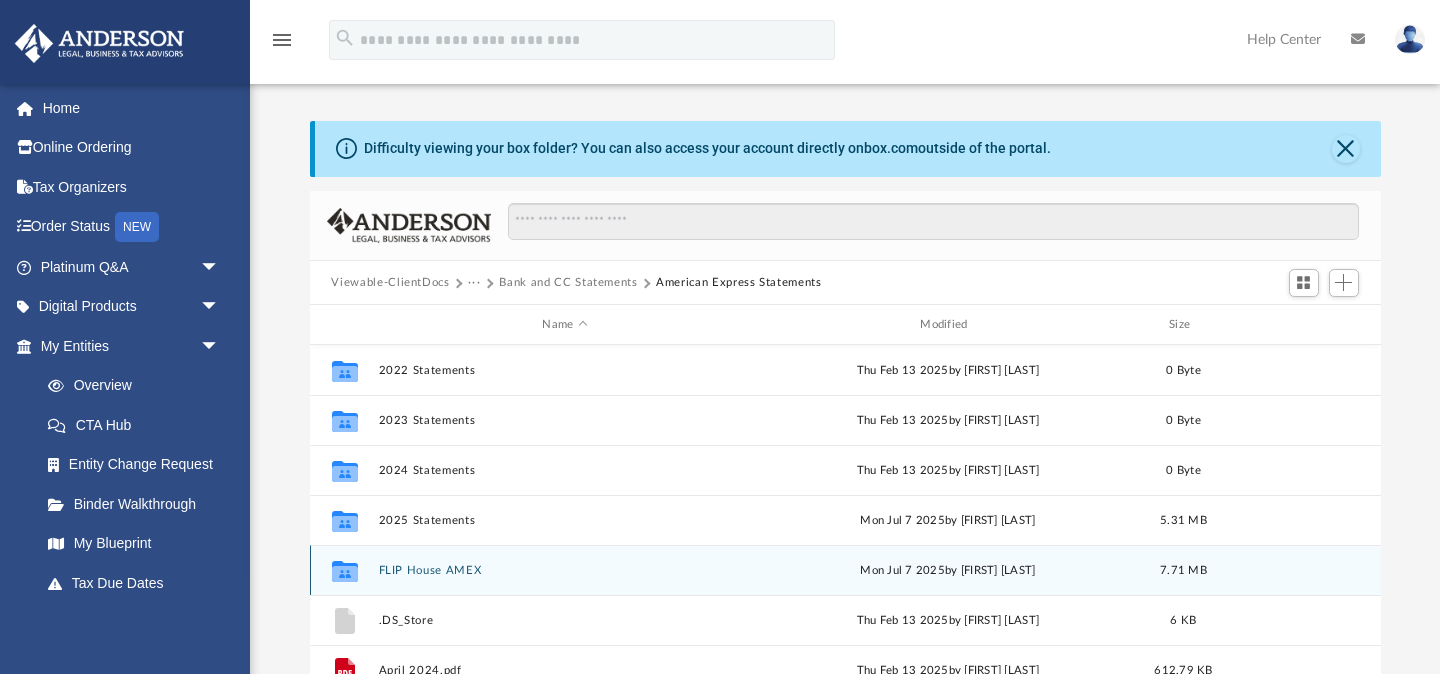 click on "FLIP House AMEX" at bounding box center [565, 570] 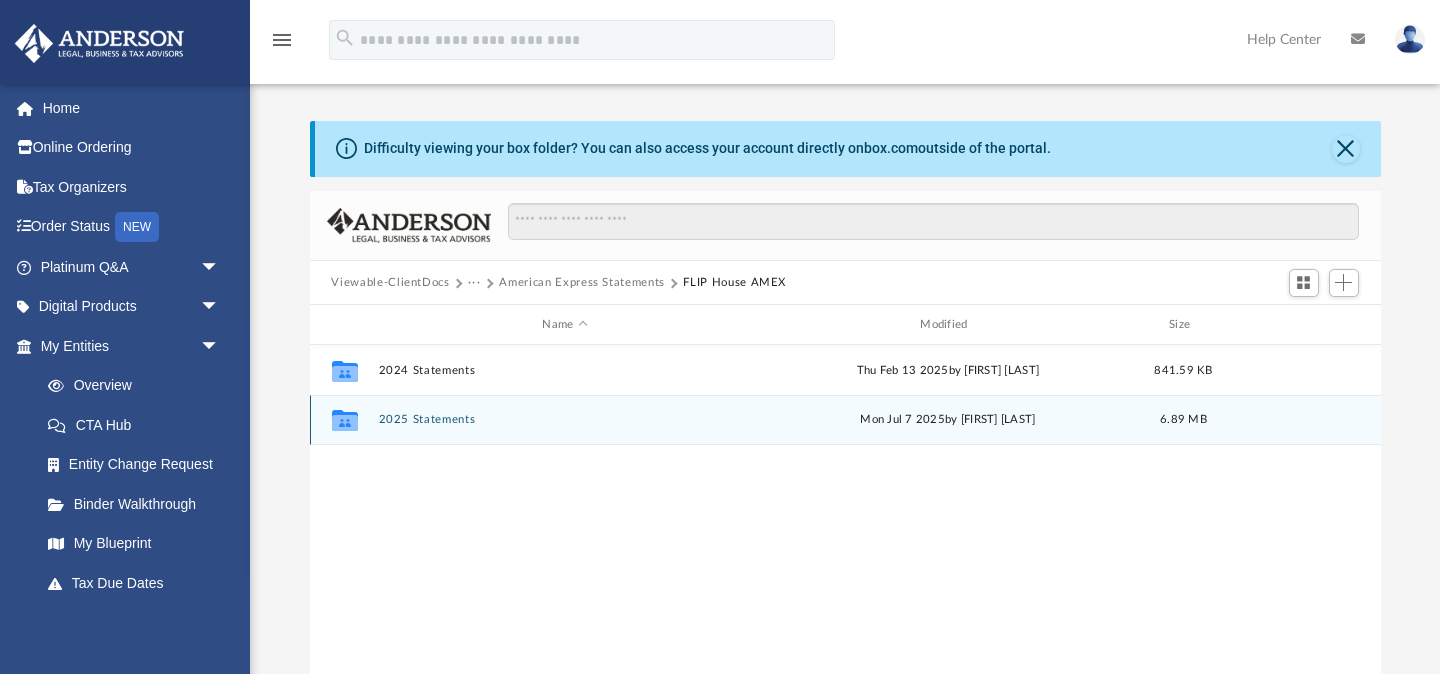 click on "2025 Statements" at bounding box center (565, 420) 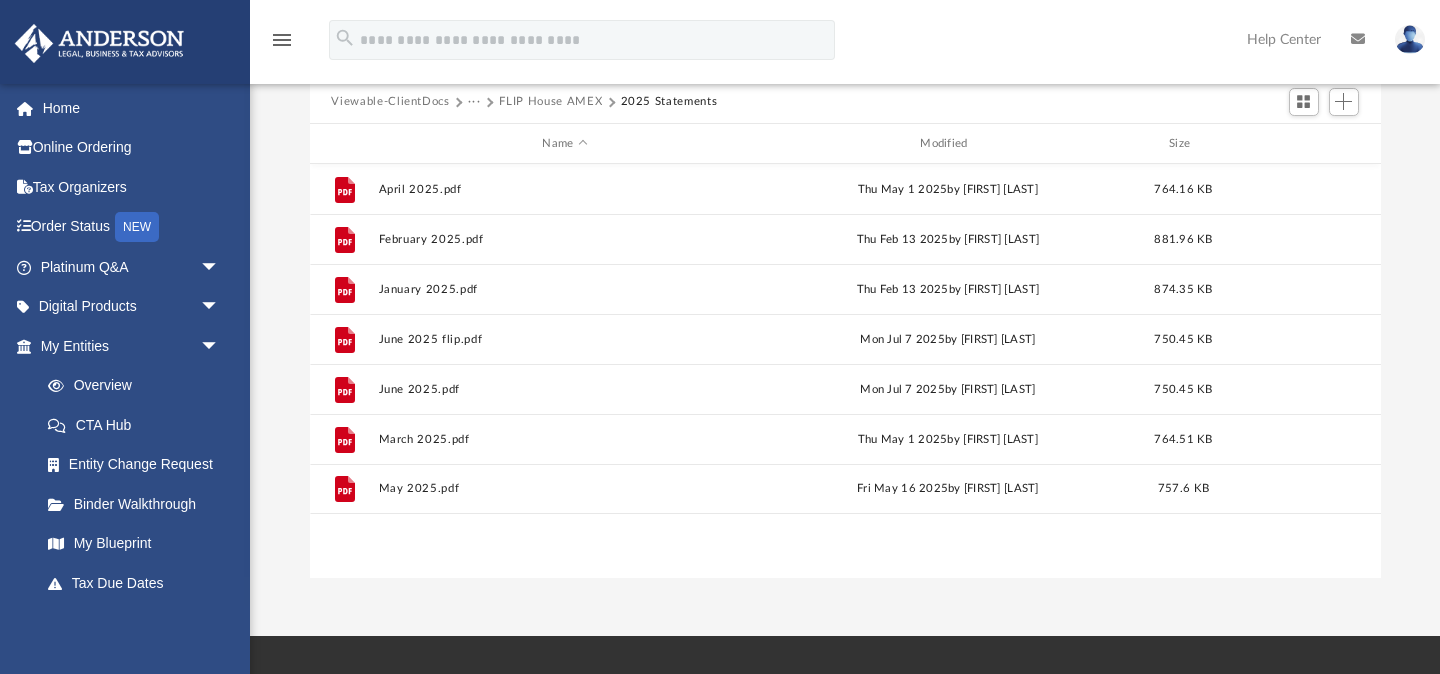 scroll, scrollTop: 173, scrollLeft: 0, axis: vertical 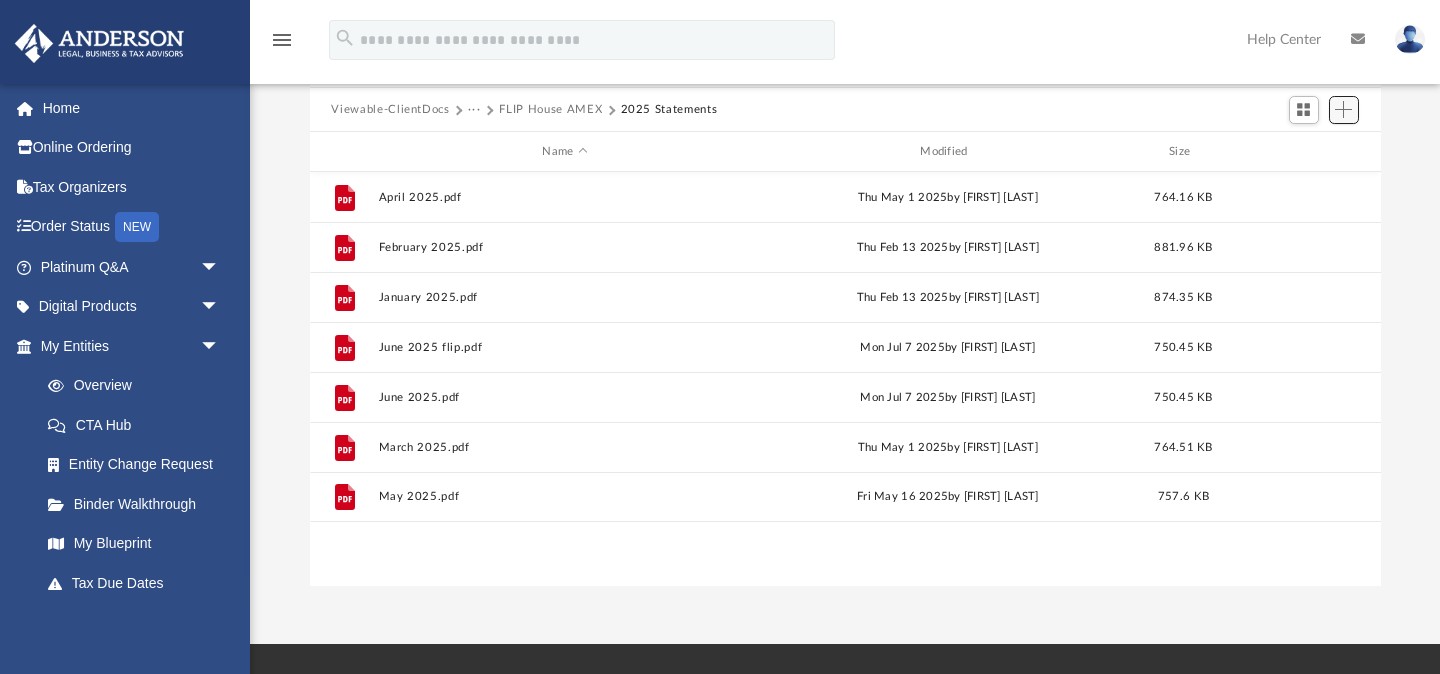 click at bounding box center (1343, 109) 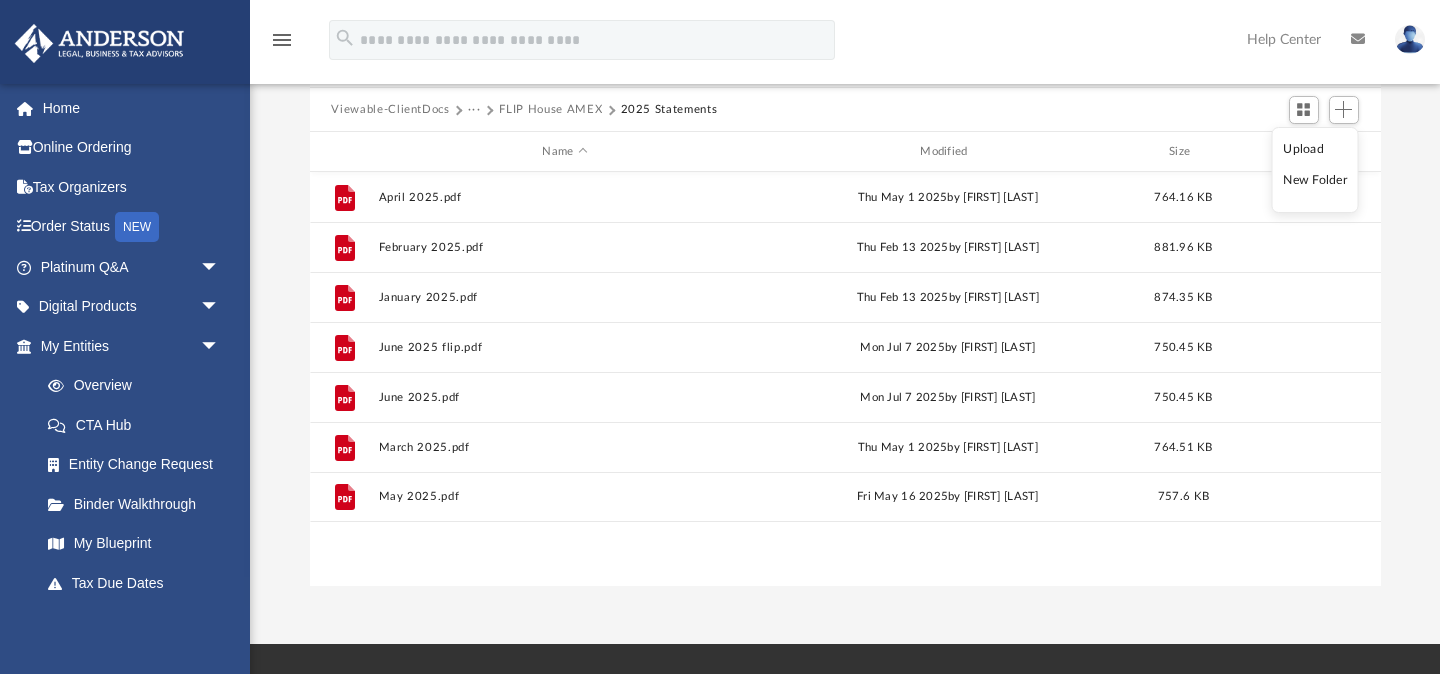 click on "Upload" at bounding box center [1315, 149] 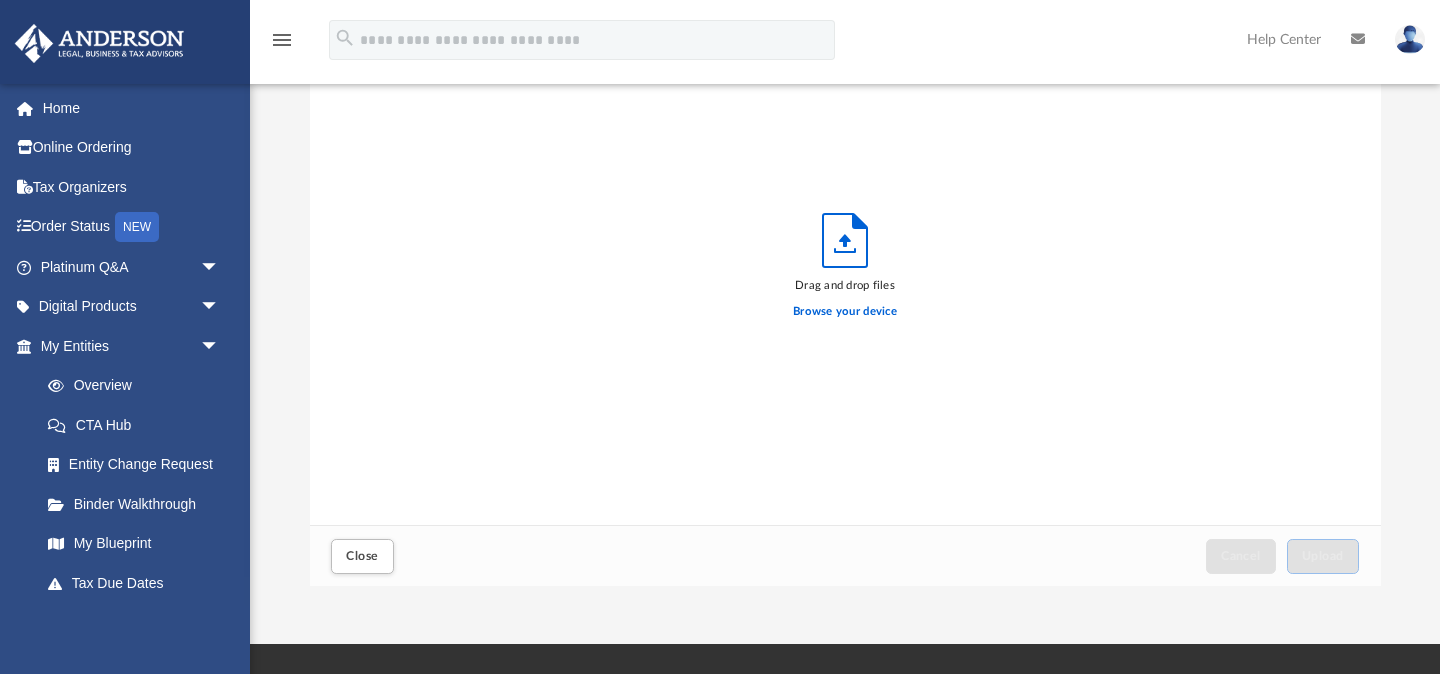 scroll, scrollTop: 1, scrollLeft: 1, axis: both 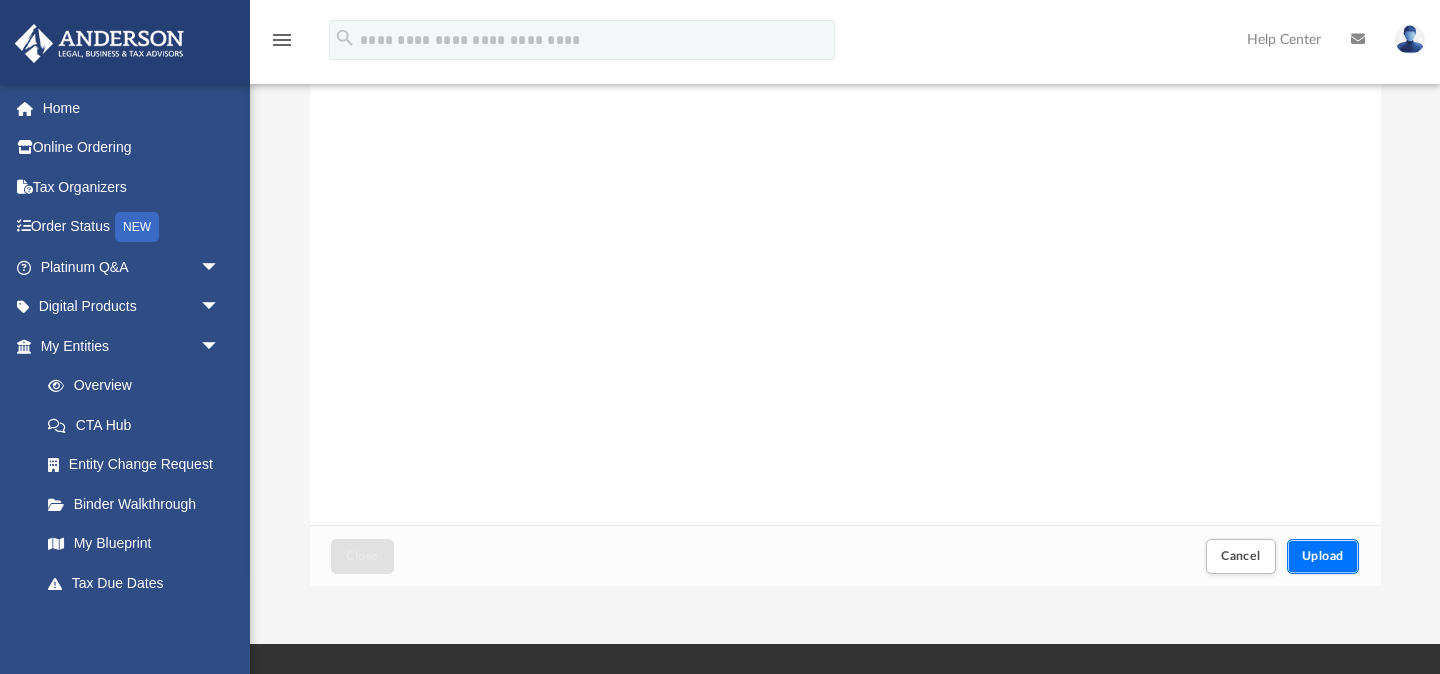 click on "Upload" at bounding box center [1323, 556] 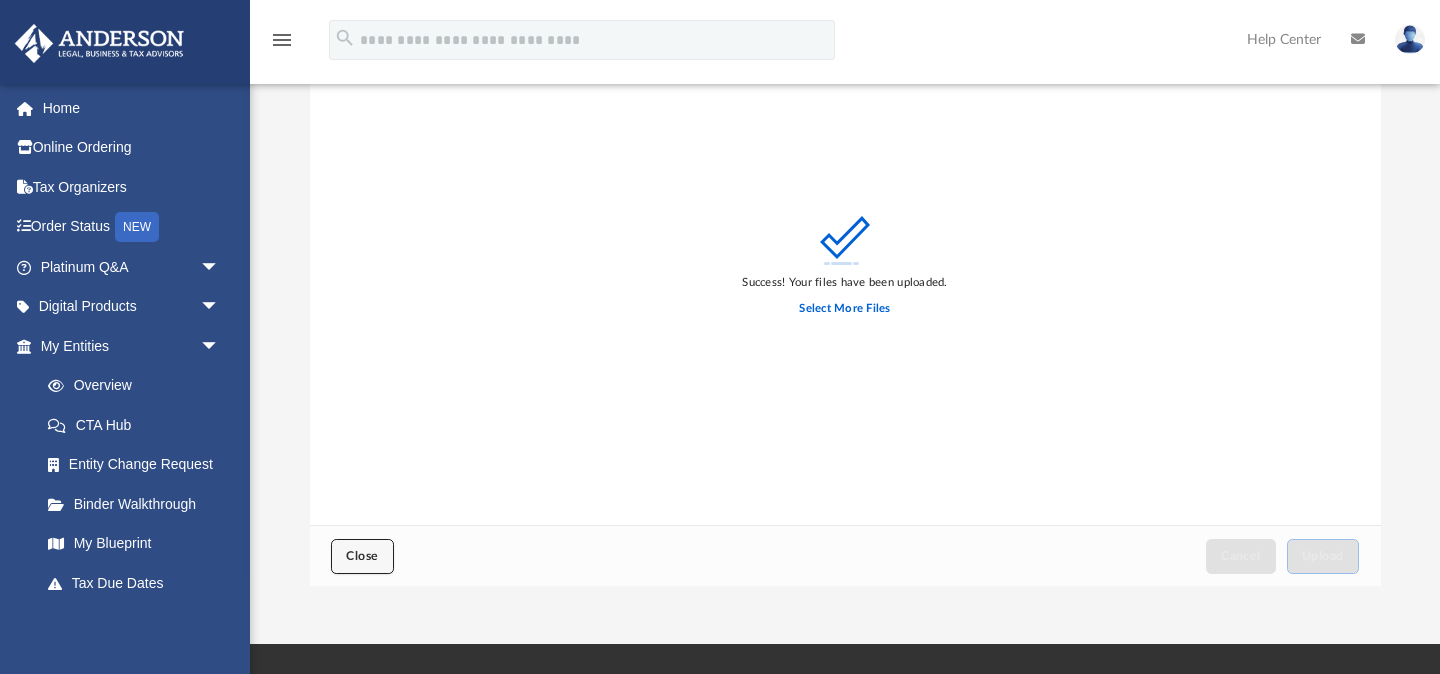 click on "Close" at bounding box center [362, 556] 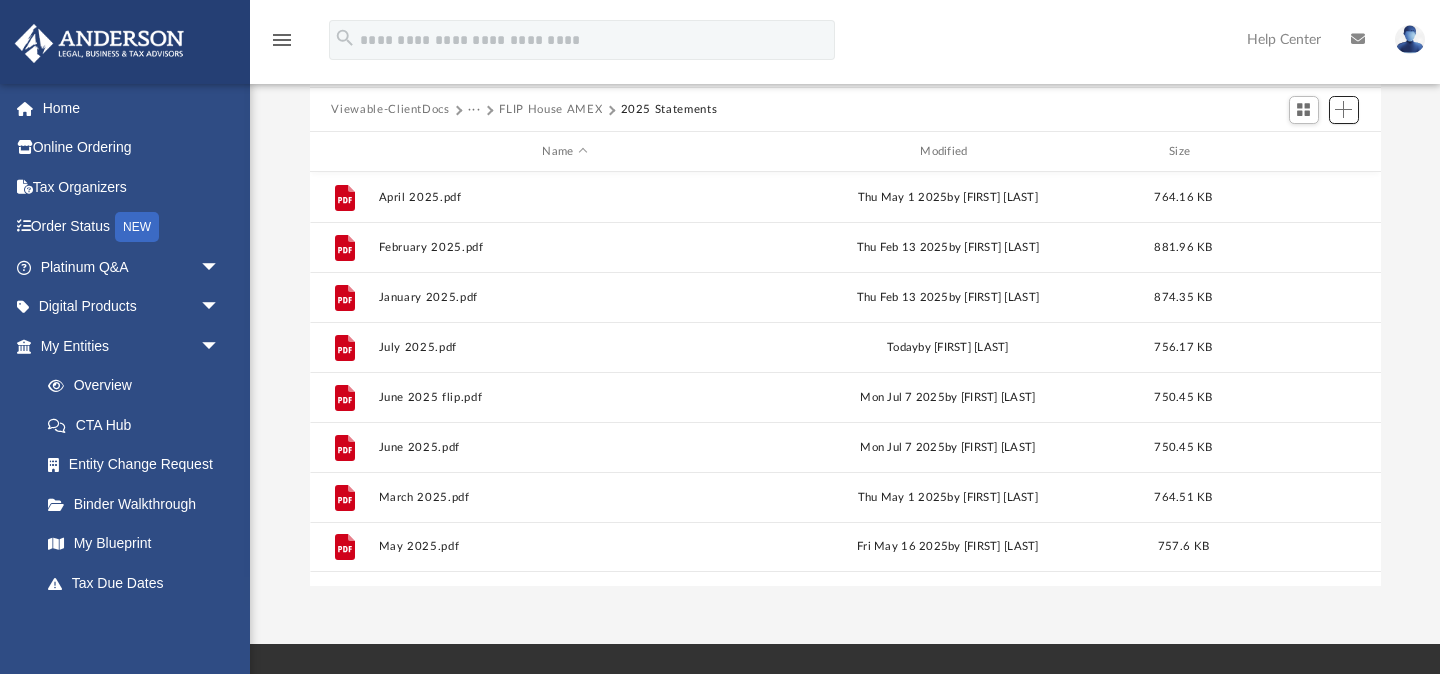 scroll, scrollTop: 0, scrollLeft: 0, axis: both 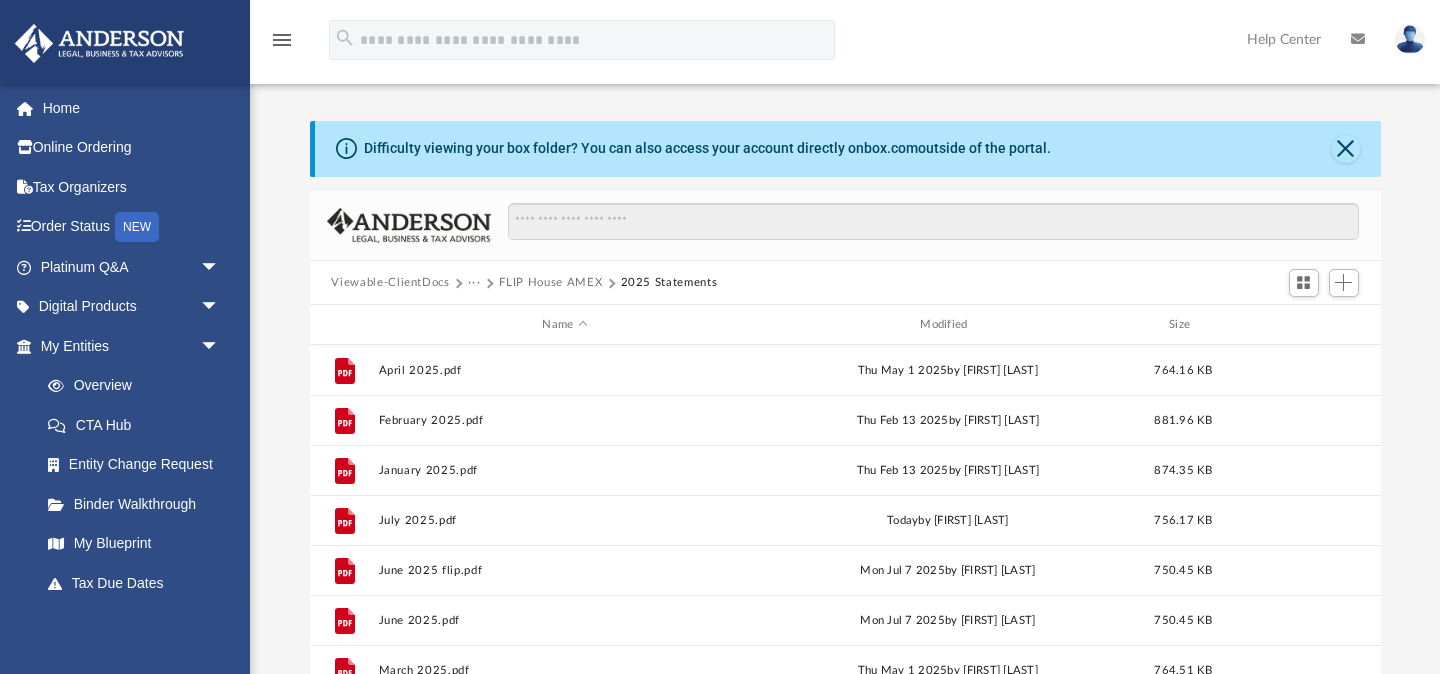 click on "FLIP House AMEX" at bounding box center (550, 283) 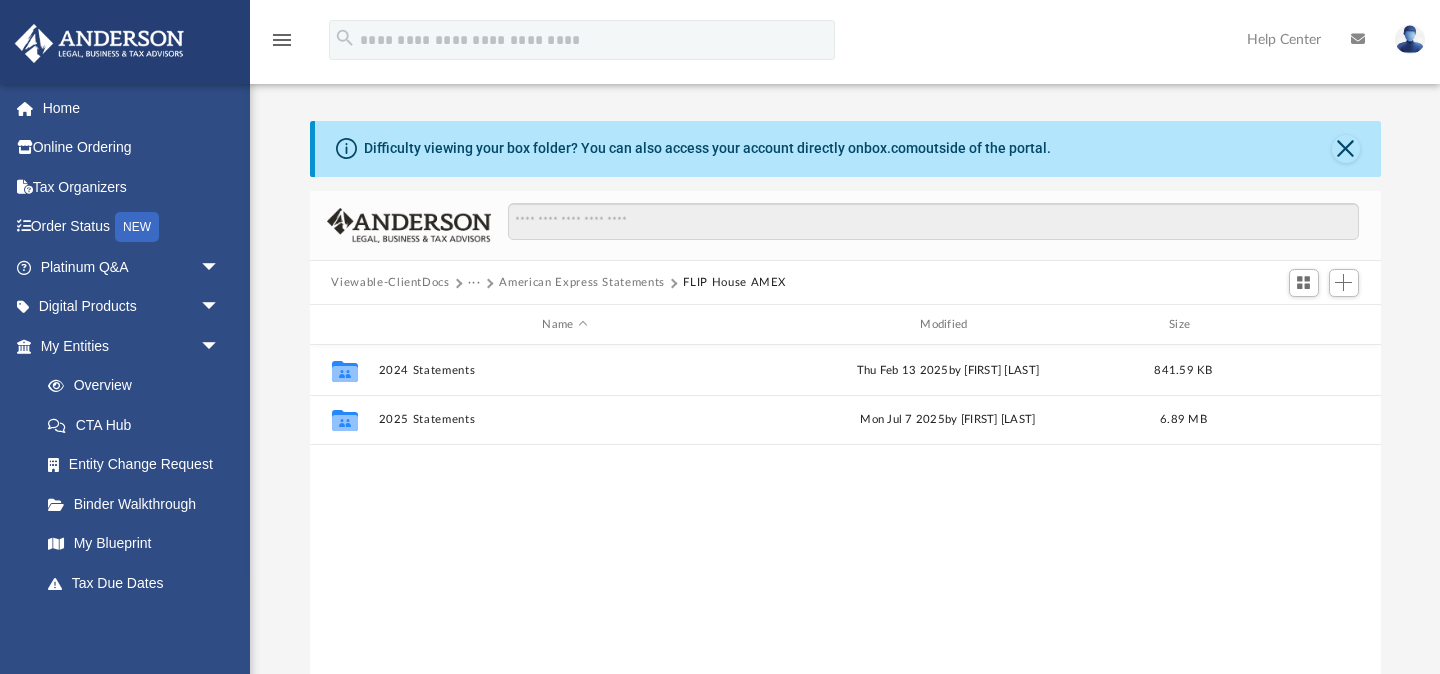 click on "American Express Statements" at bounding box center (582, 283) 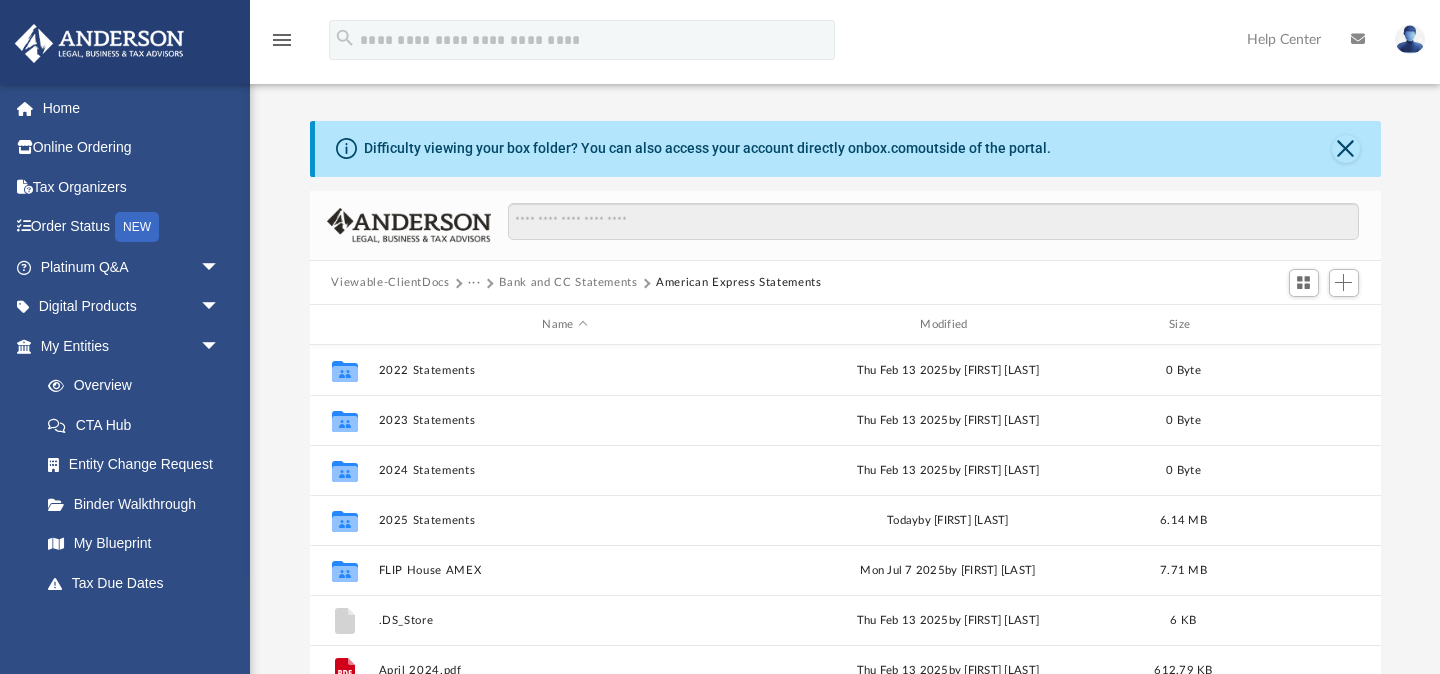 click on "Bank and CC Statements" at bounding box center (568, 283) 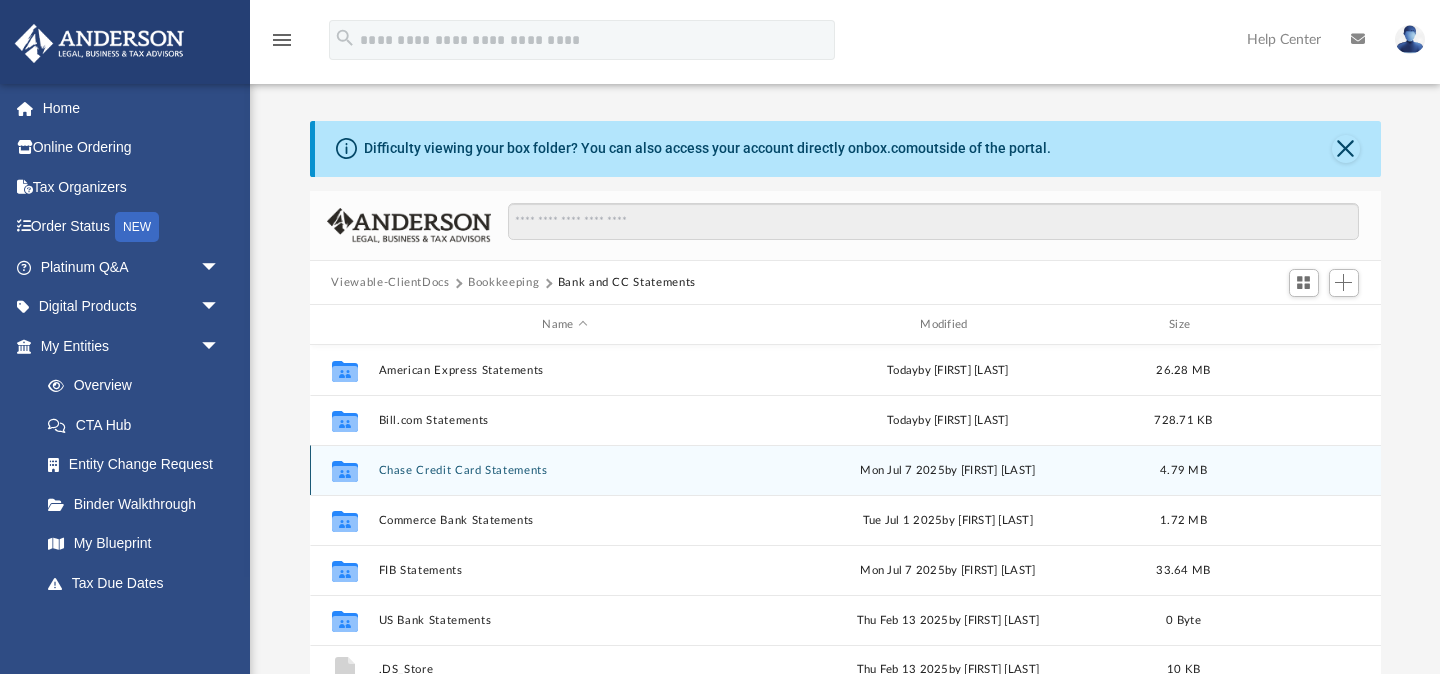 click on "Chase Credit Card Statements" at bounding box center [565, 470] 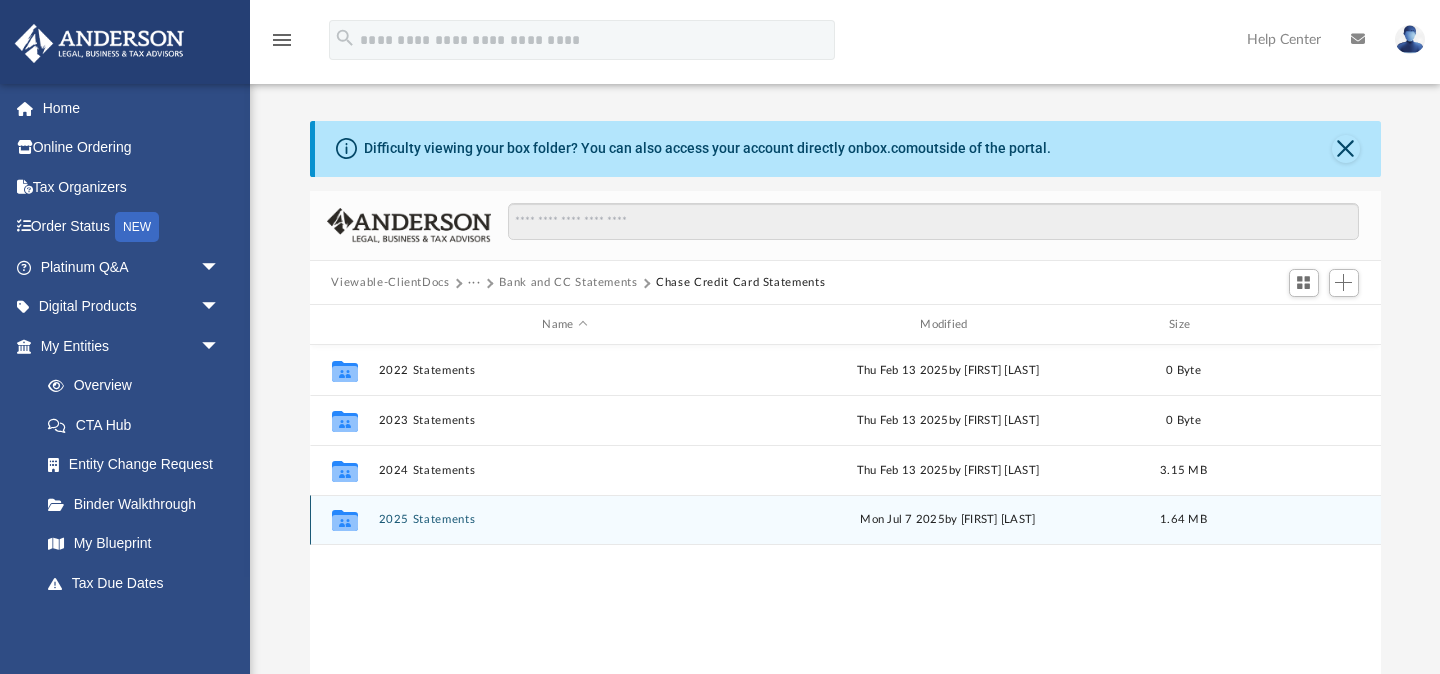 click on "Collaborated Folder 2025 Statements Mon Jul 7 2025  by [FIRST] [LAST] 1.64 MB" at bounding box center [845, 520] 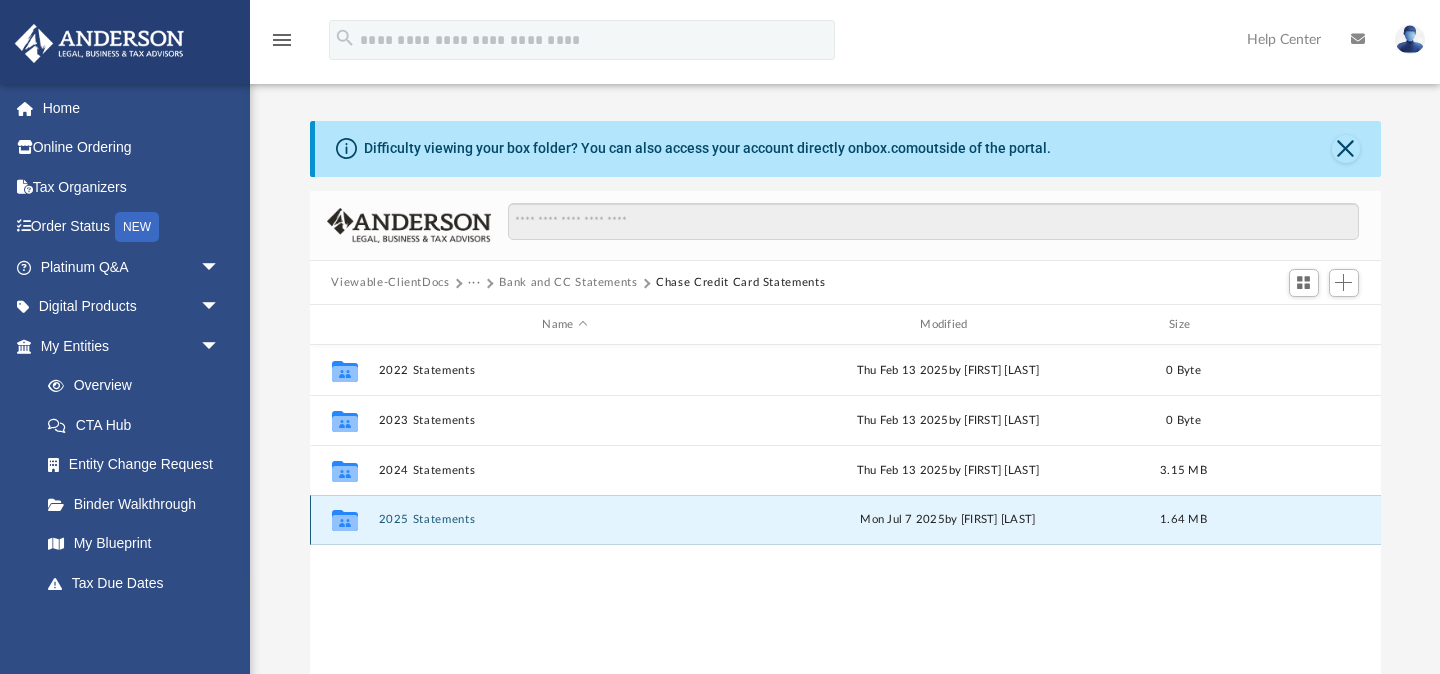 click on "2025 Statements" at bounding box center (565, 520) 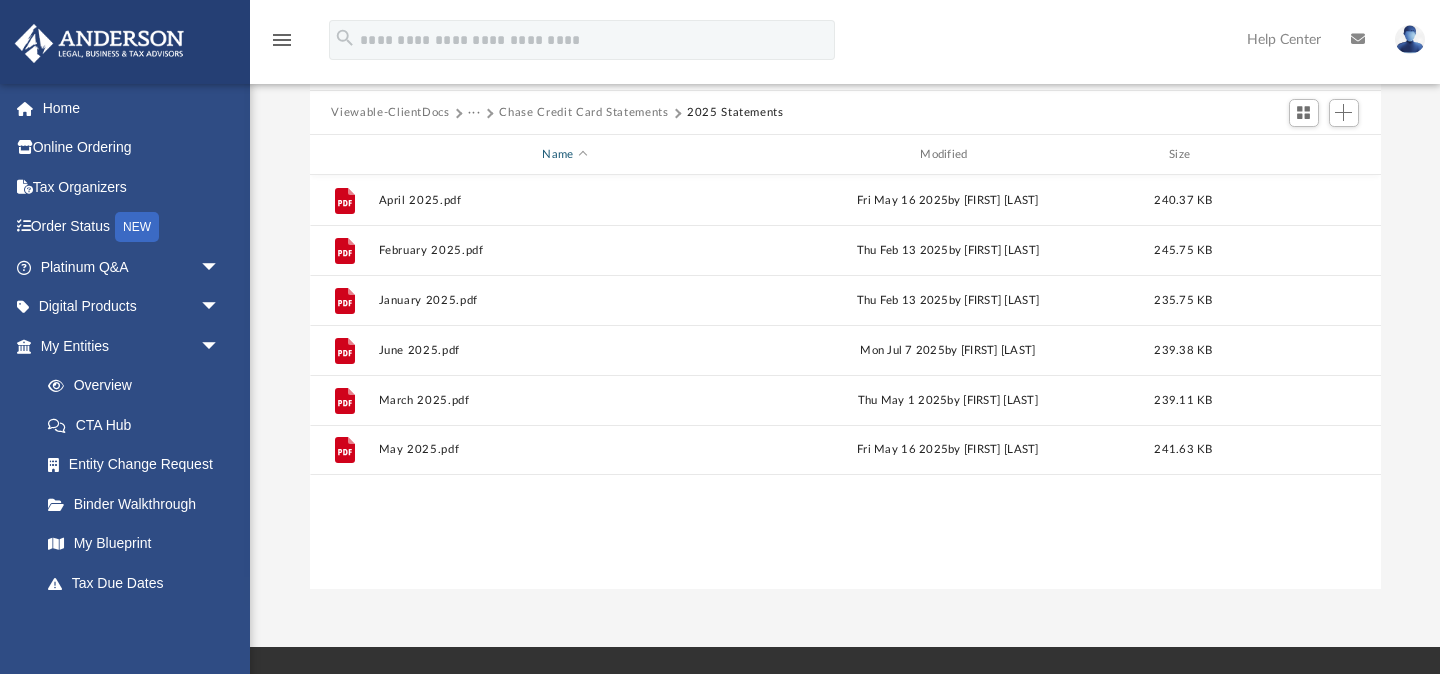 scroll, scrollTop: 167, scrollLeft: 0, axis: vertical 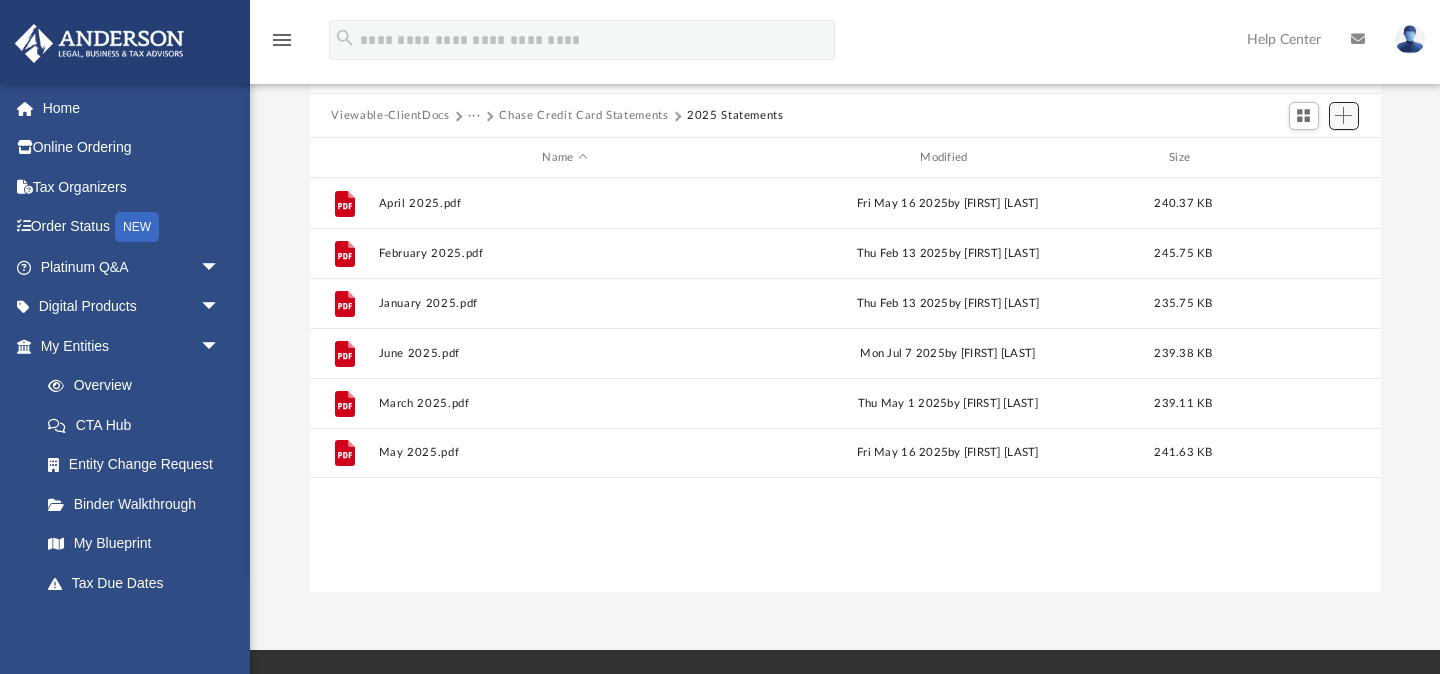 click at bounding box center [1343, 115] 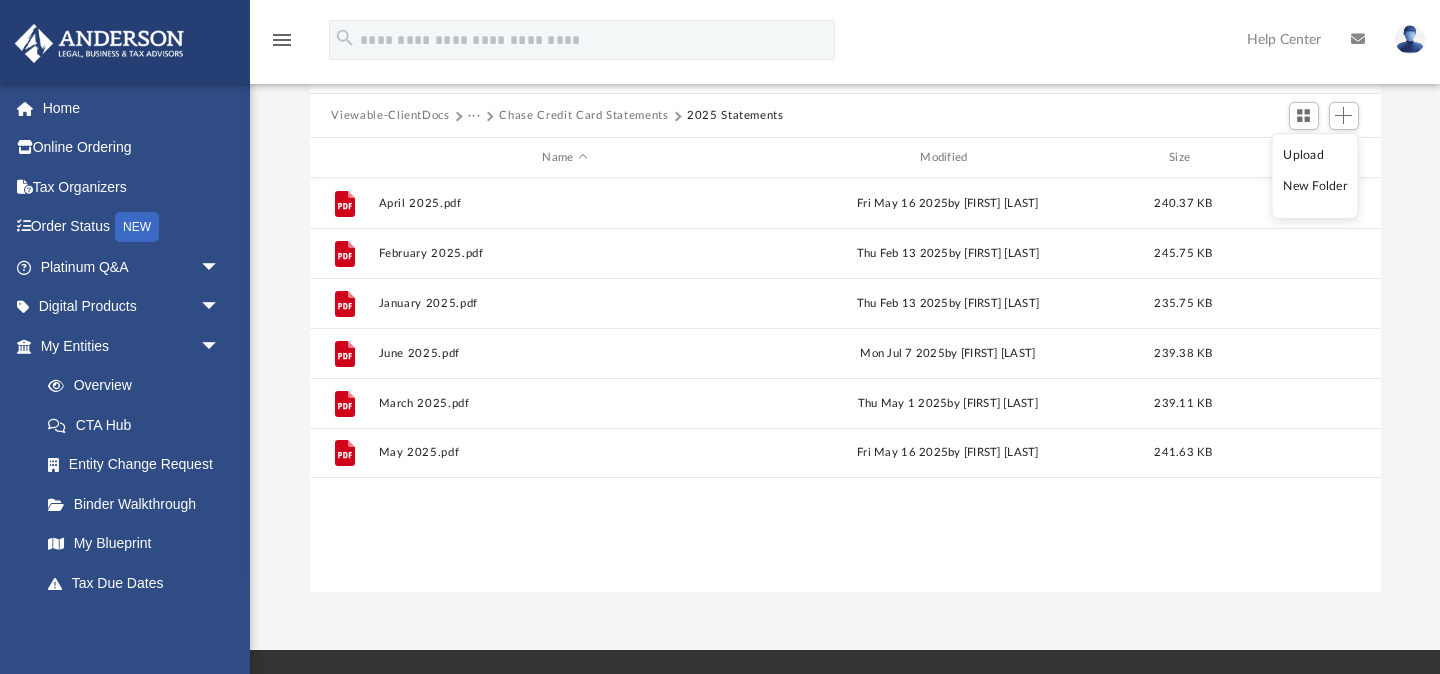 click on "Upload" at bounding box center [1315, 155] 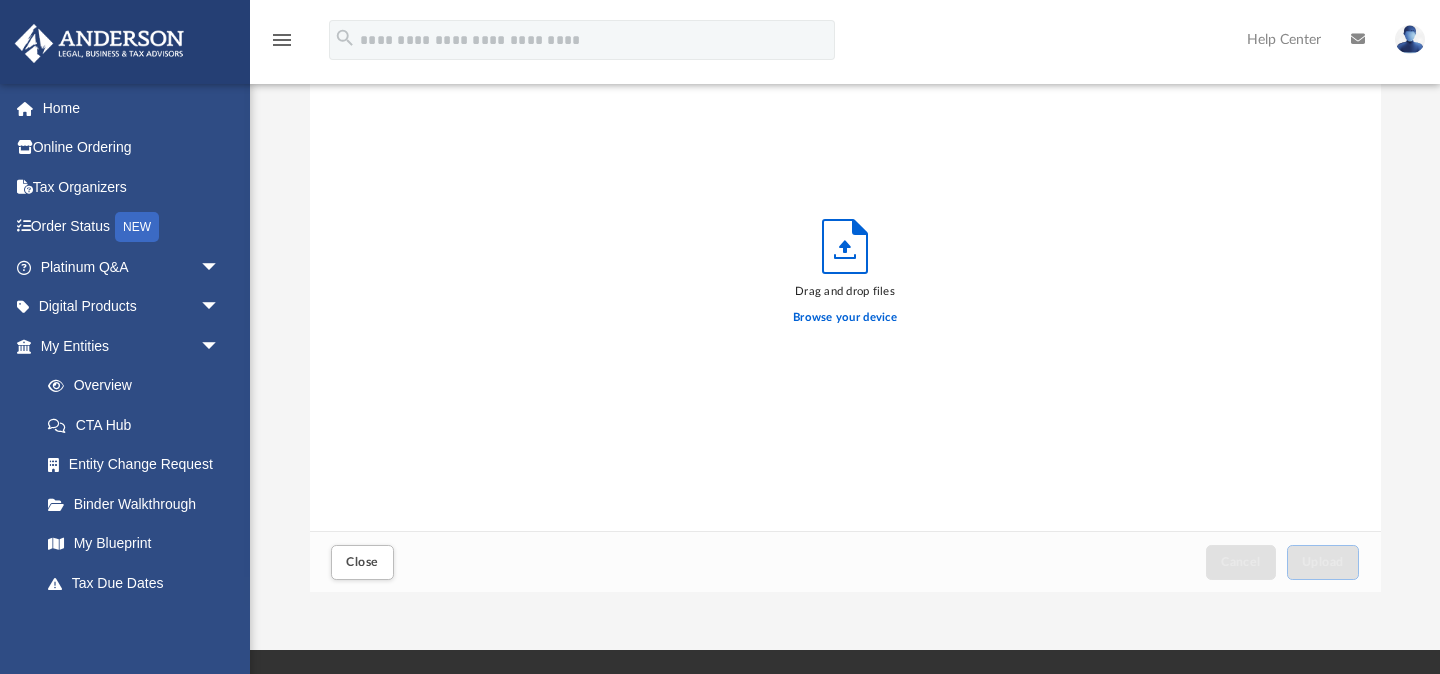 scroll, scrollTop: 1, scrollLeft: 1, axis: both 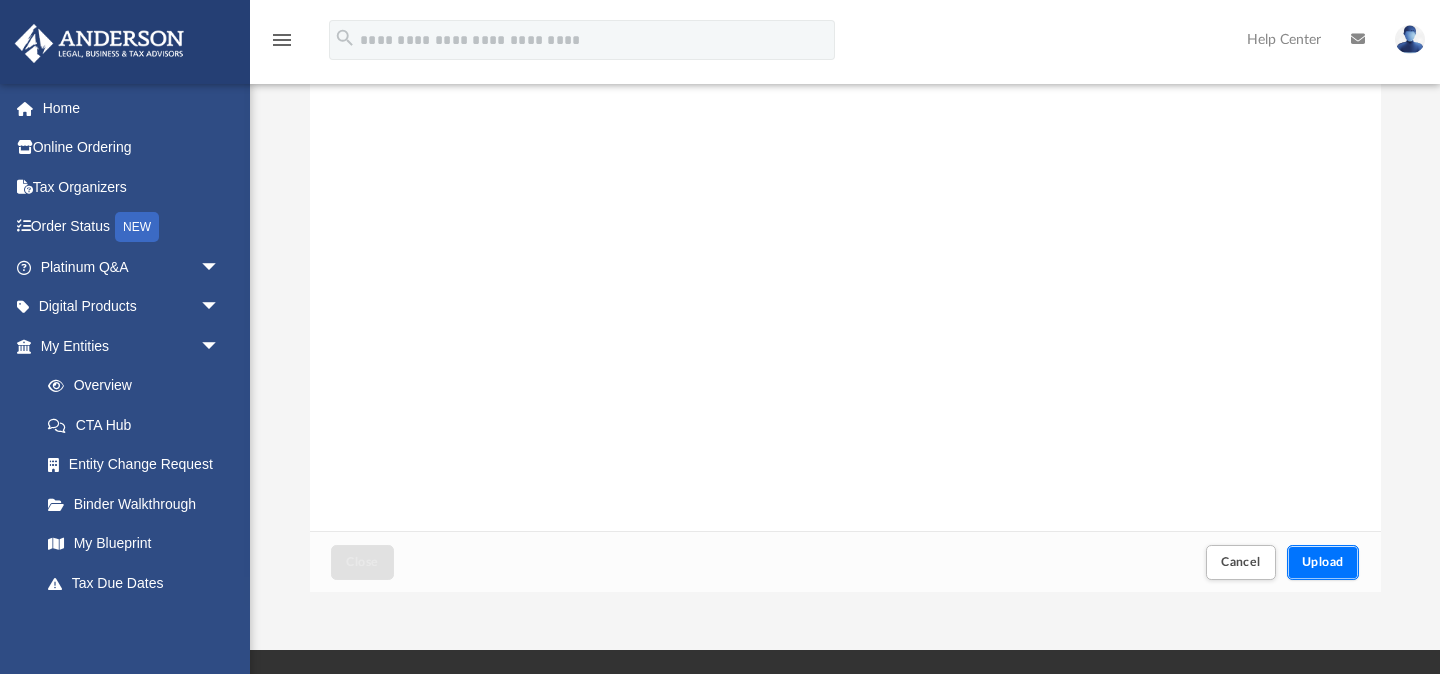 click on "Upload" at bounding box center (1323, 562) 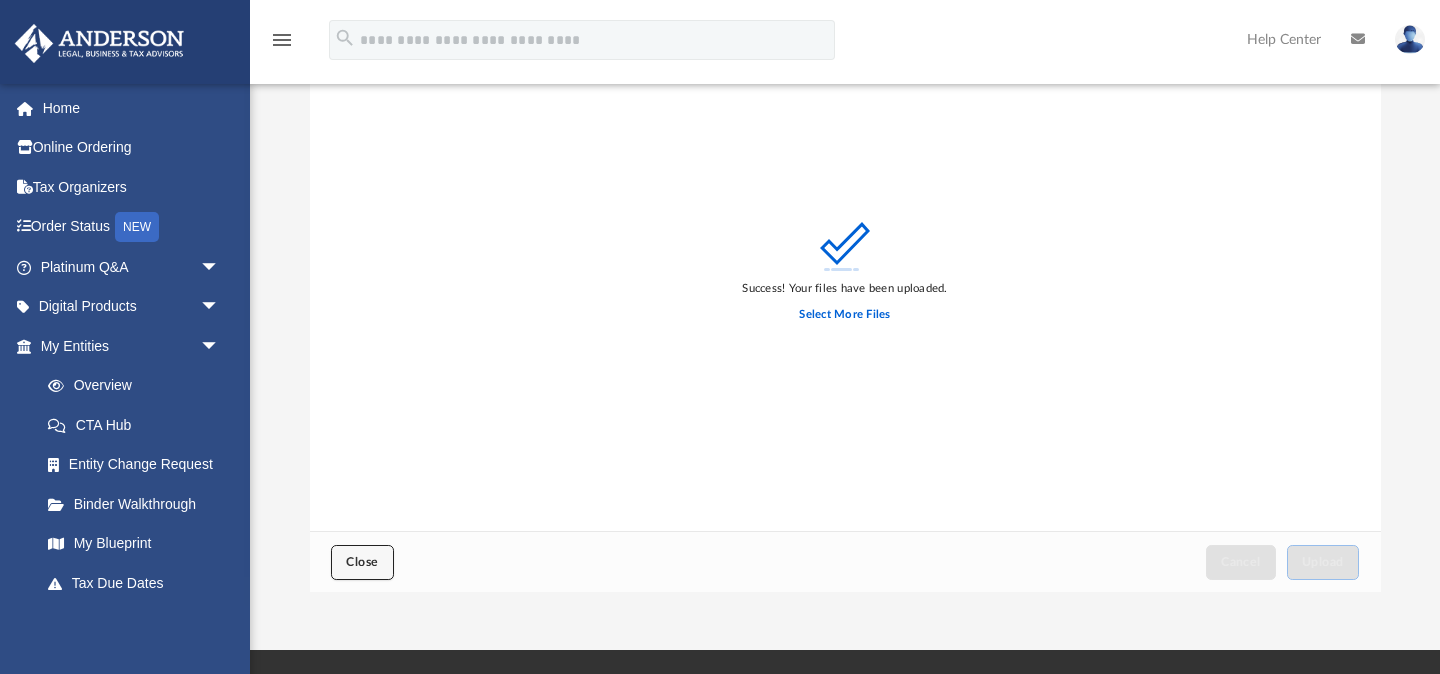 click on "Close" at bounding box center (362, 562) 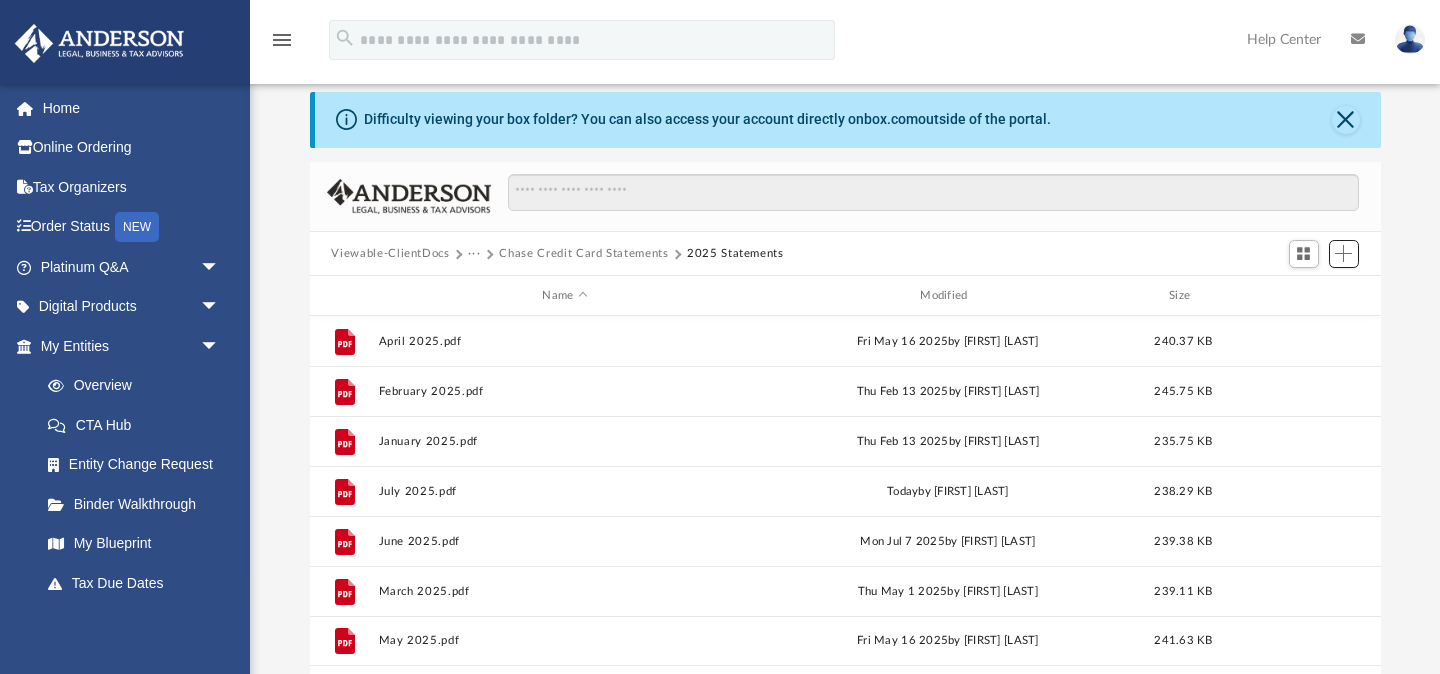 scroll, scrollTop: 0, scrollLeft: 0, axis: both 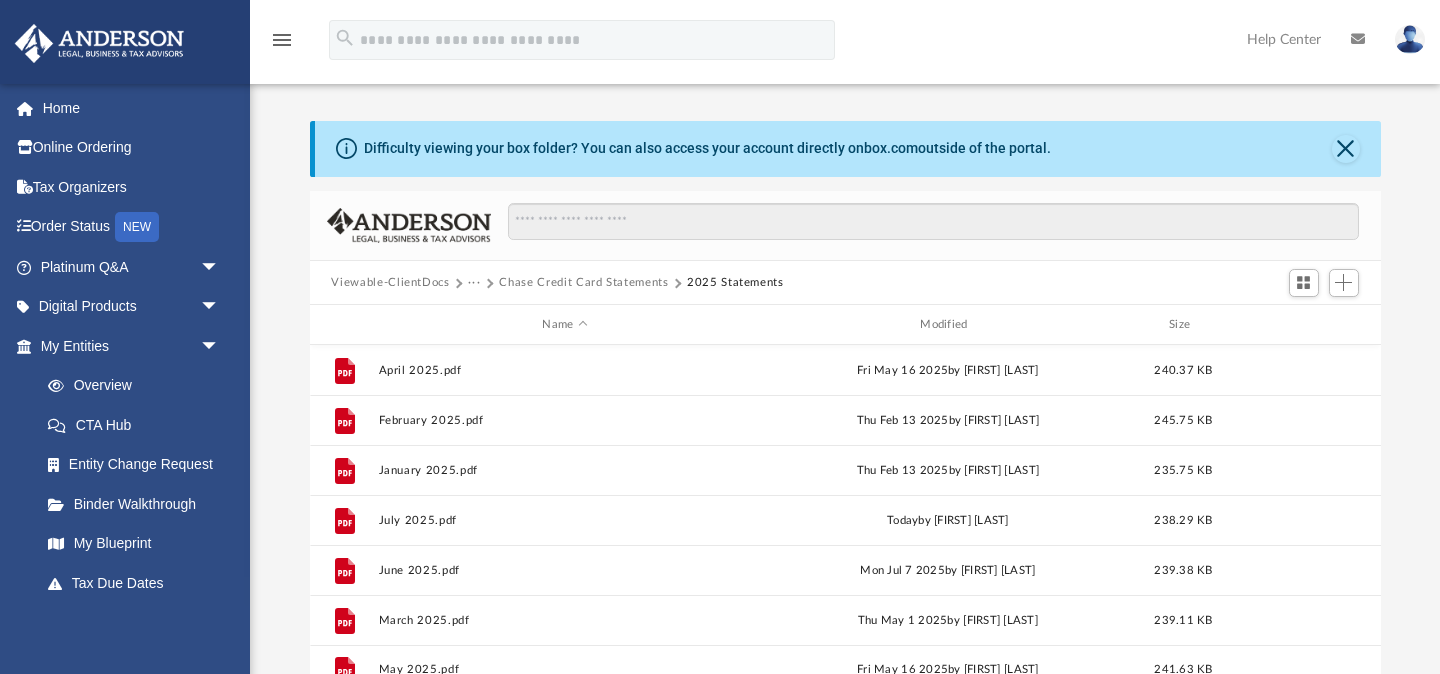 click on "Chase Credit Card Statements" at bounding box center (583, 283) 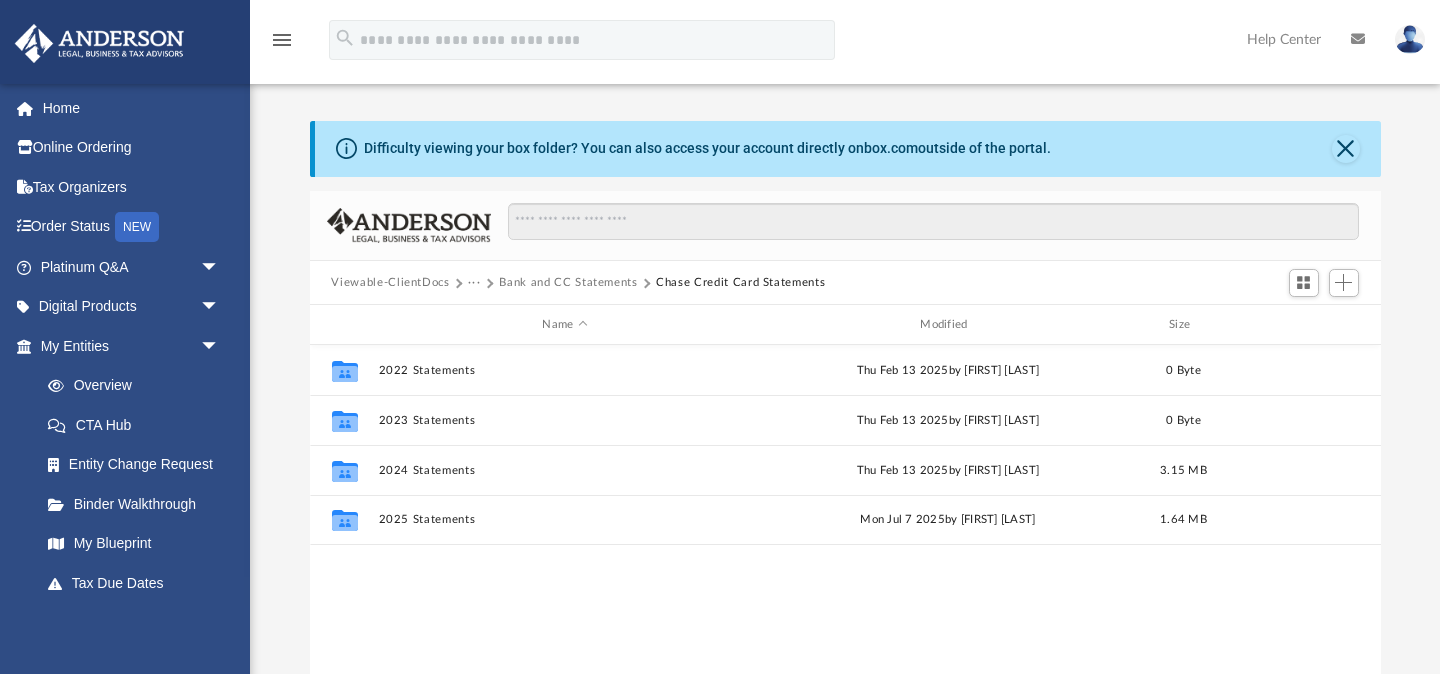 click on "Bank and CC Statements" at bounding box center [568, 283] 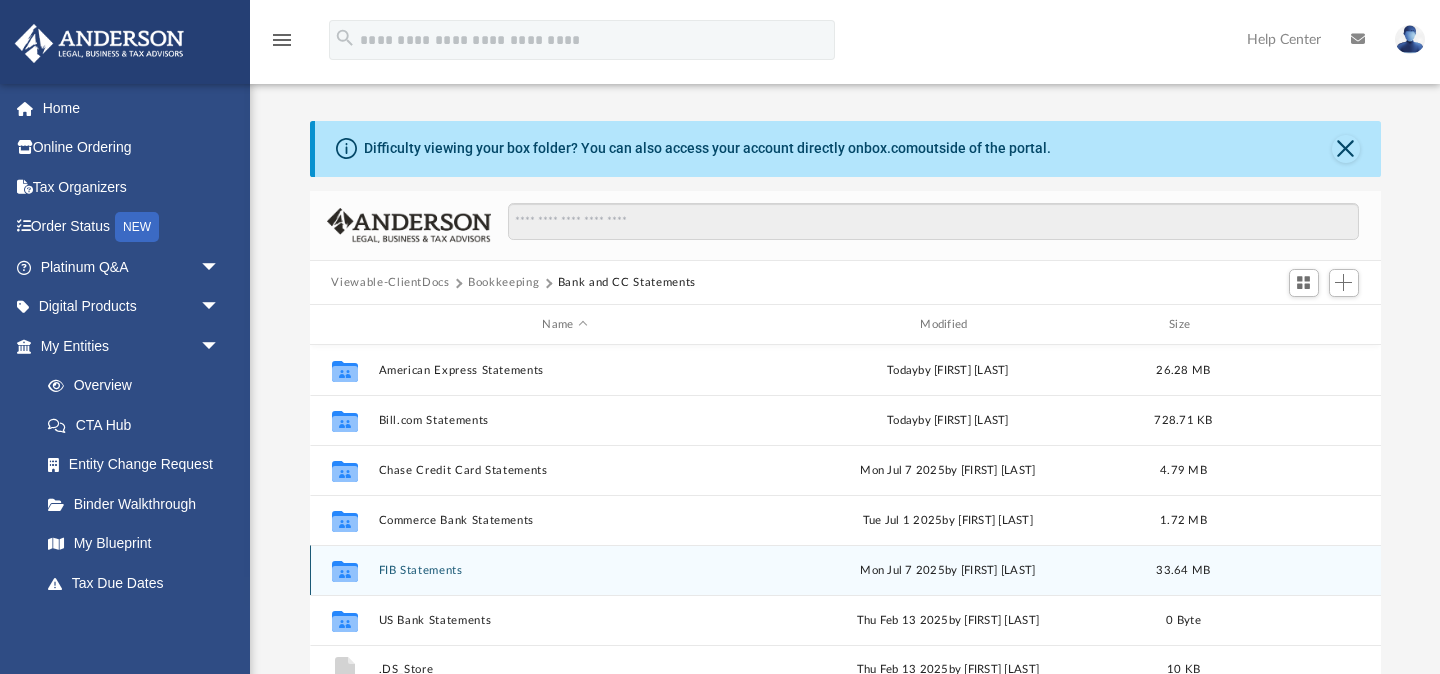 click on "FIB Statements" at bounding box center (565, 570) 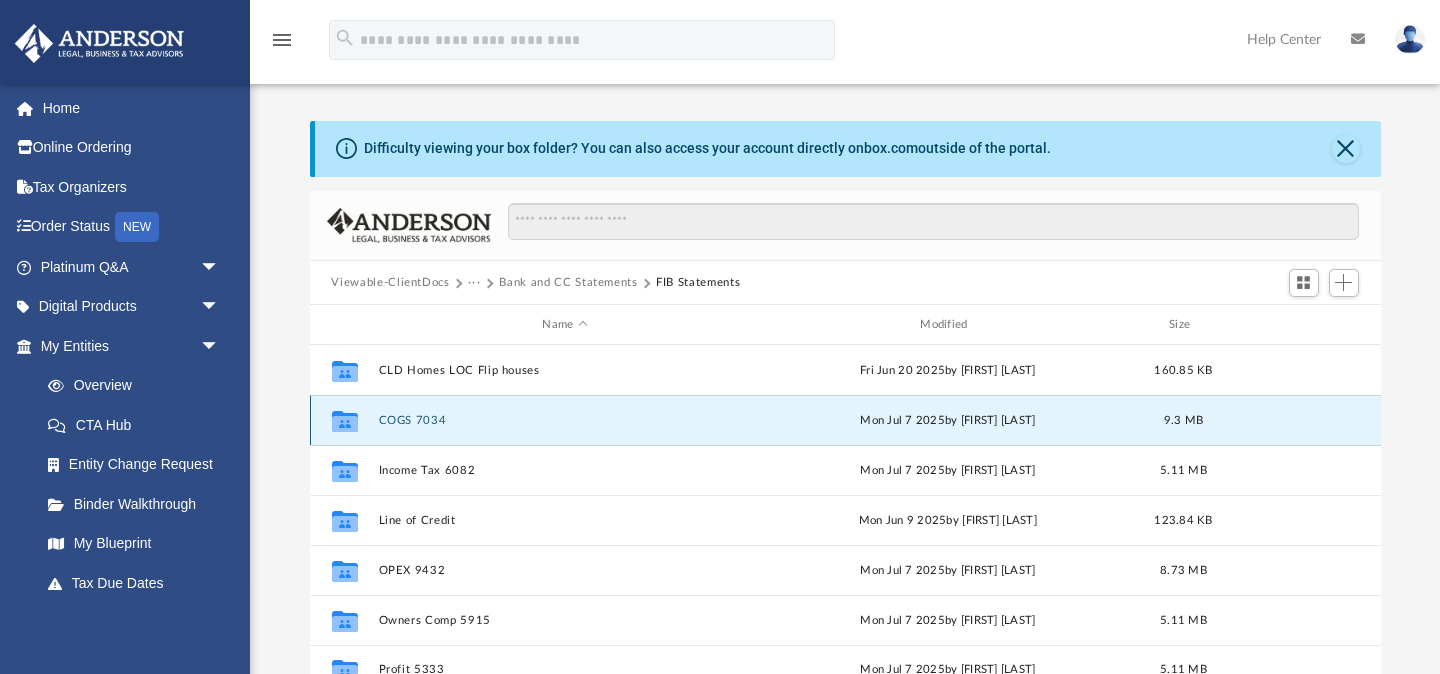 click on "COGS 7034" at bounding box center [565, 420] 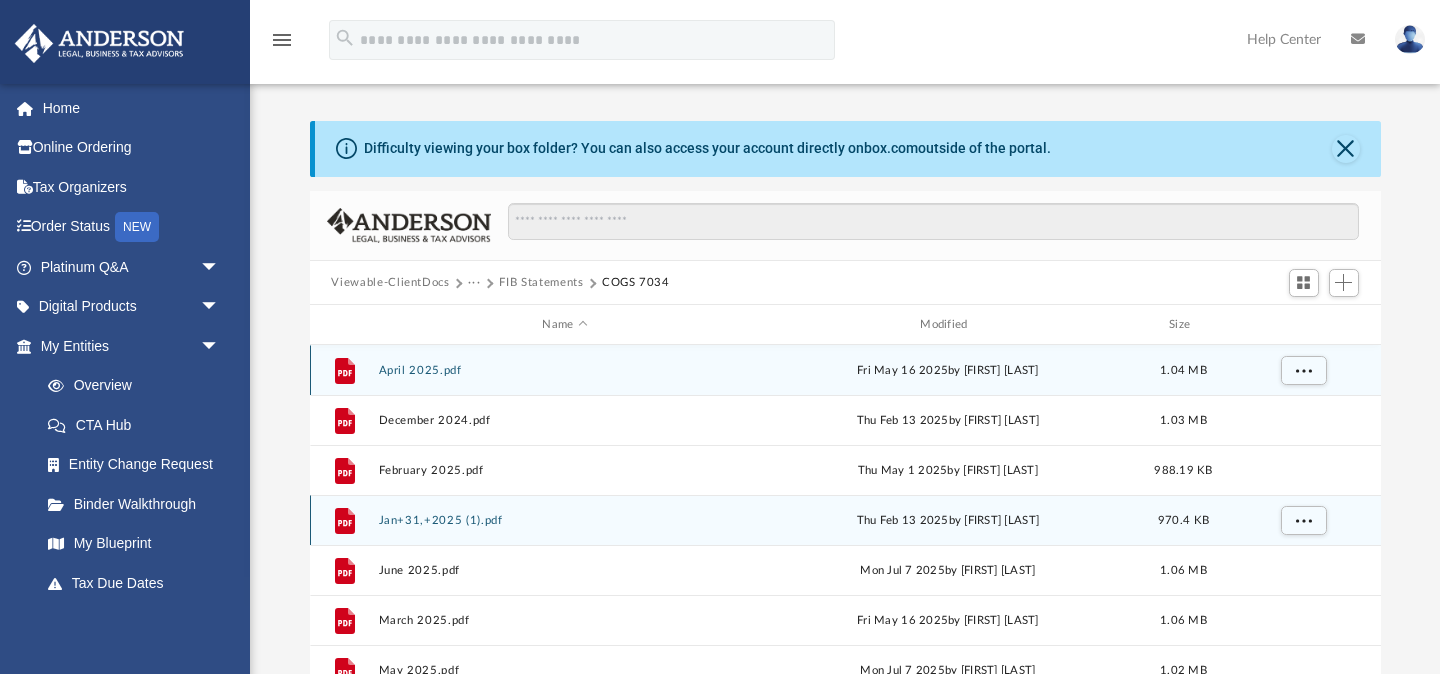 scroll, scrollTop: 35, scrollLeft: 0, axis: vertical 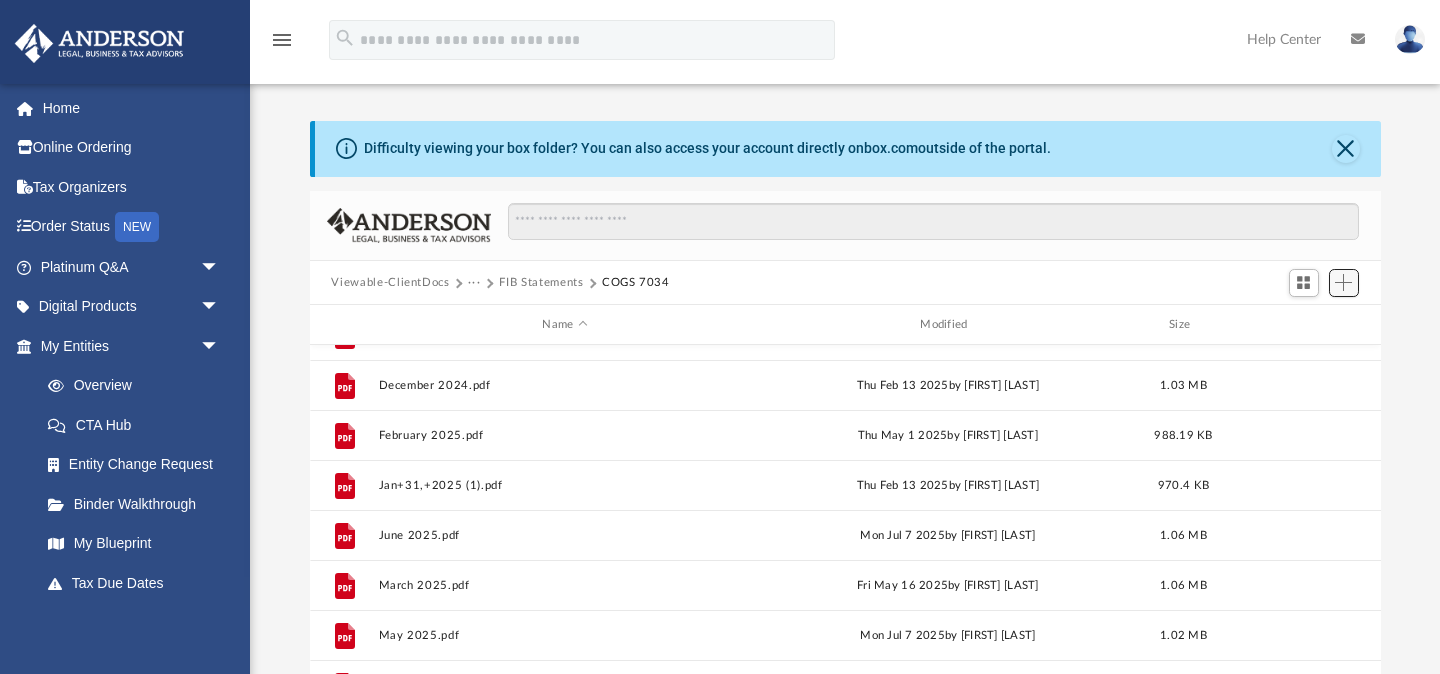 click at bounding box center [1343, 282] 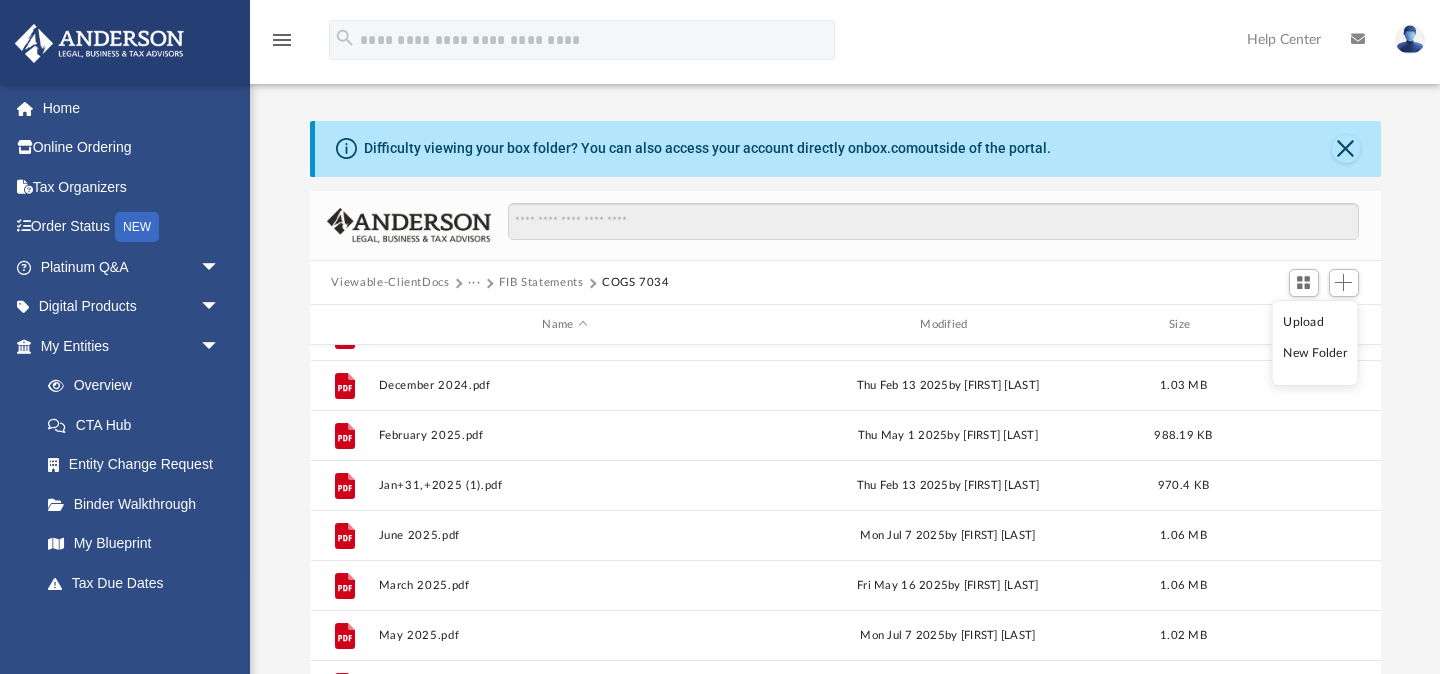 click on "Upload" at bounding box center [1315, 322] 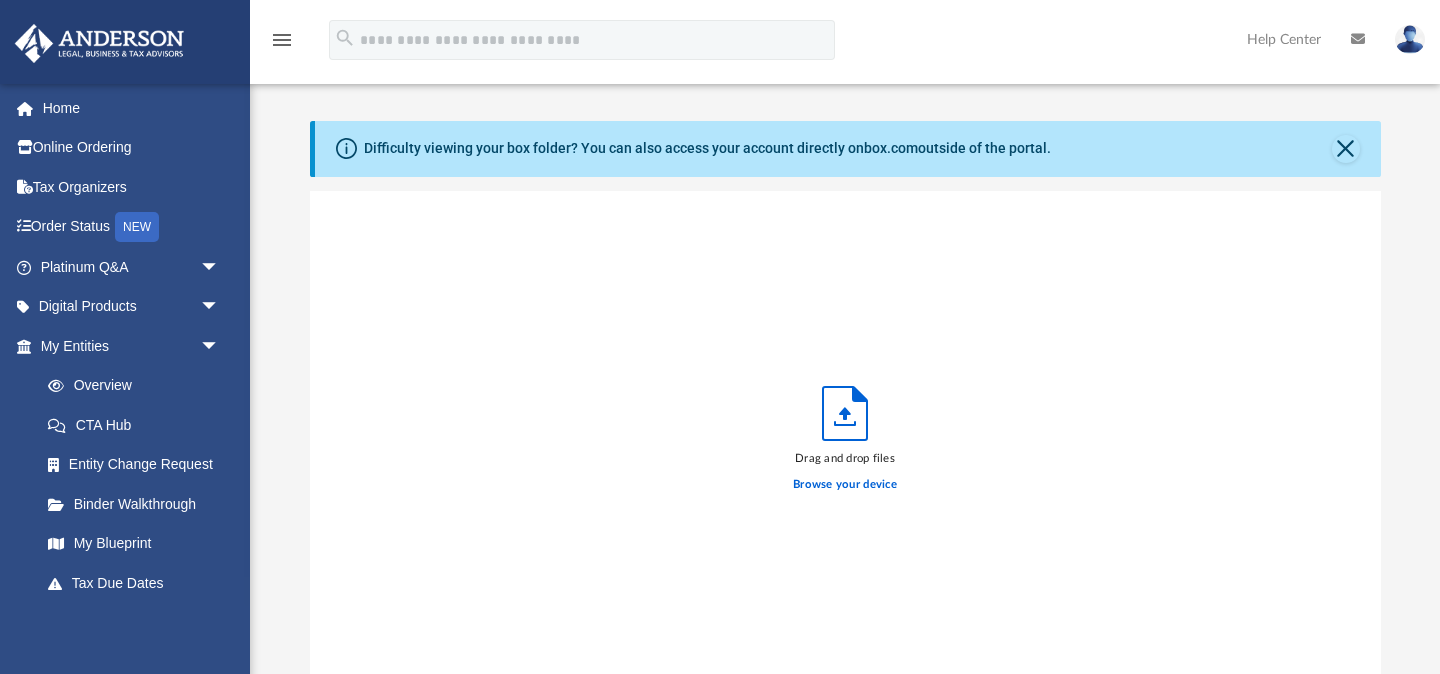 scroll, scrollTop: 1, scrollLeft: 1, axis: both 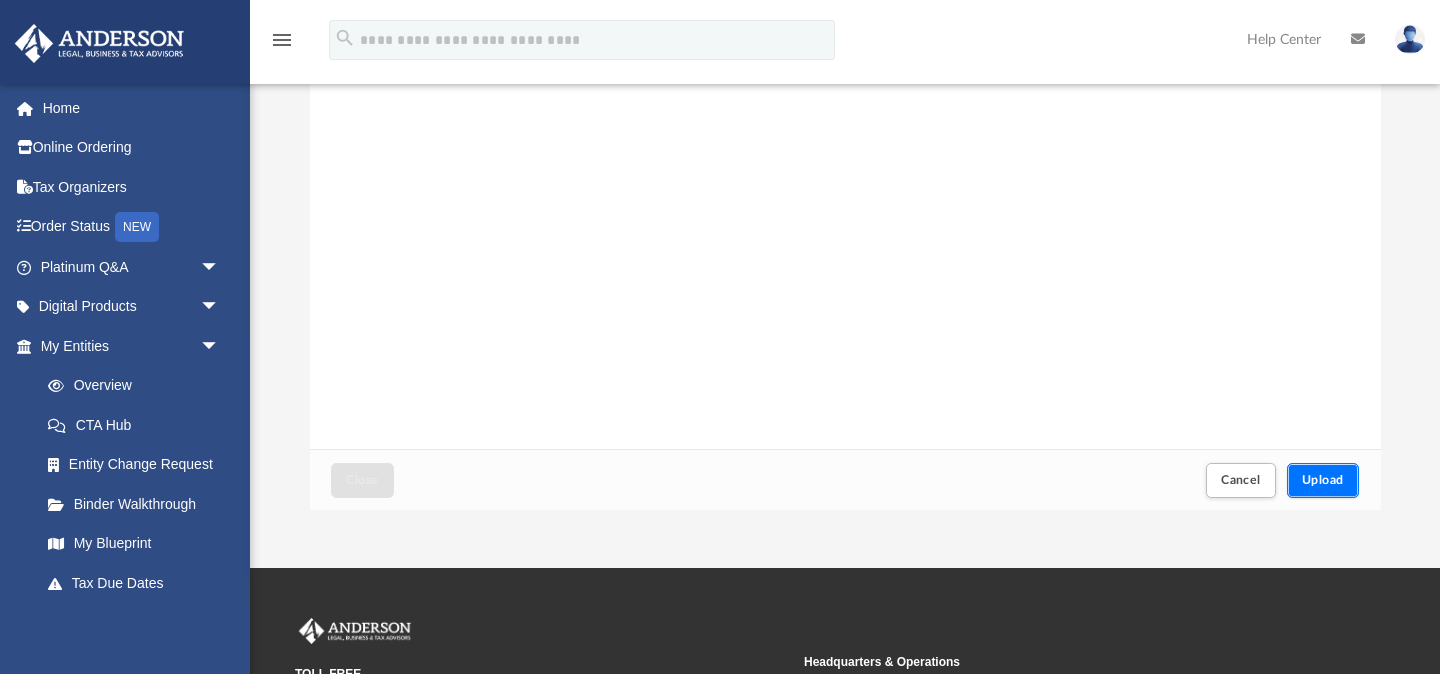 click on "Upload" at bounding box center (1323, 480) 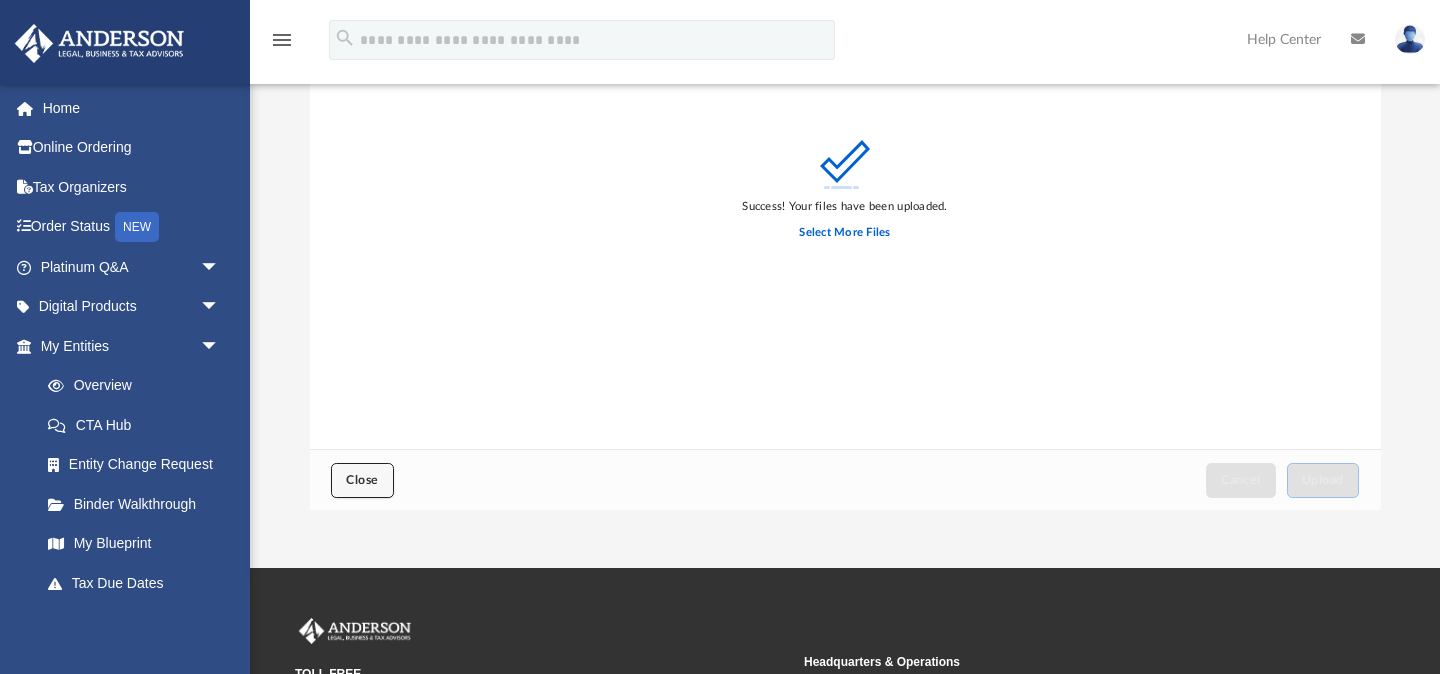 click on "Close" at bounding box center [362, 480] 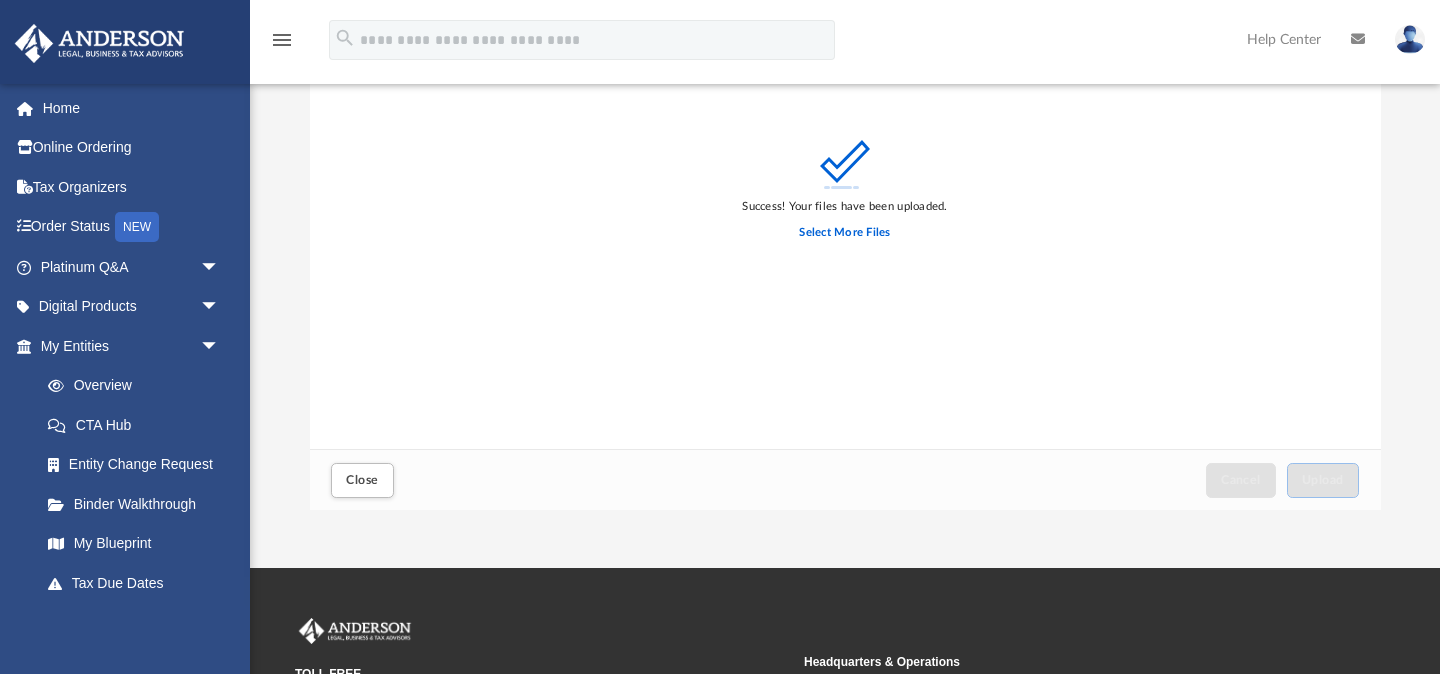 scroll, scrollTop: 0, scrollLeft: 0, axis: both 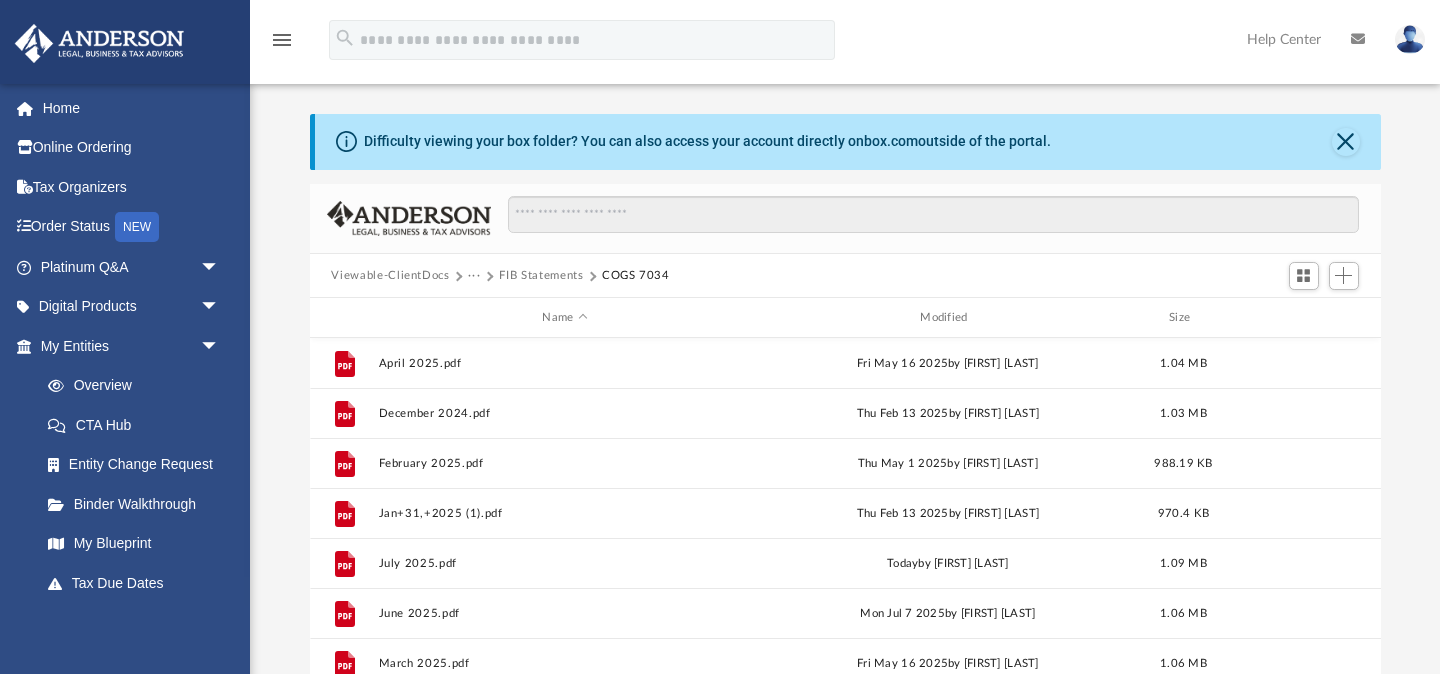 click on "FIB Statements" at bounding box center (541, 276) 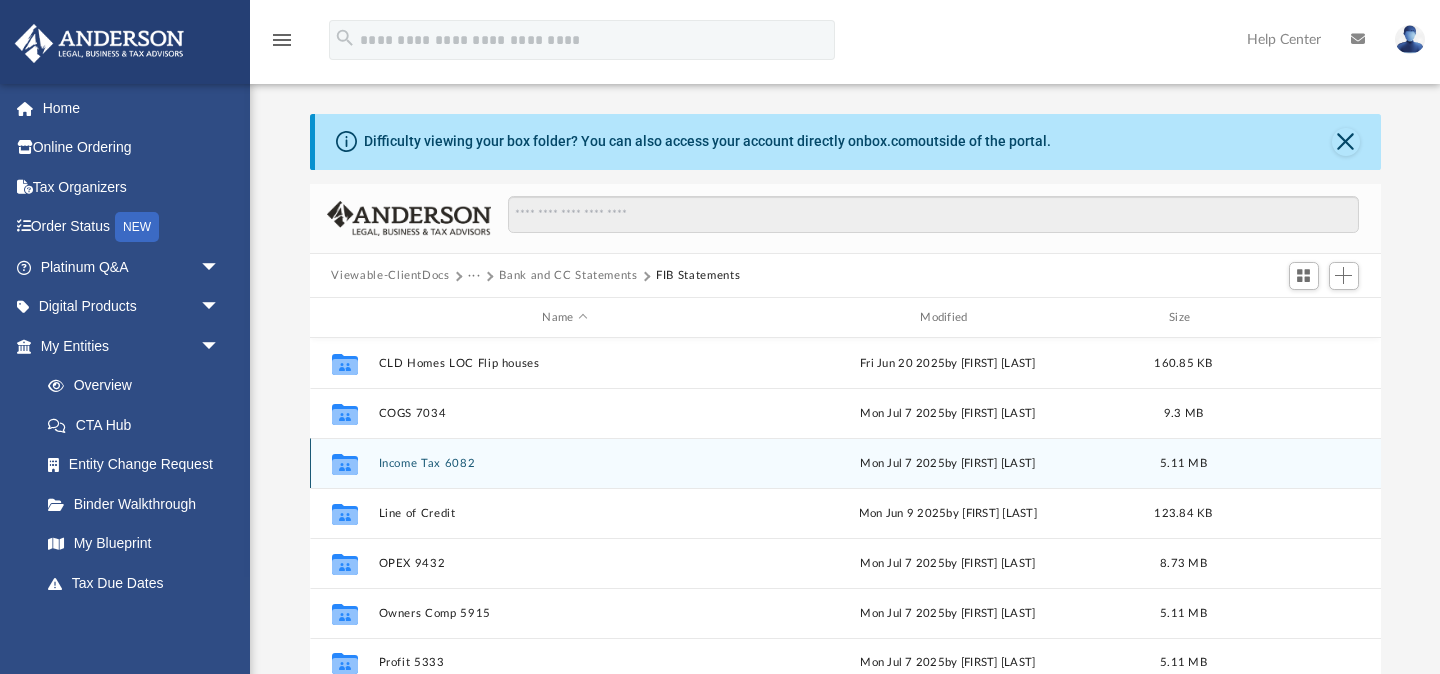 click on "Income Tax 6082" at bounding box center [565, 463] 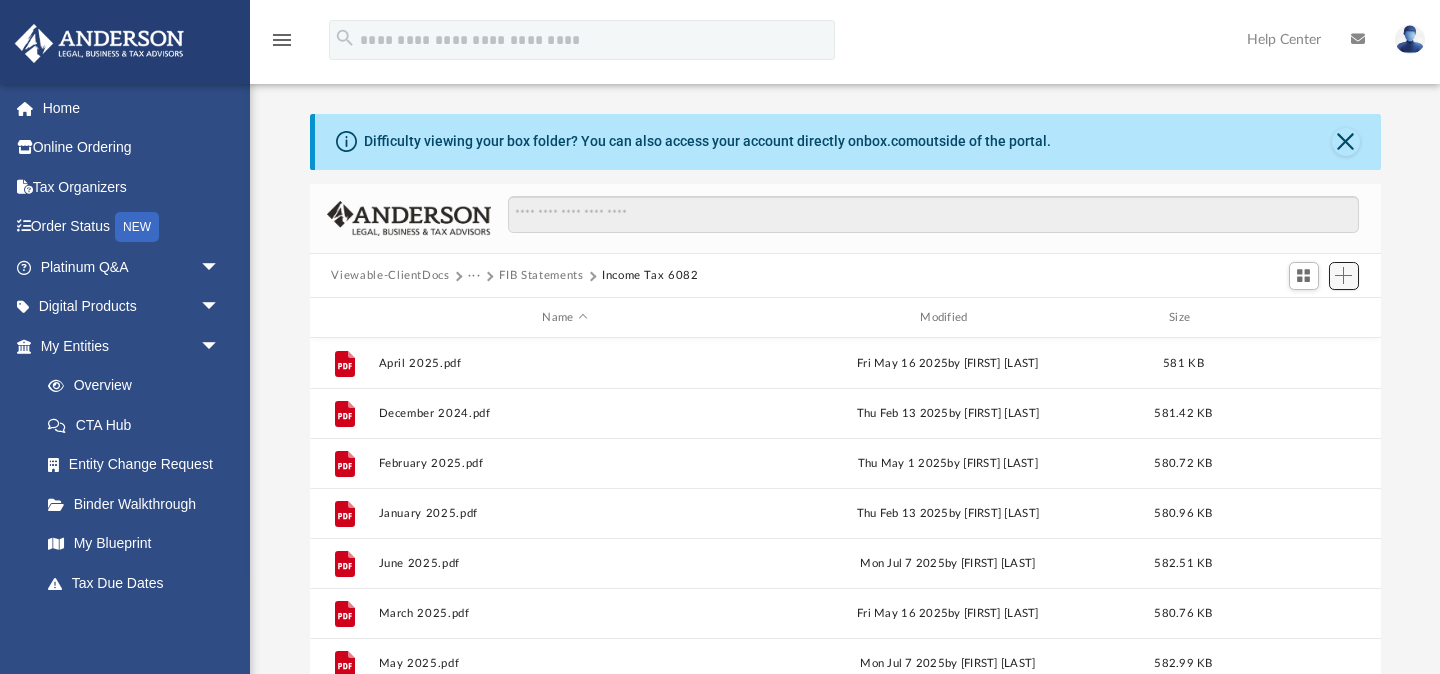 click at bounding box center (1344, 276) 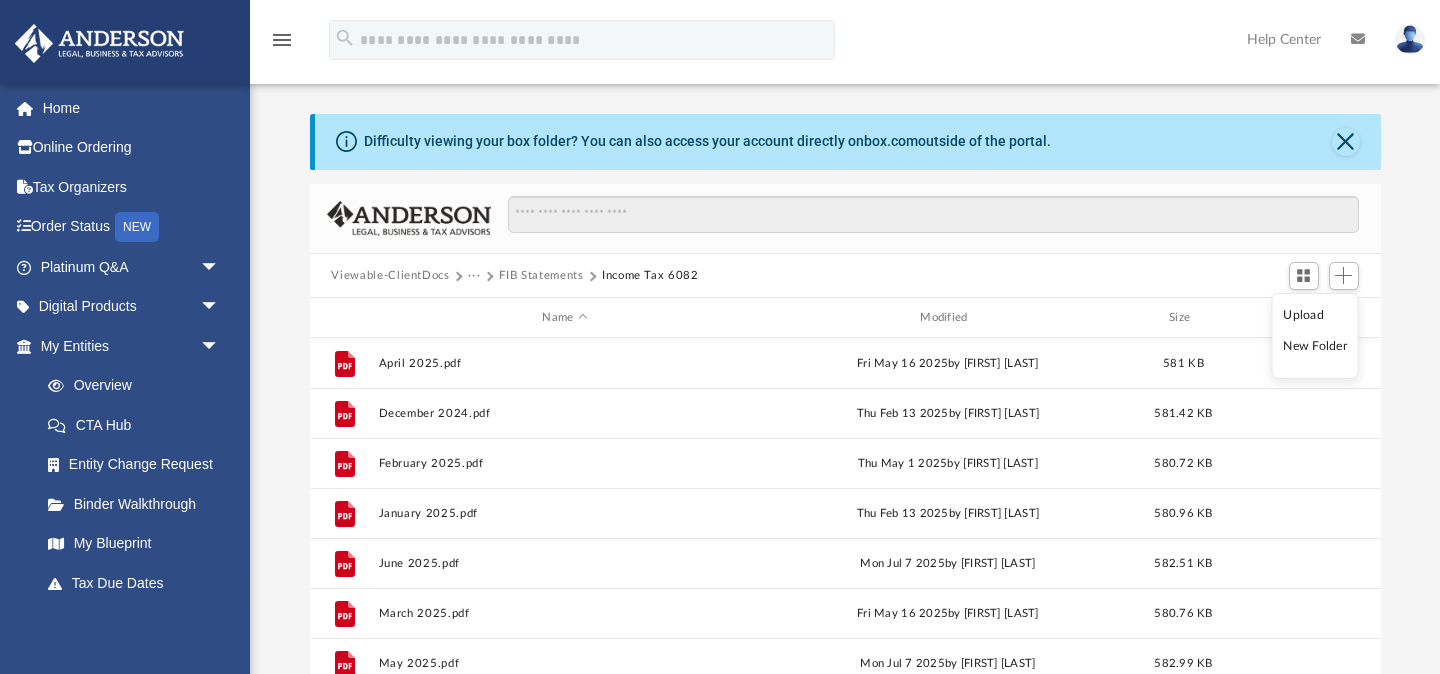 click on "Upload" at bounding box center [1315, 315] 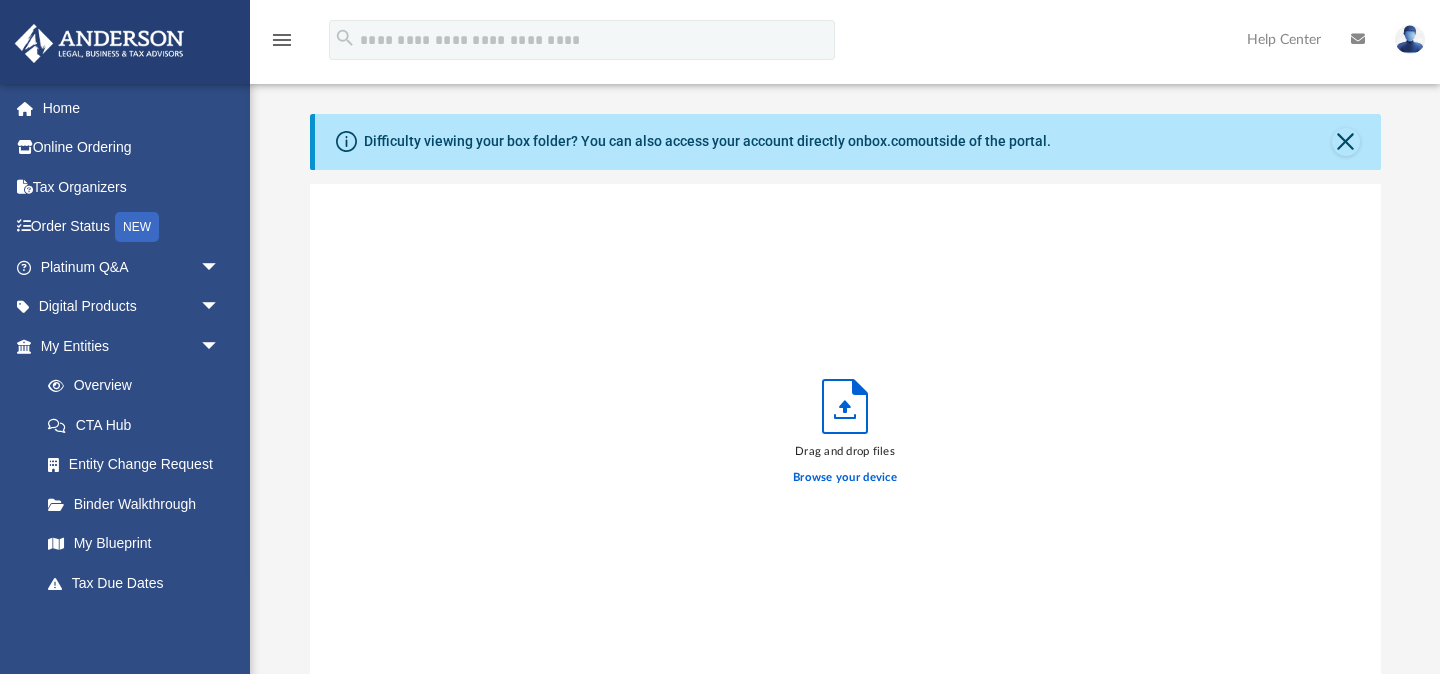 scroll, scrollTop: 1, scrollLeft: 1, axis: both 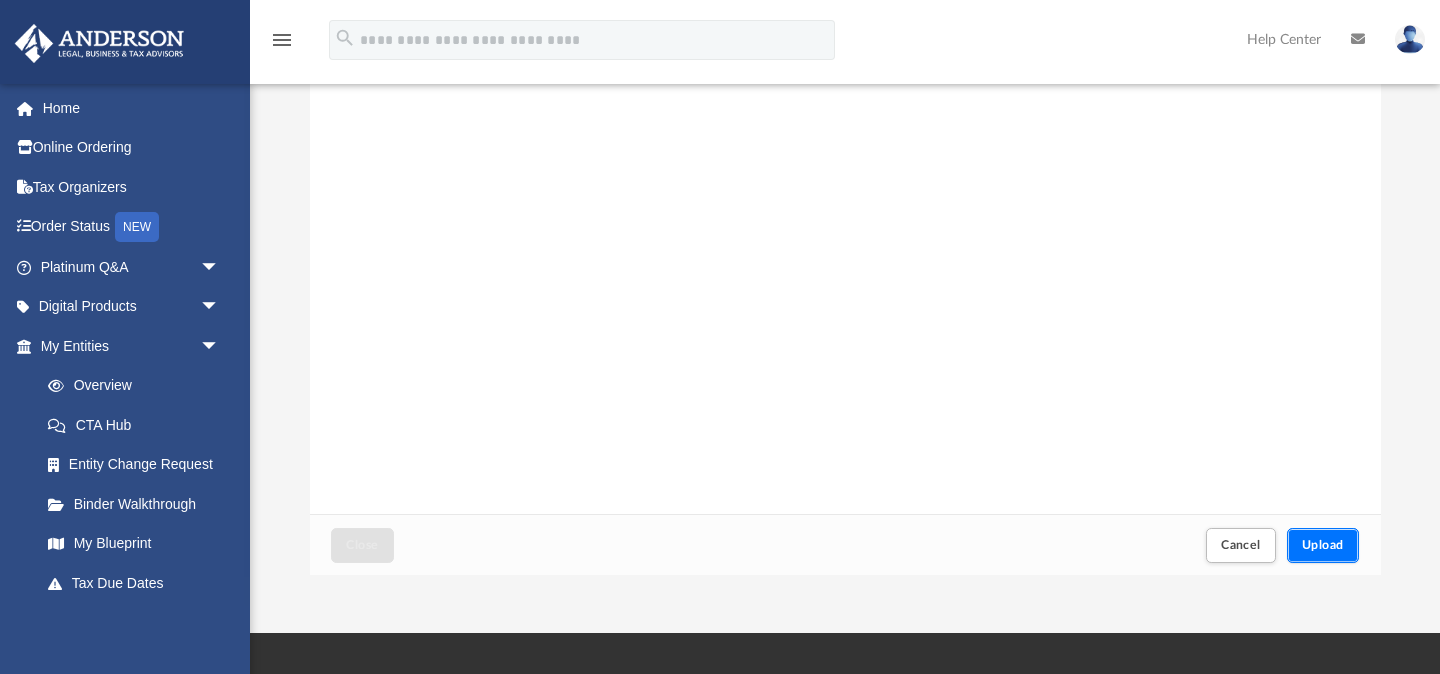 click on "Upload" at bounding box center (1323, 545) 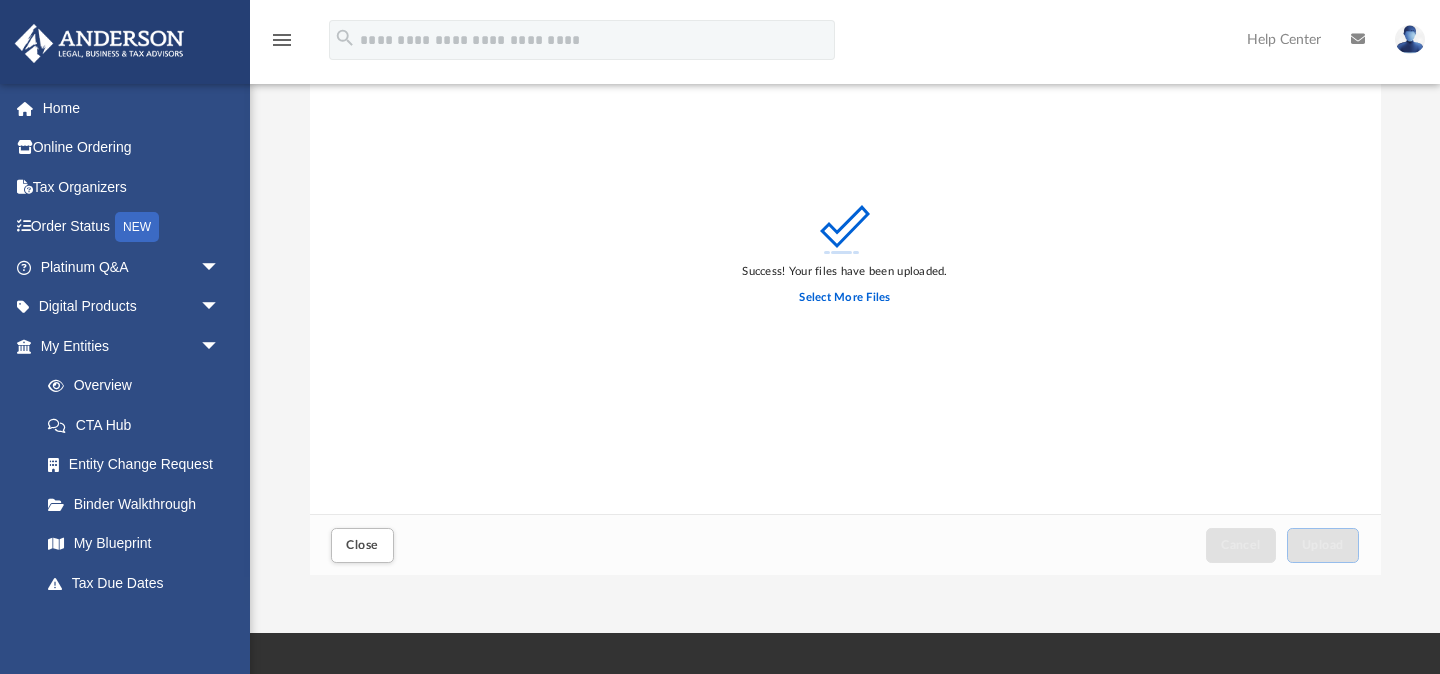 click on "Close" at bounding box center [362, 545] 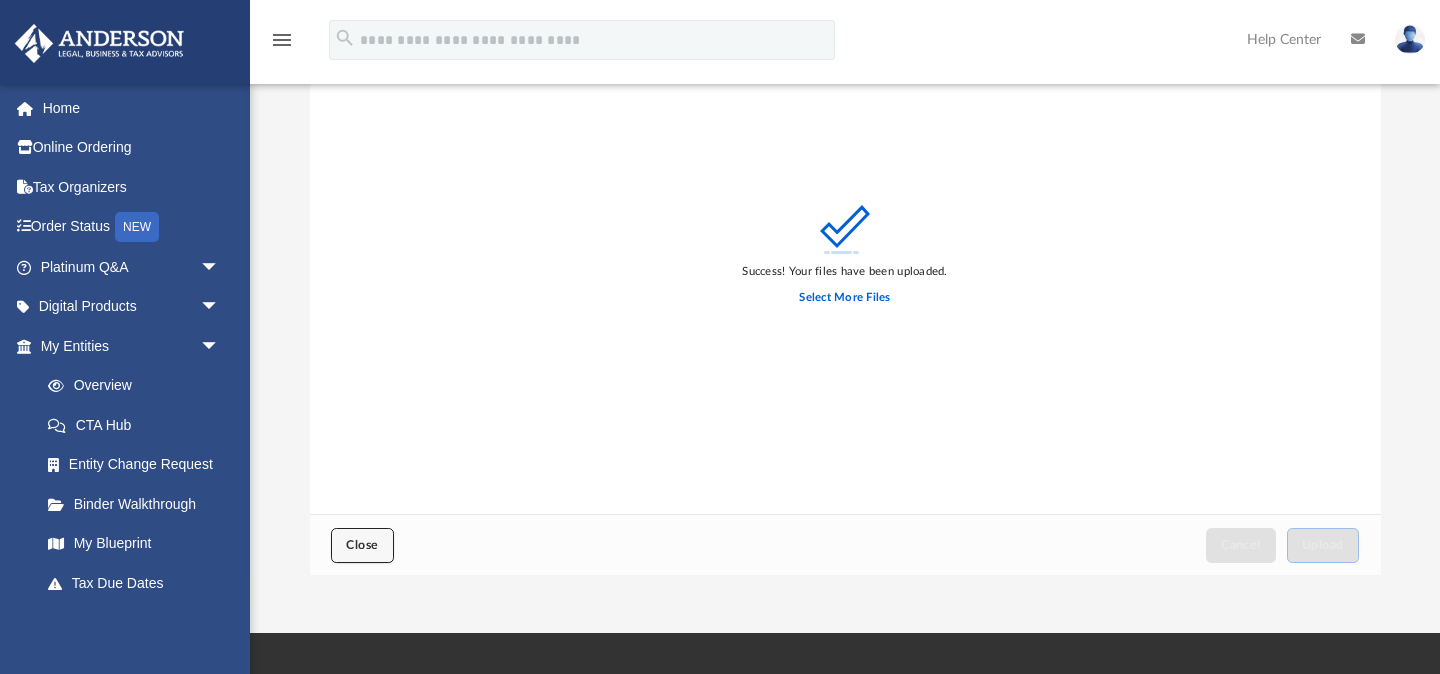 click on "Close" at bounding box center [362, 545] 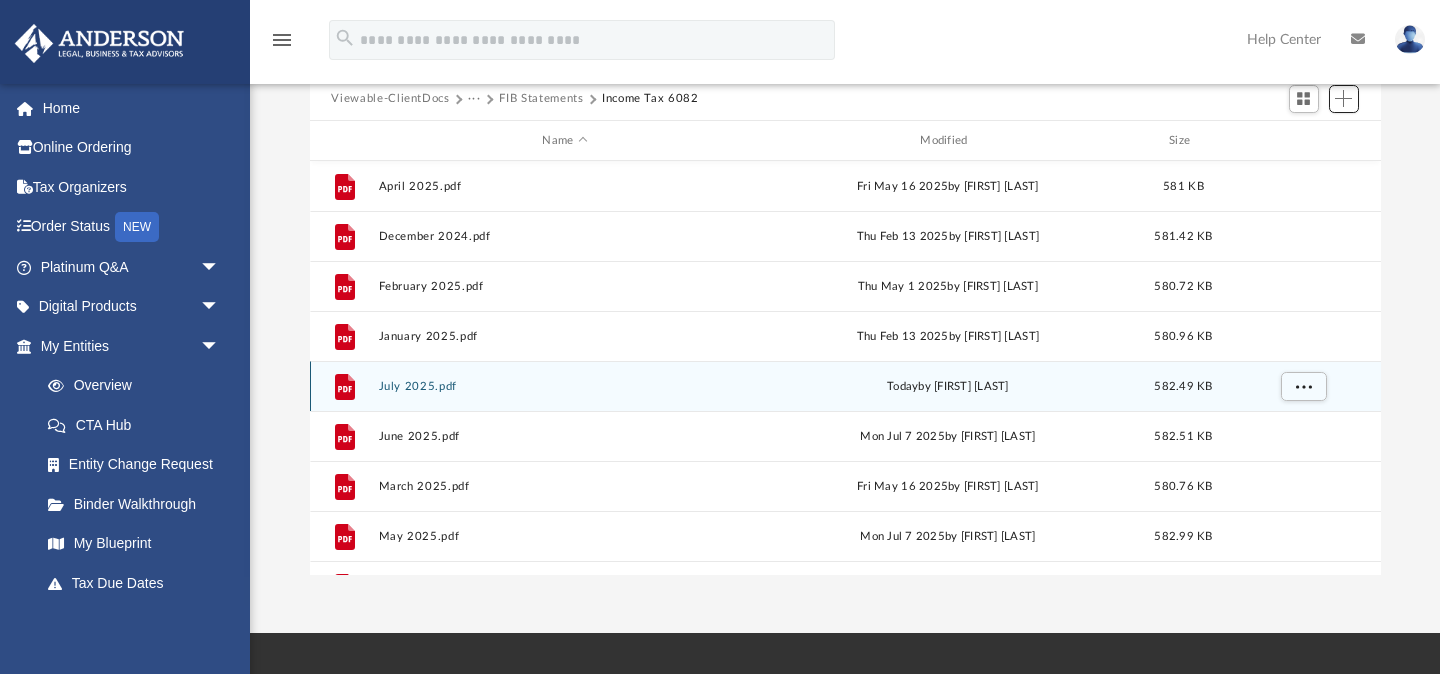 scroll, scrollTop: 0, scrollLeft: 0, axis: both 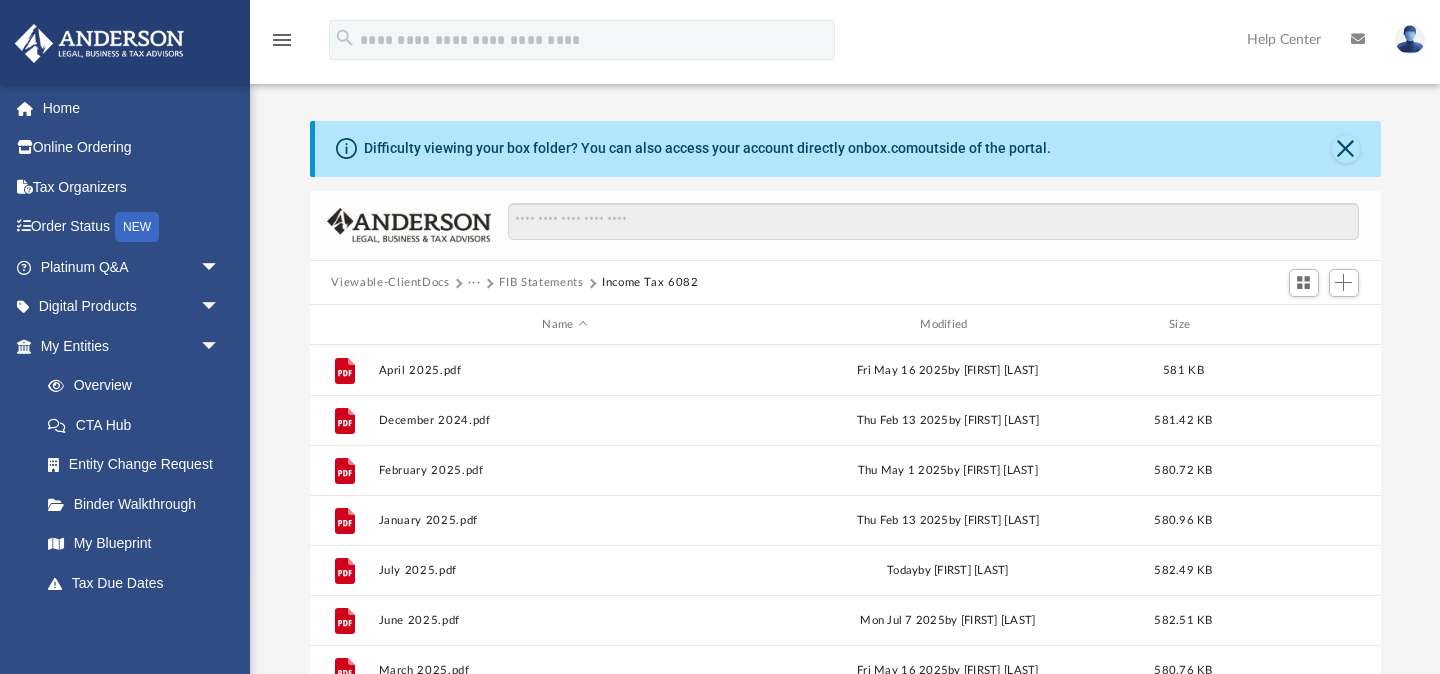 click on "FIB Statements" at bounding box center (541, 283) 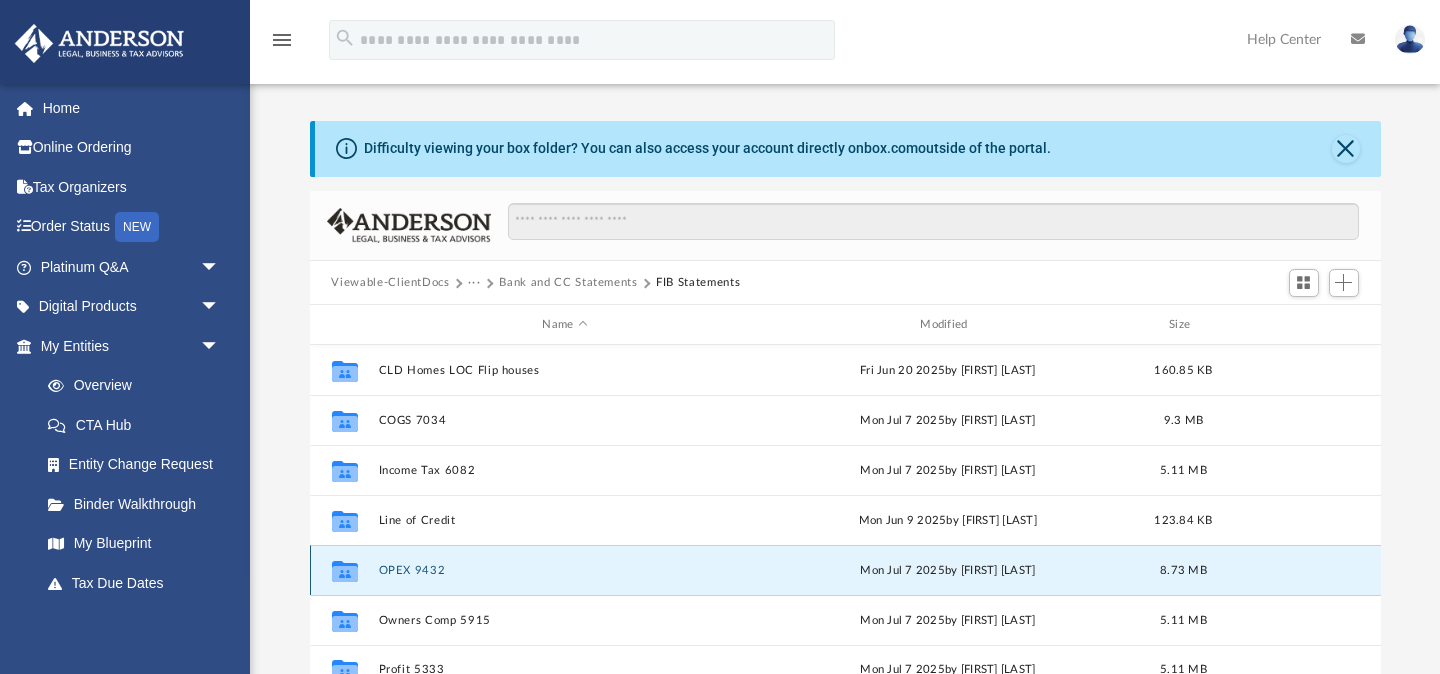 click on "OPEX 9432" at bounding box center [565, 570] 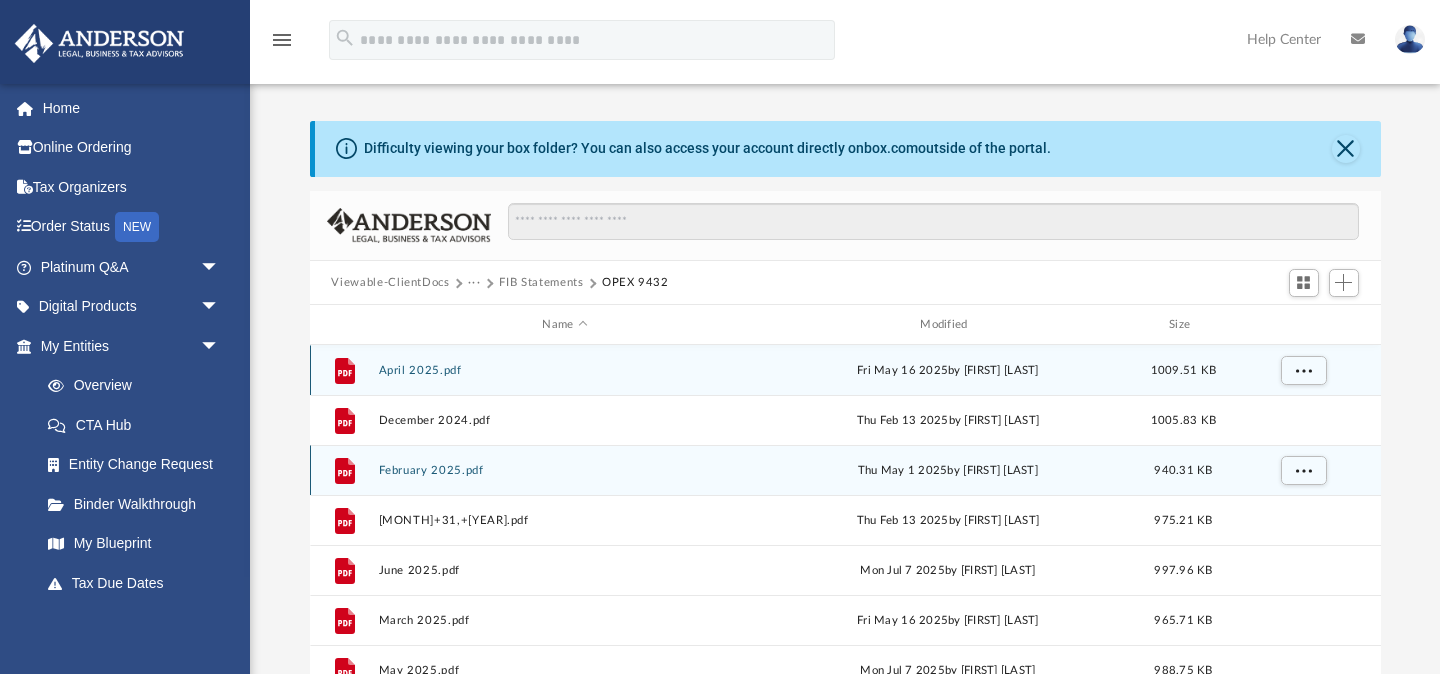 scroll, scrollTop: 35, scrollLeft: 0, axis: vertical 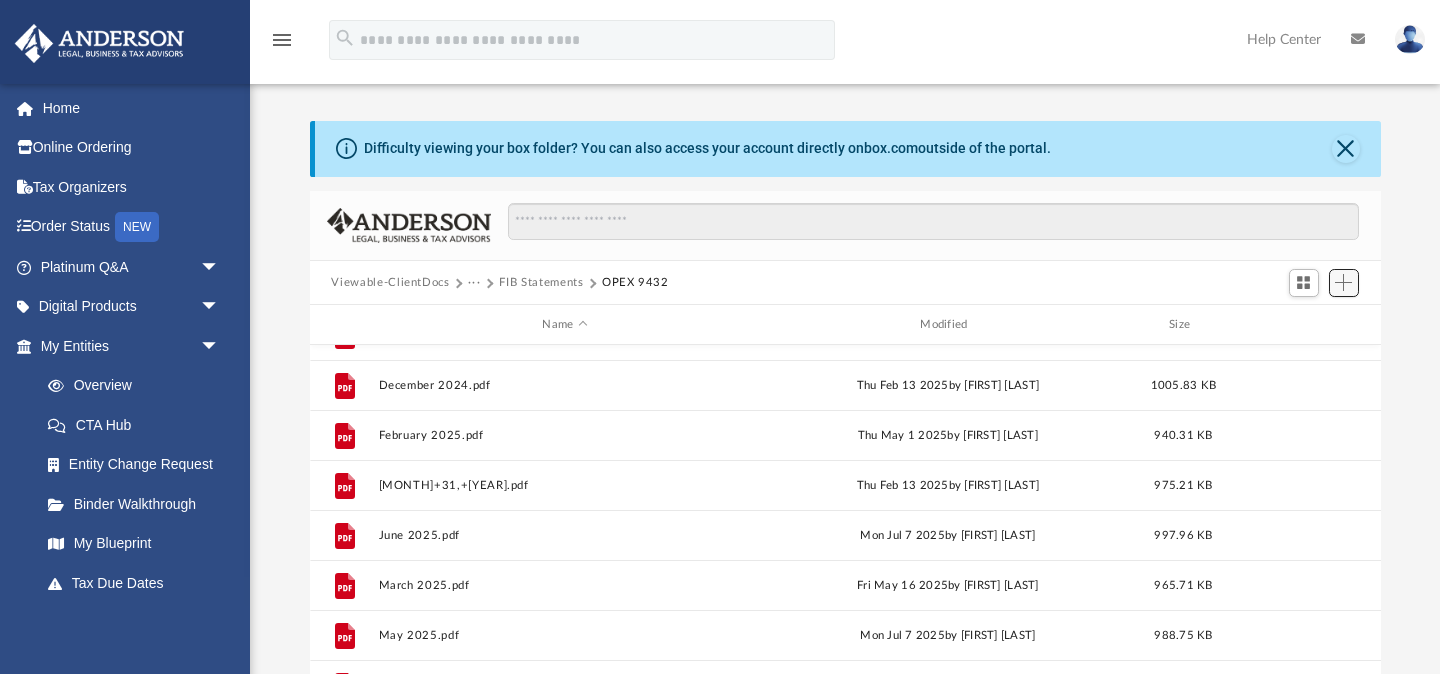 click at bounding box center (1344, 283) 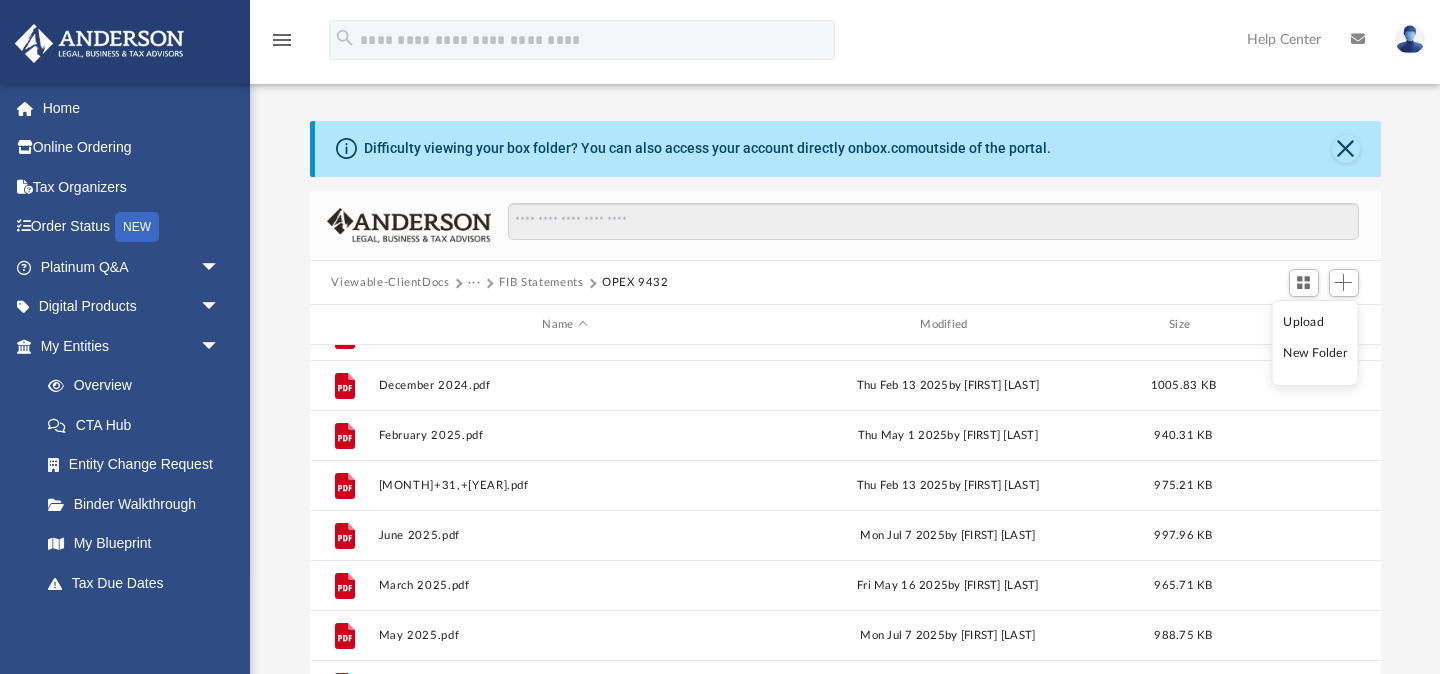 click on "Upload" at bounding box center (1315, 322) 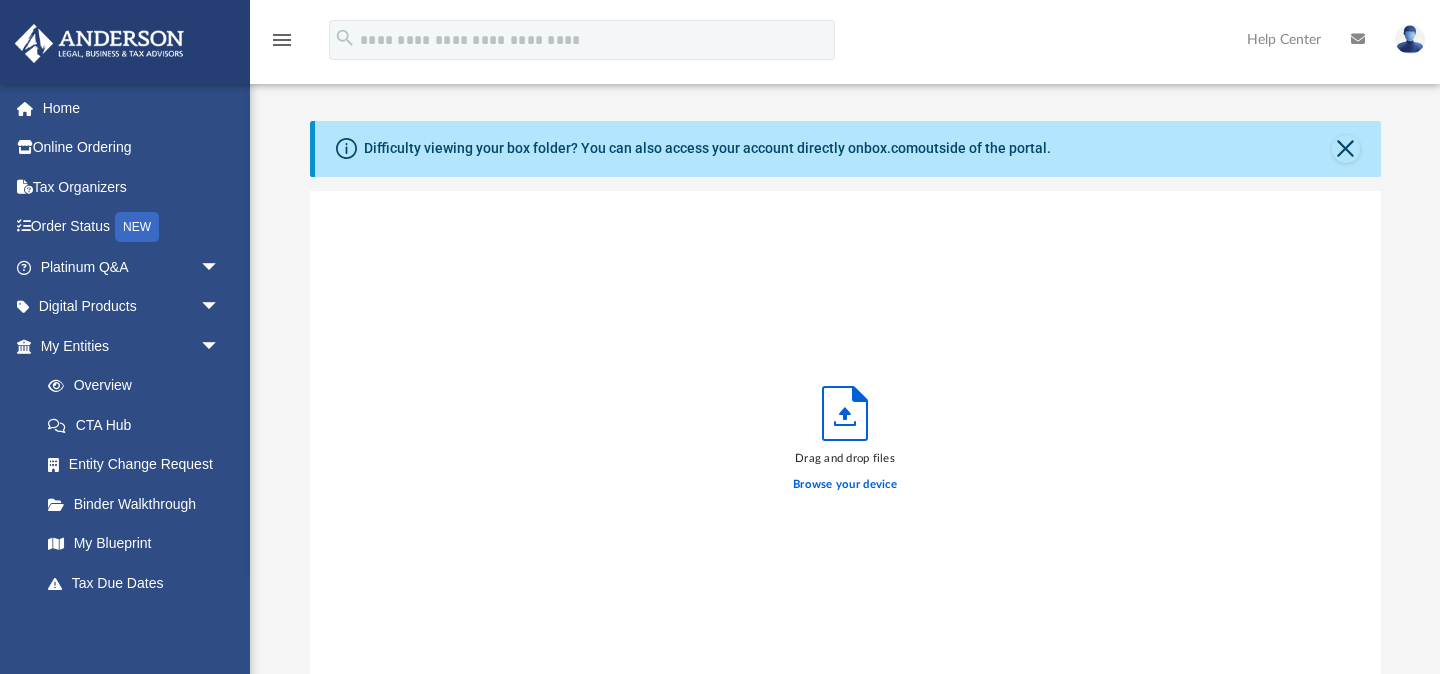 scroll, scrollTop: 1, scrollLeft: 1, axis: both 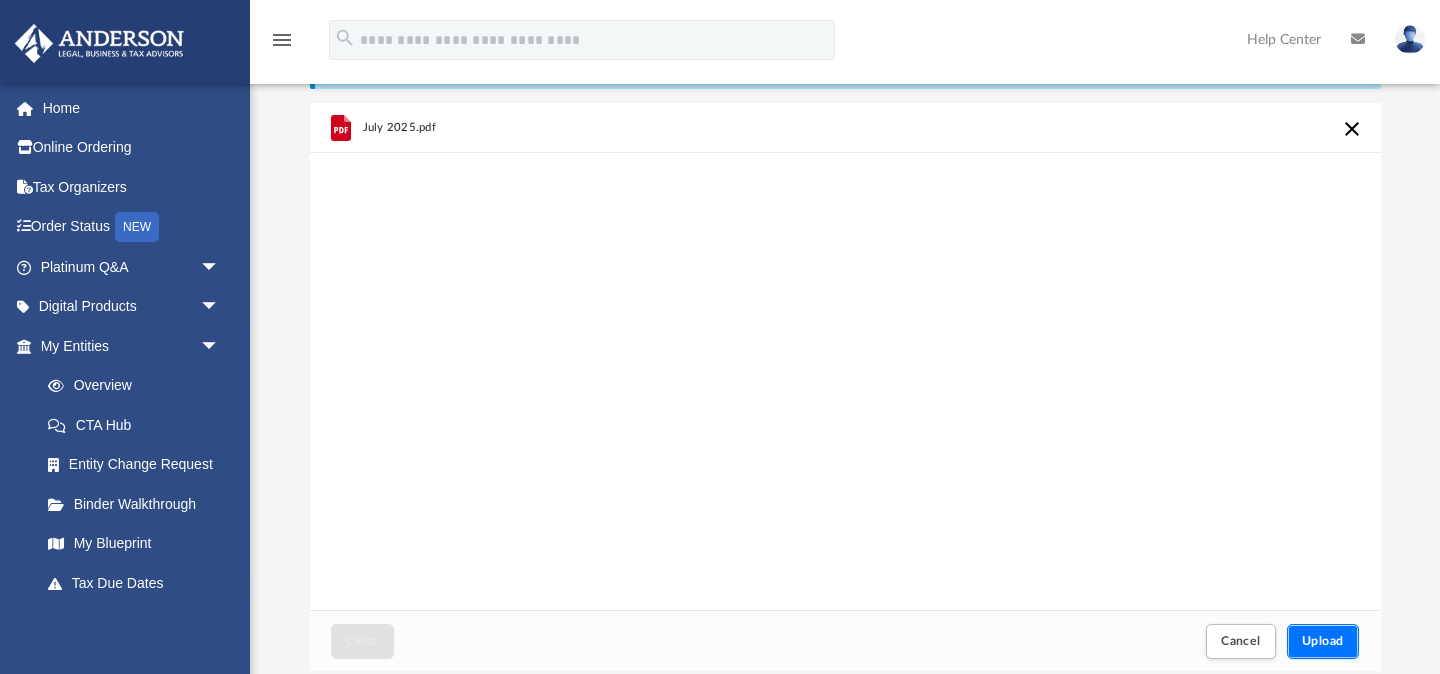 click on "Upload" at bounding box center (1323, 641) 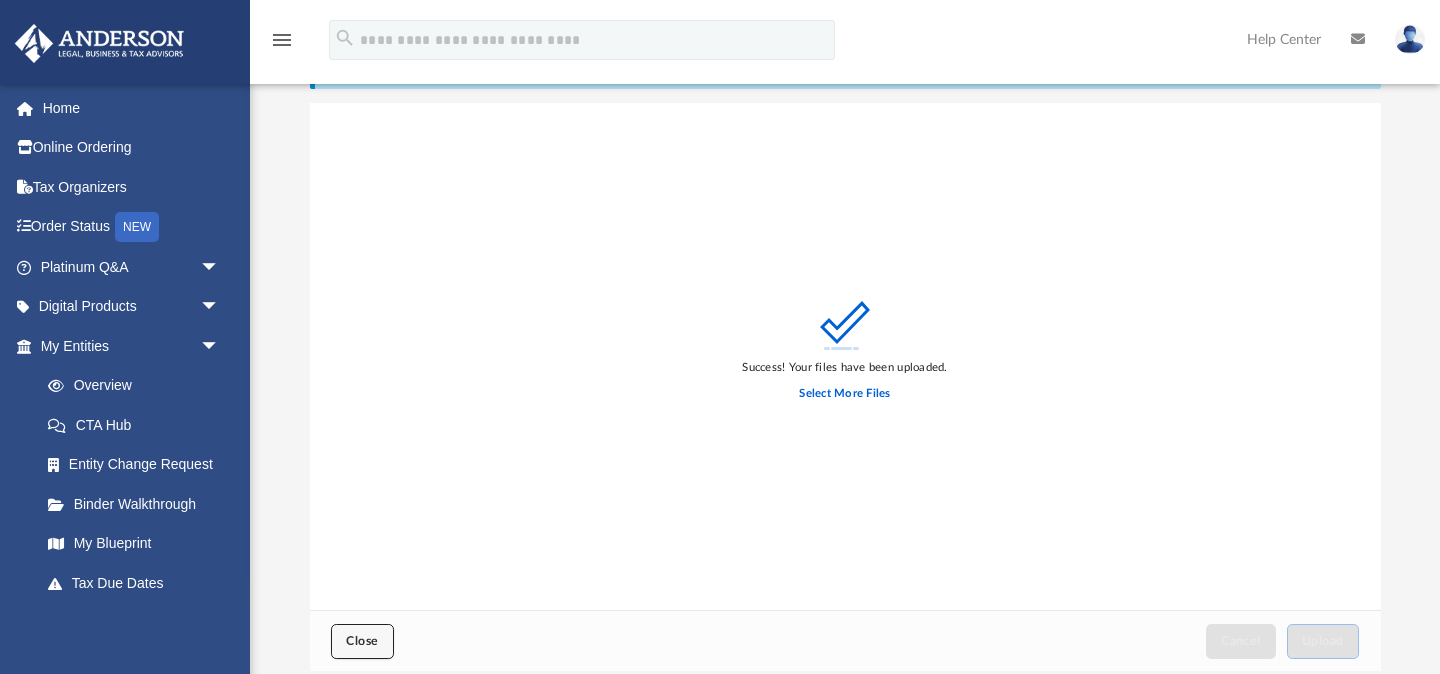 click on "Close" at bounding box center (362, 641) 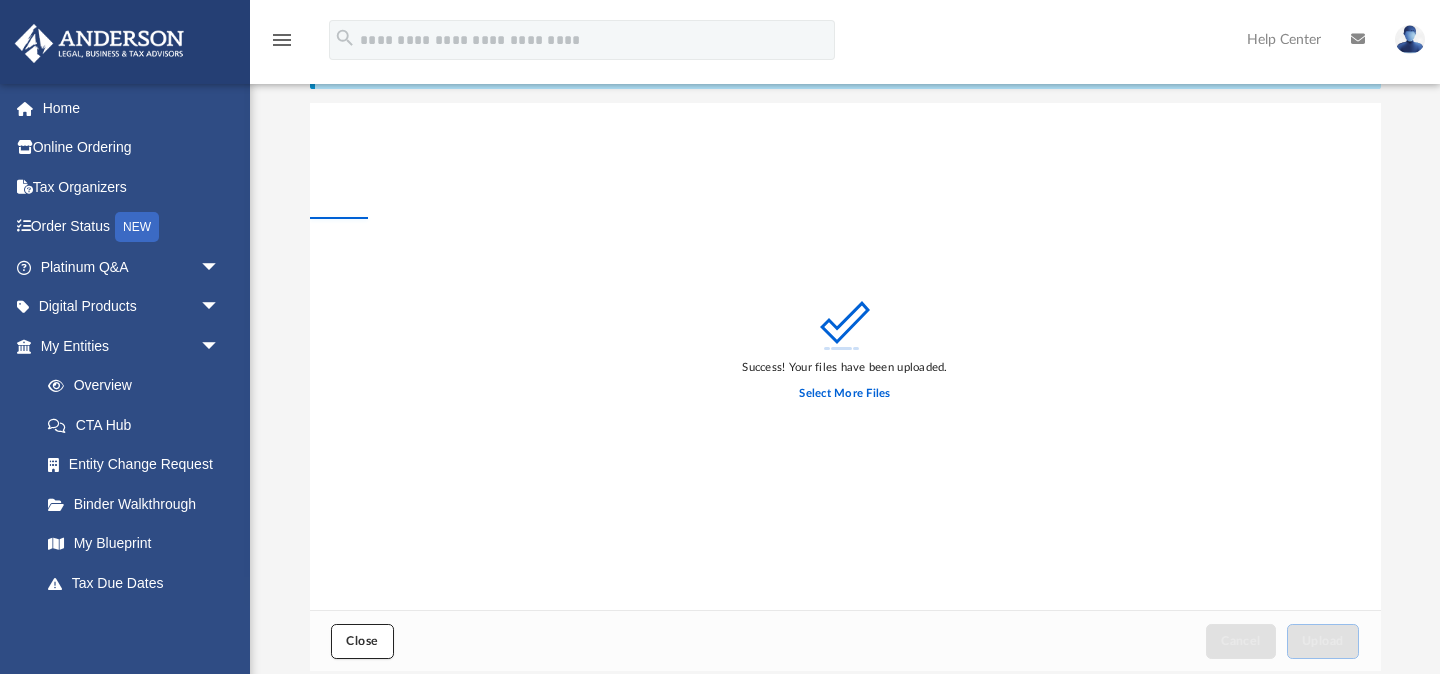 scroll, scrollTop: 0, scrollLeft: 0, axis: both 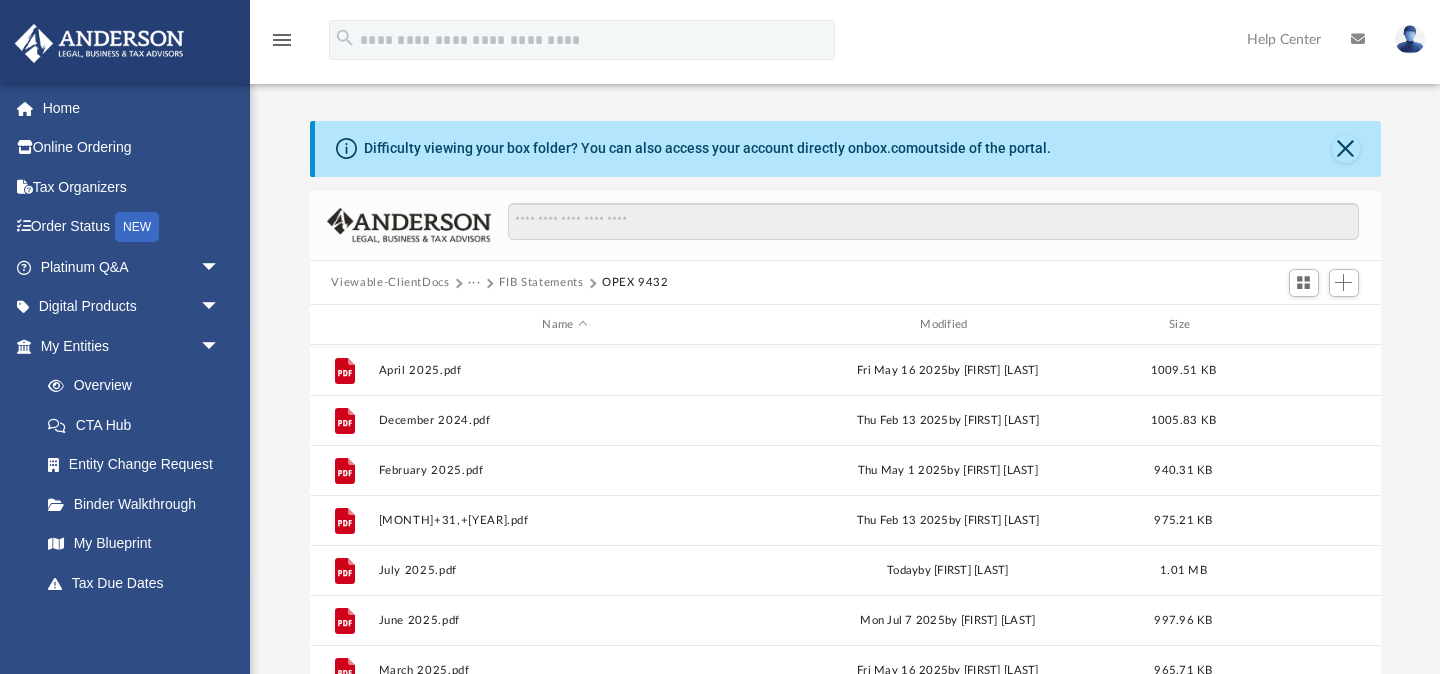 click on "FIB Statements" at bounding box center (541, 283) 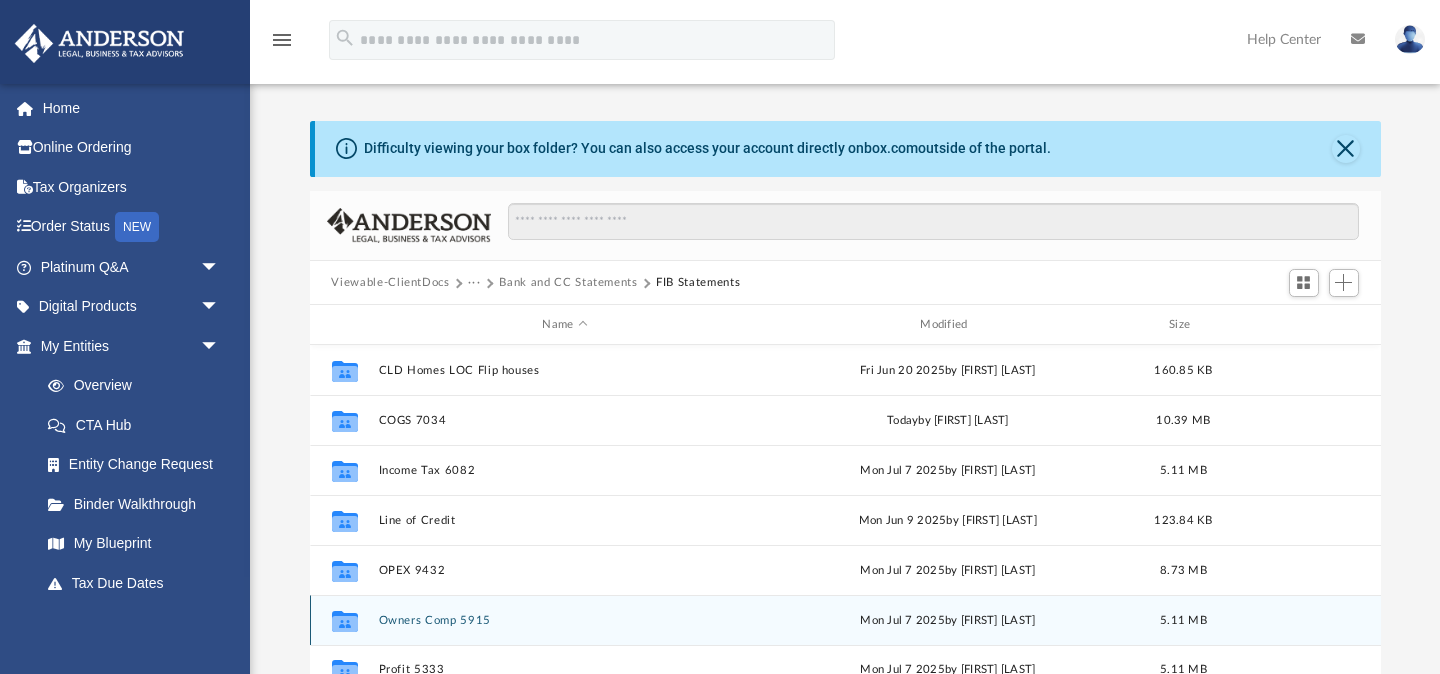 click on "Owners Comp 5915" at bounding box center [565, 620] 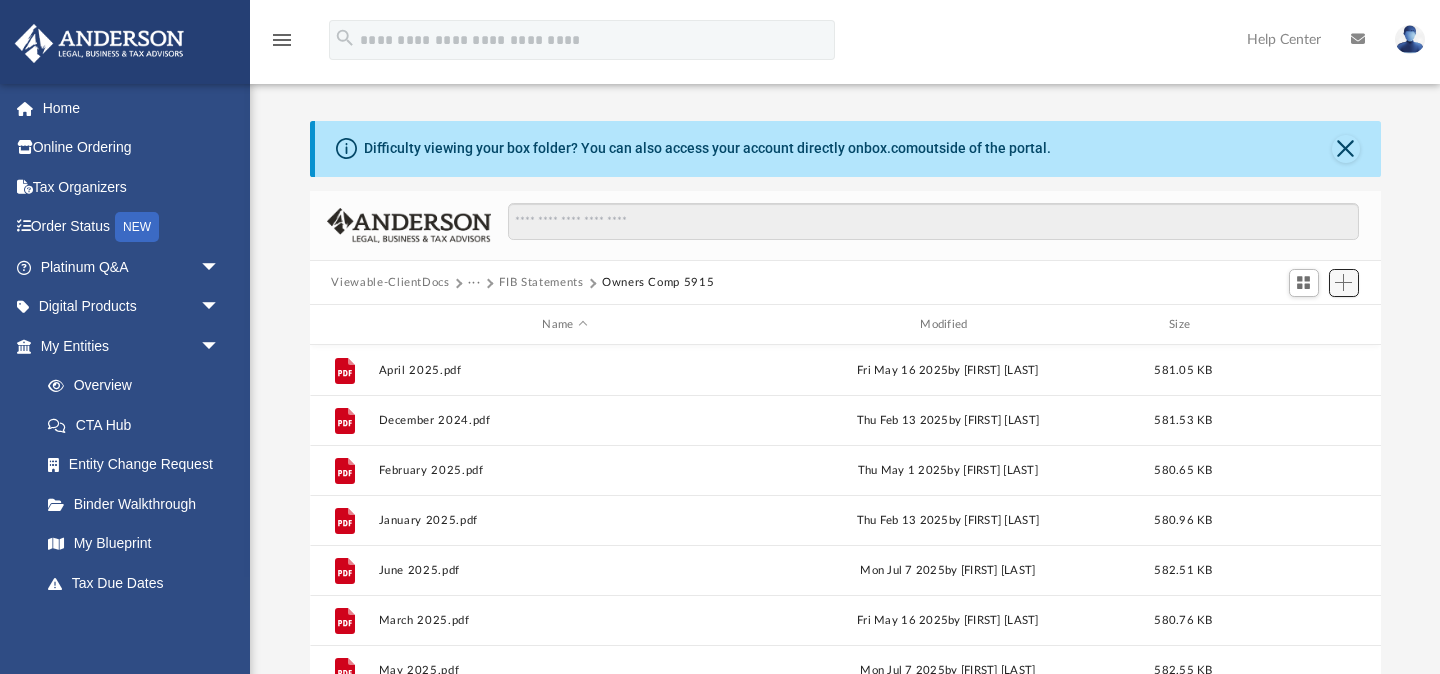 click at bounding box center [1343, 282] 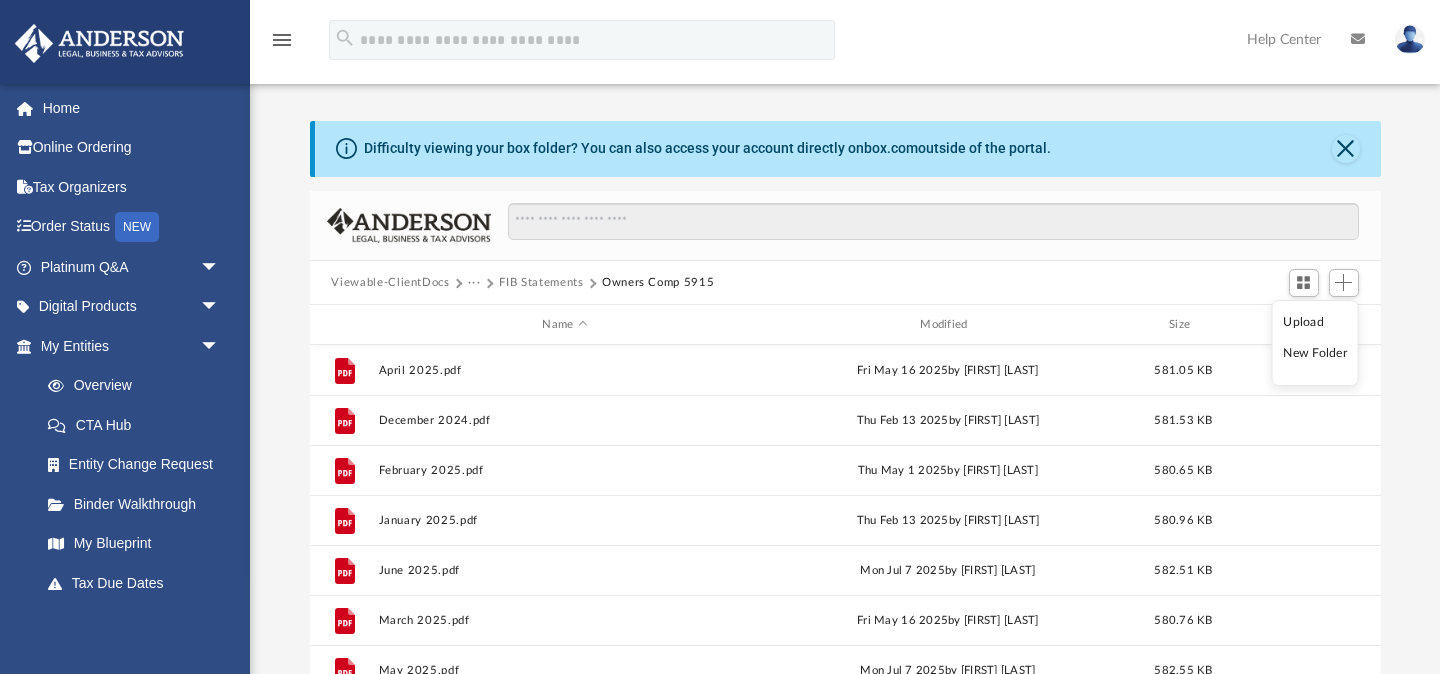 click on "Upload" at bounding box center [1315, 322] 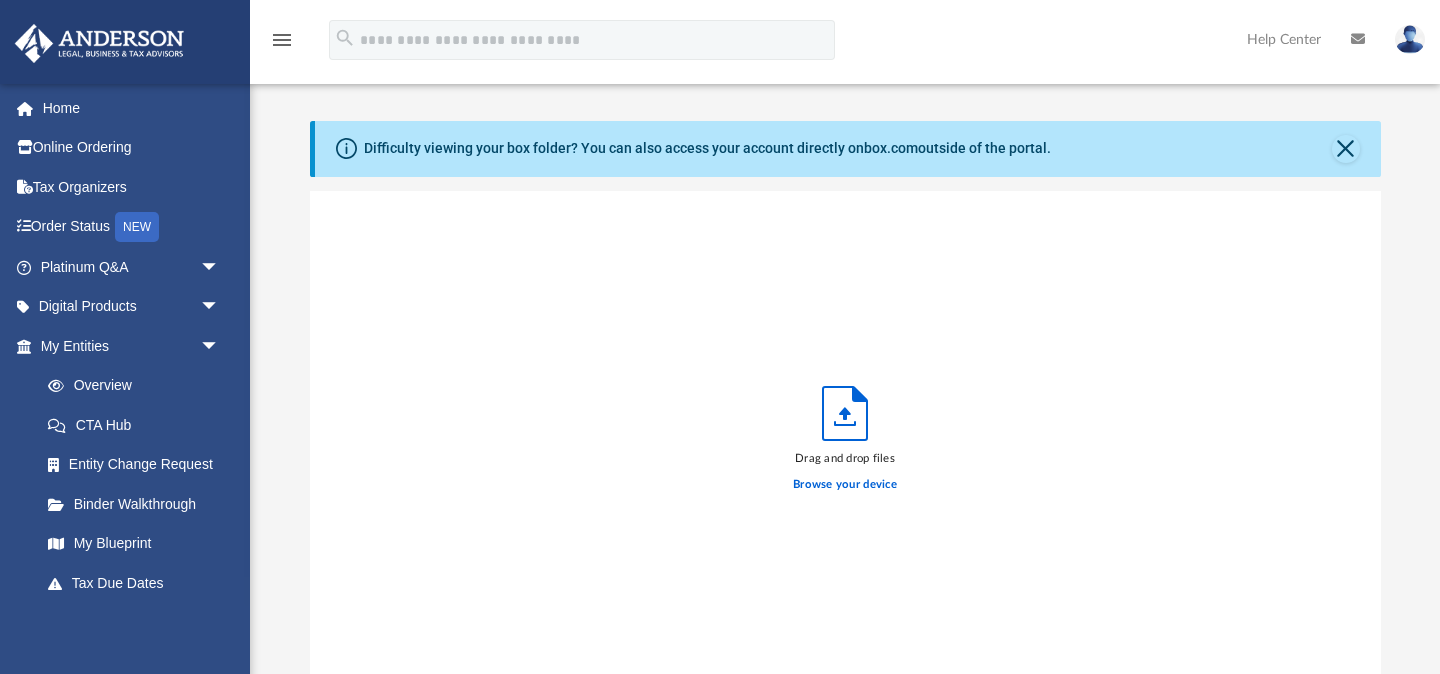 scroll, scrollTop: 1, scrollLeft: 1, axis: both 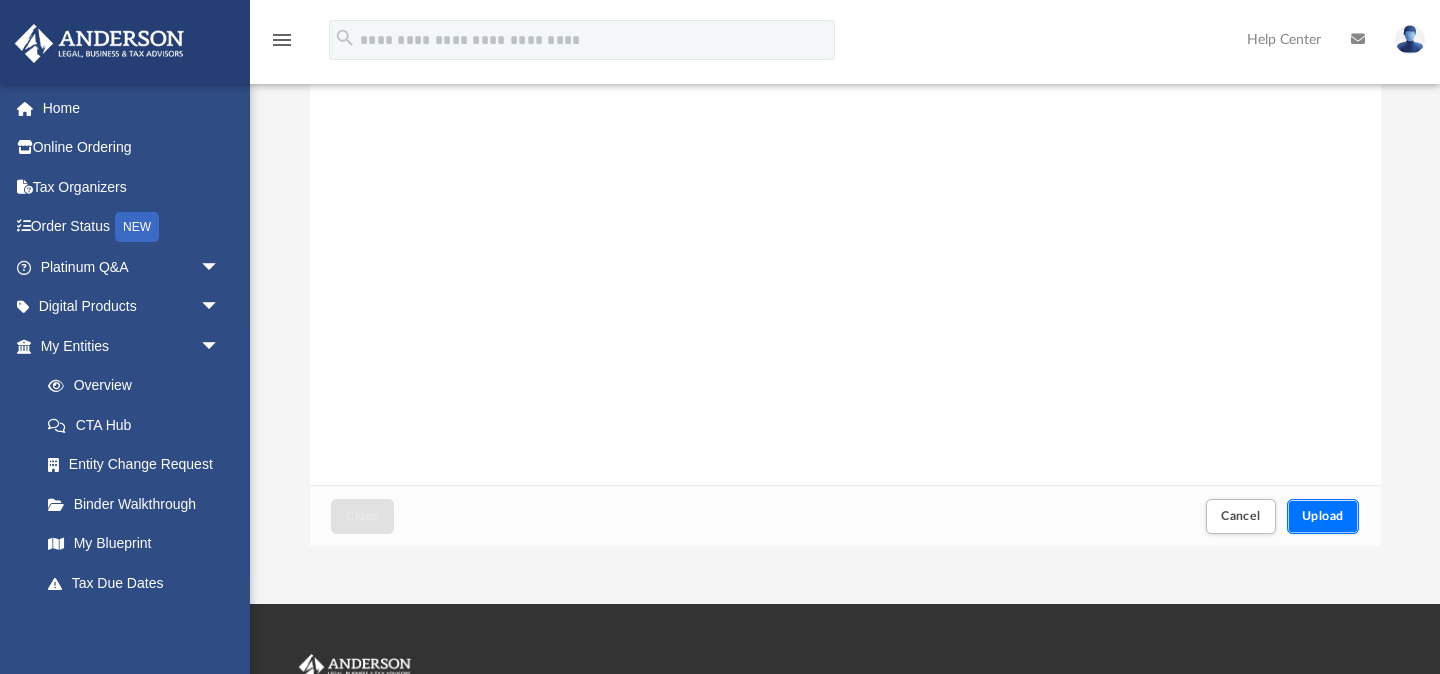 click on "Upload" at bounding box center [1323, 516] 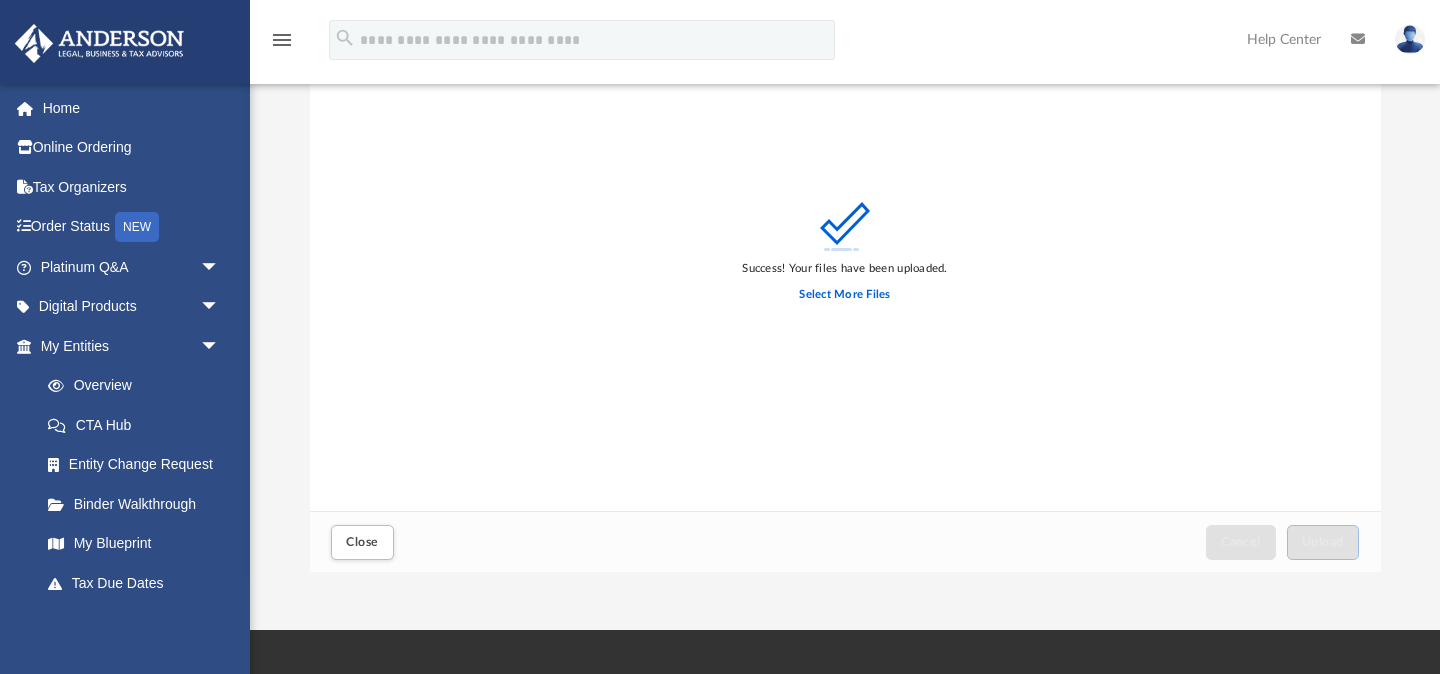 scroll, scrollTop: 232, scrollLeft: 0, axis: vertical 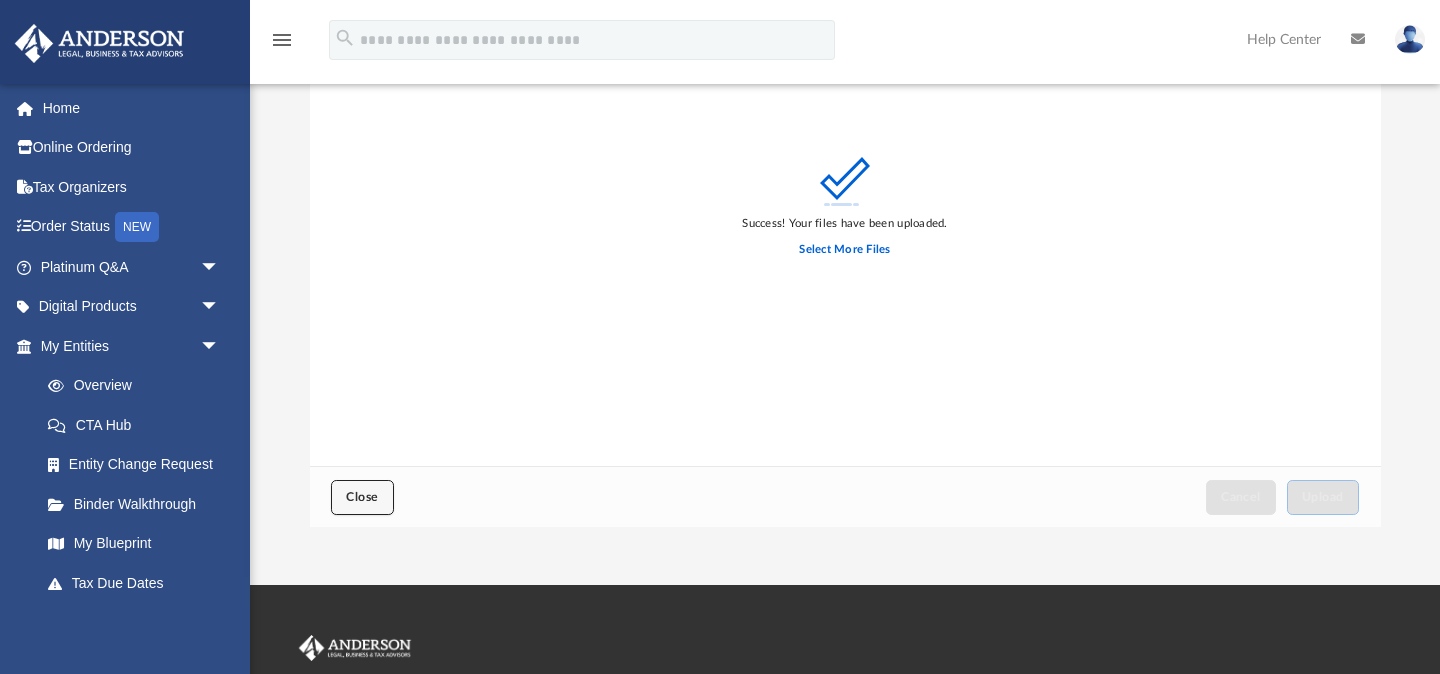 click on "Close" at bounding box center (362, 497) 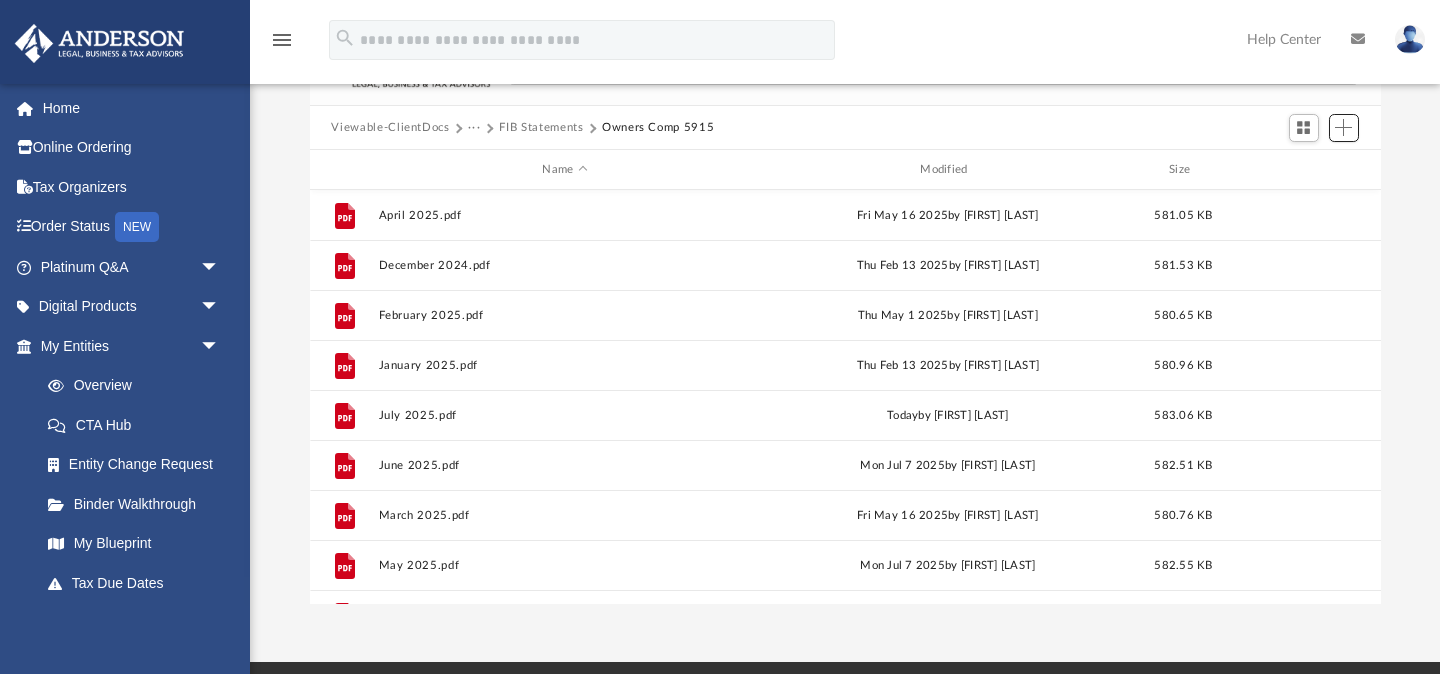 scroll, scrollTop: 0, scrollLeft: 0, axis: both 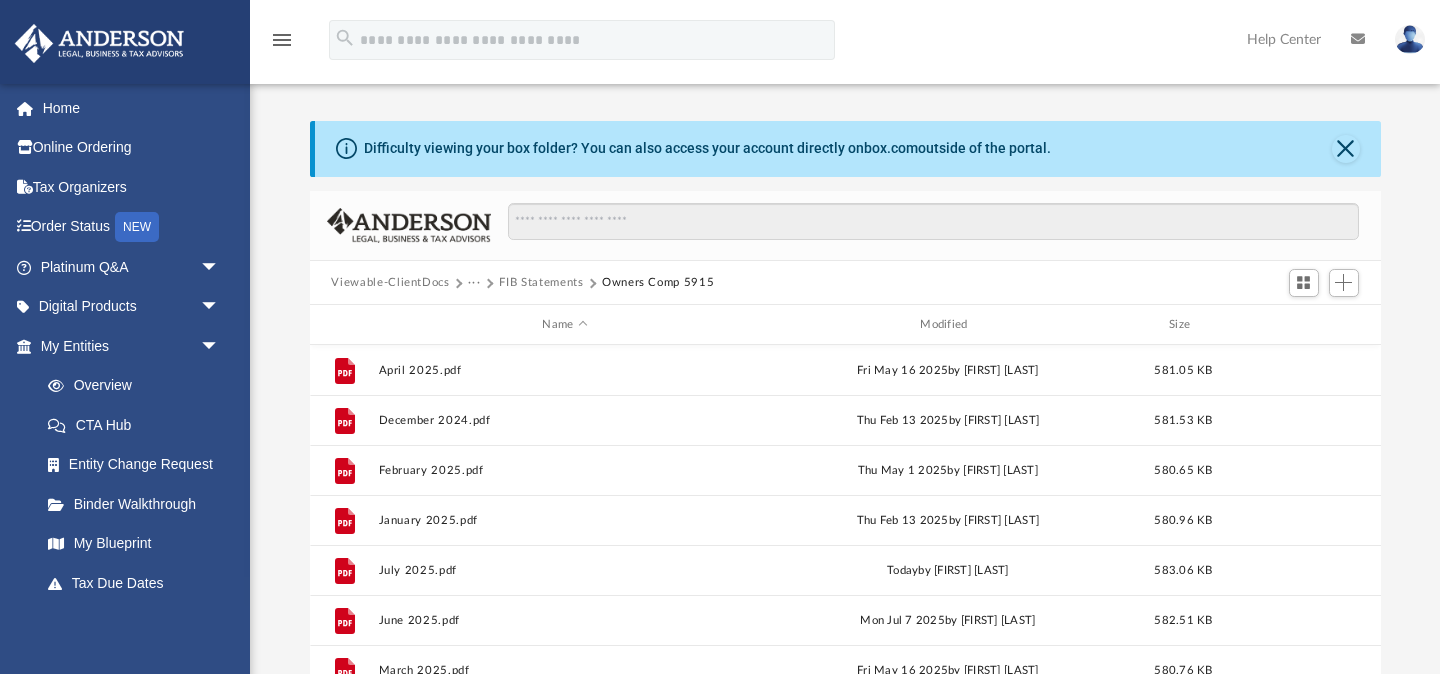 click on "FIB Statements" at bounding box center (541, 283) 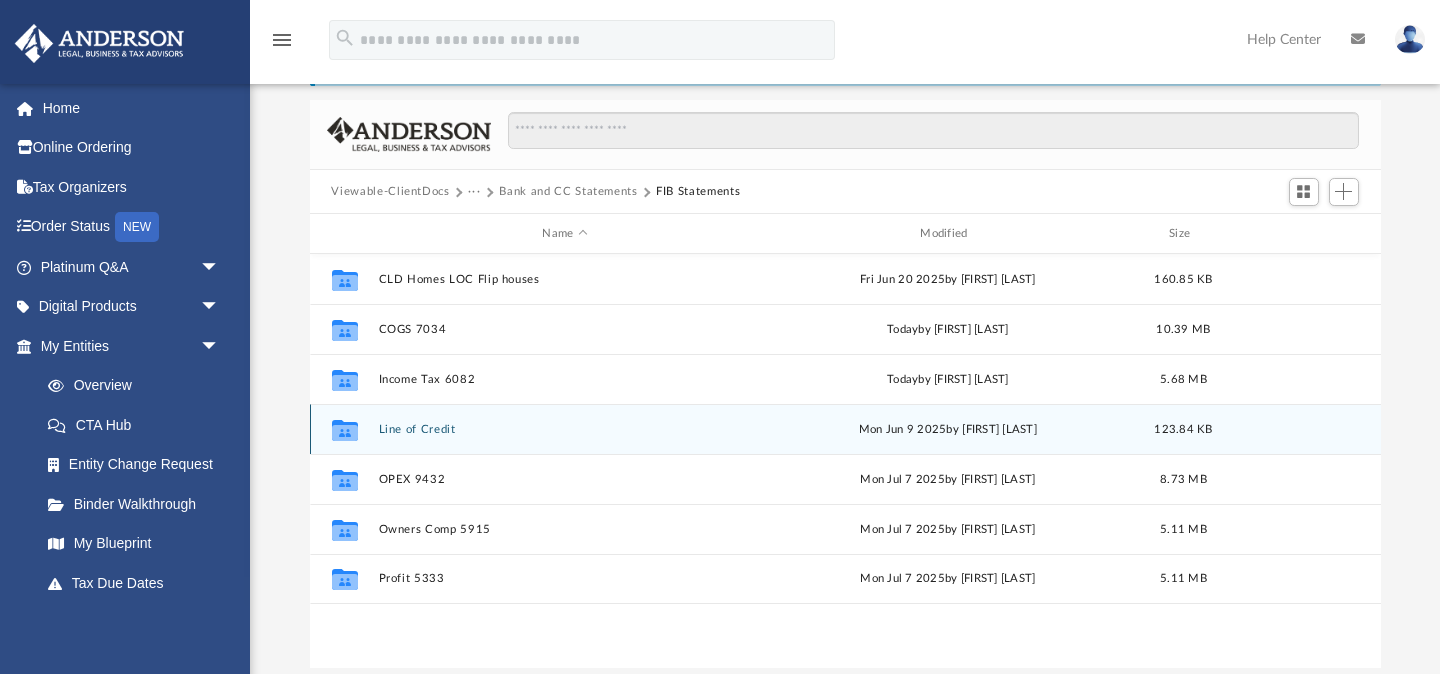 scroll, scrollTop: 166, scrollLeft: 0, axis: vertical 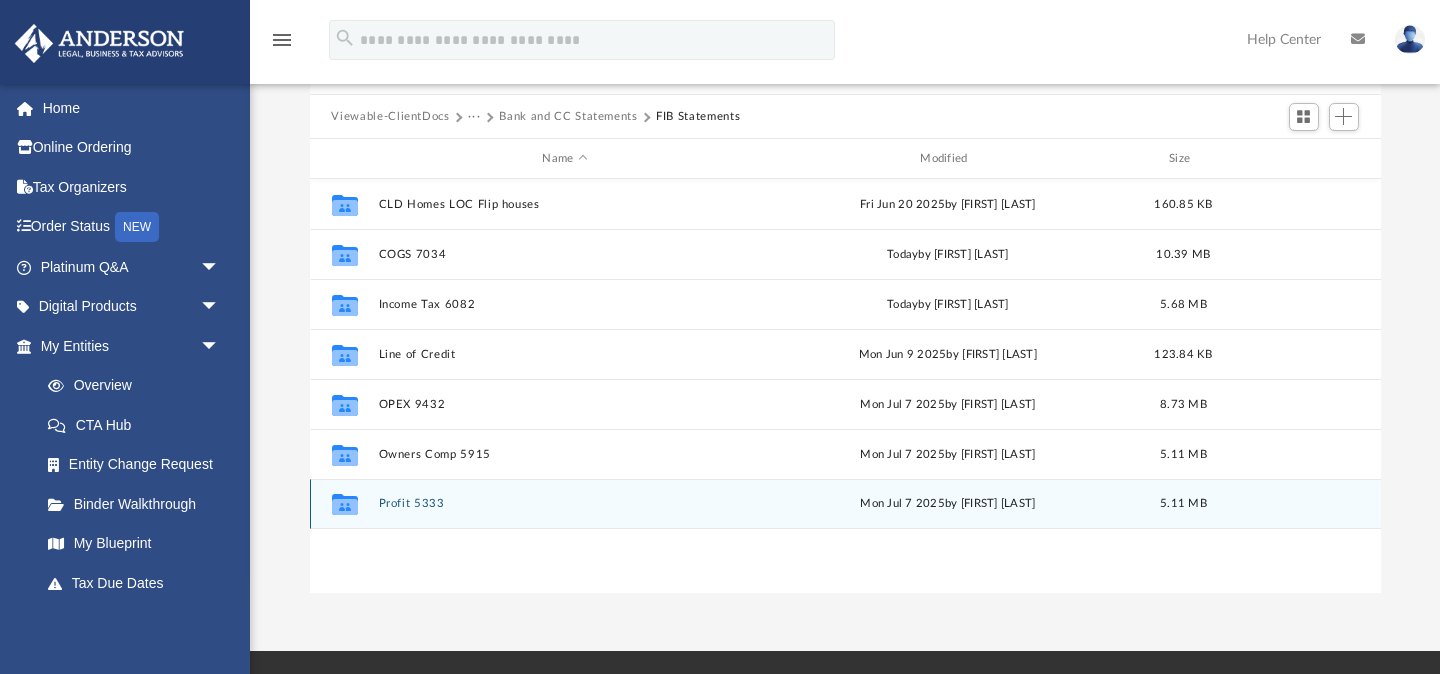 click on "Profit 5333" at bounding box center [565, 504] 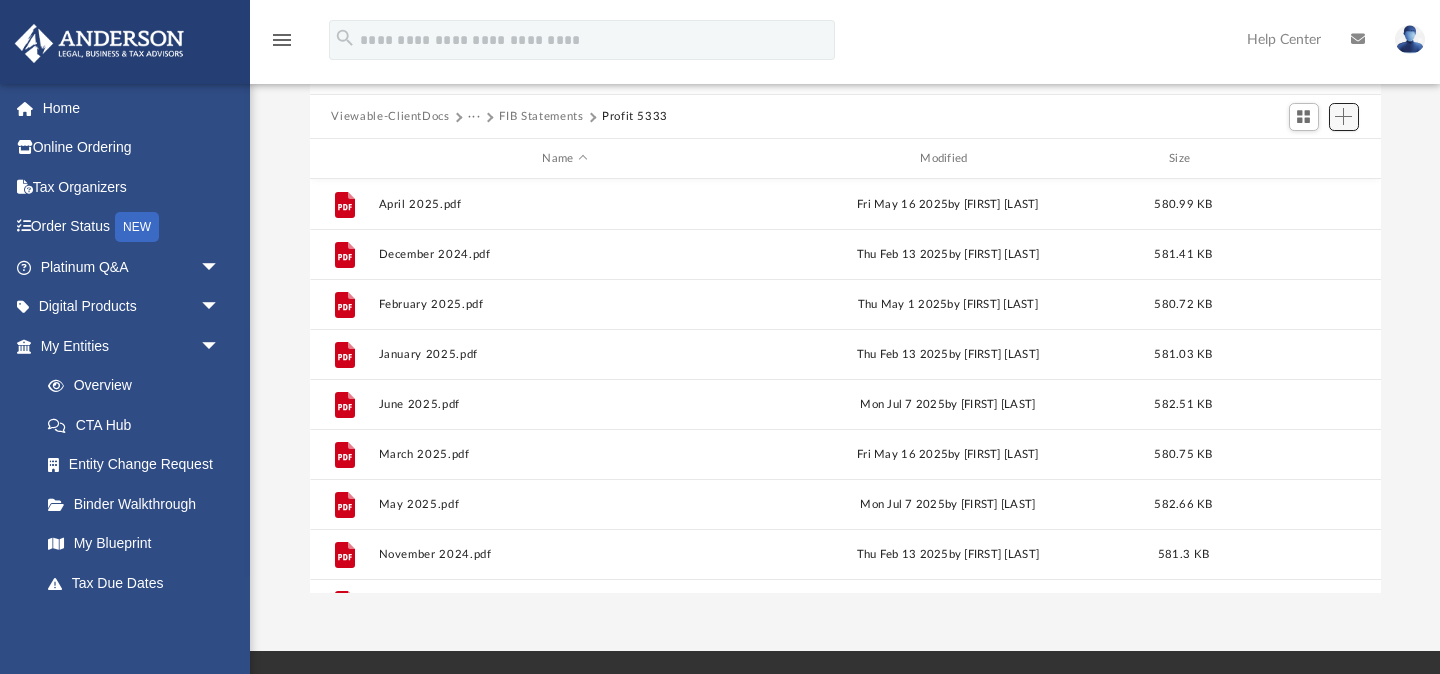 click at bounding box center [1343, 116] 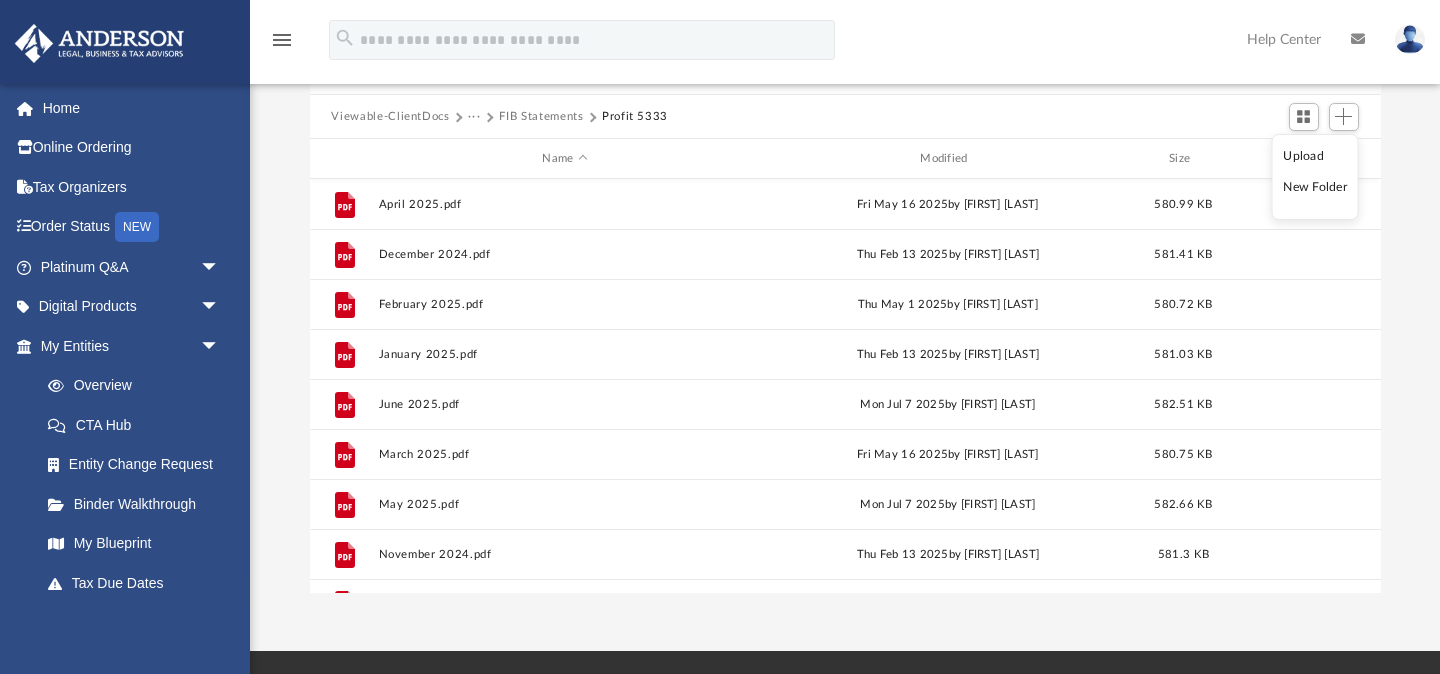 click on "Upload" at bounding box center [1315, 156] 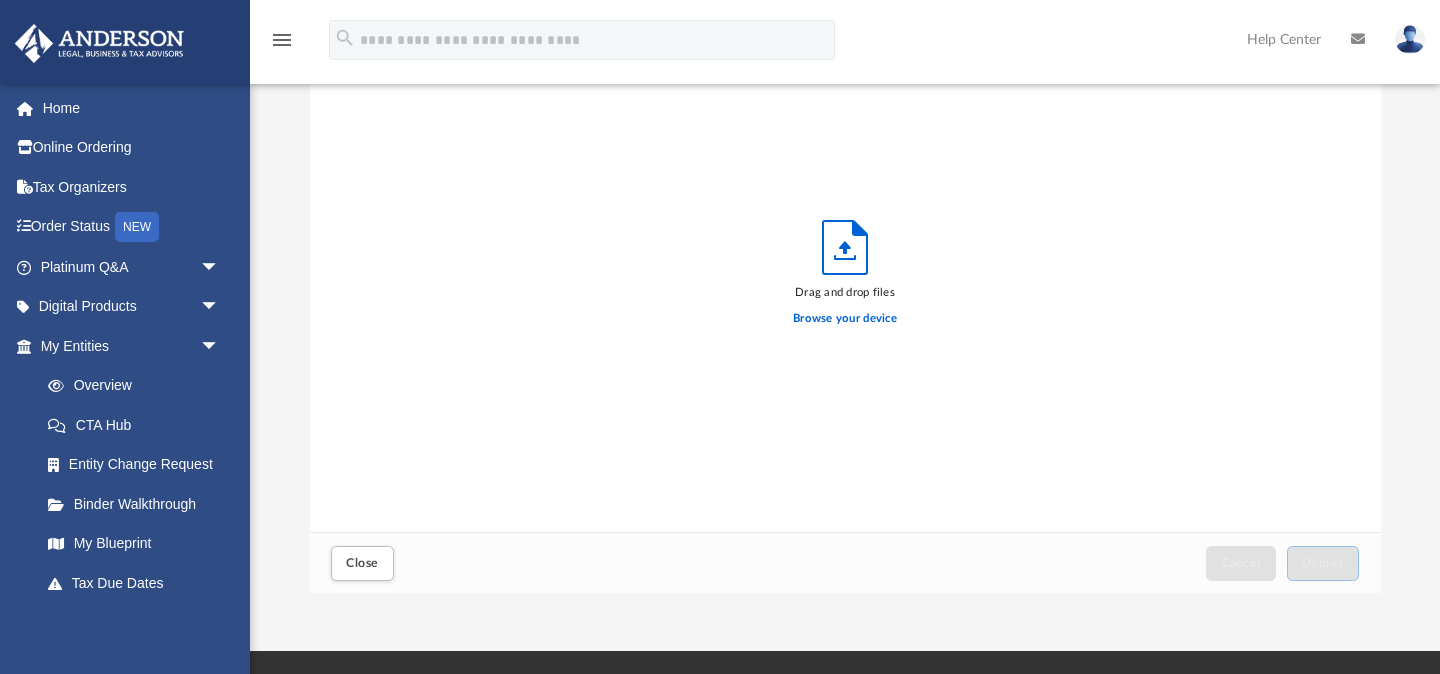 scroll, scrollTop: 1, scrollLeft: 1, axis: both 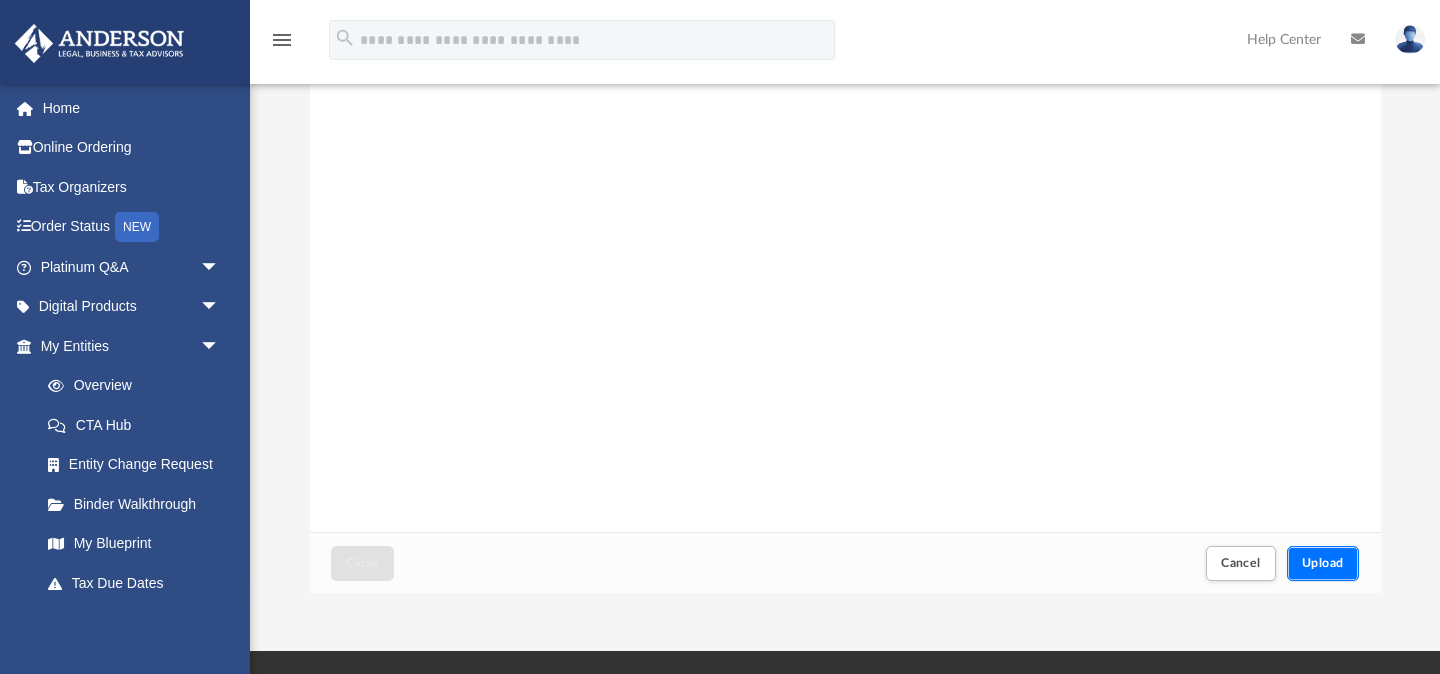 click on "Upload" at bounding box center [1323, 563] 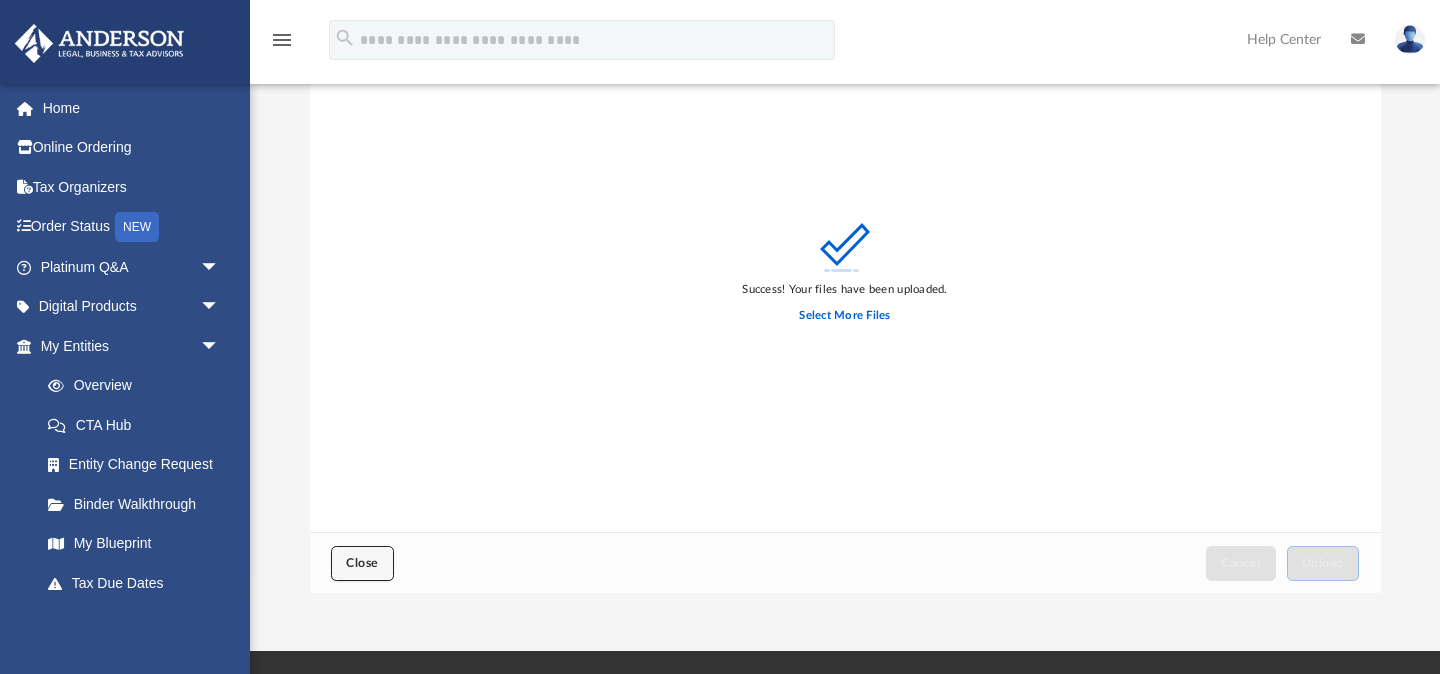 click on "Close" at bounding box center [362, 563] 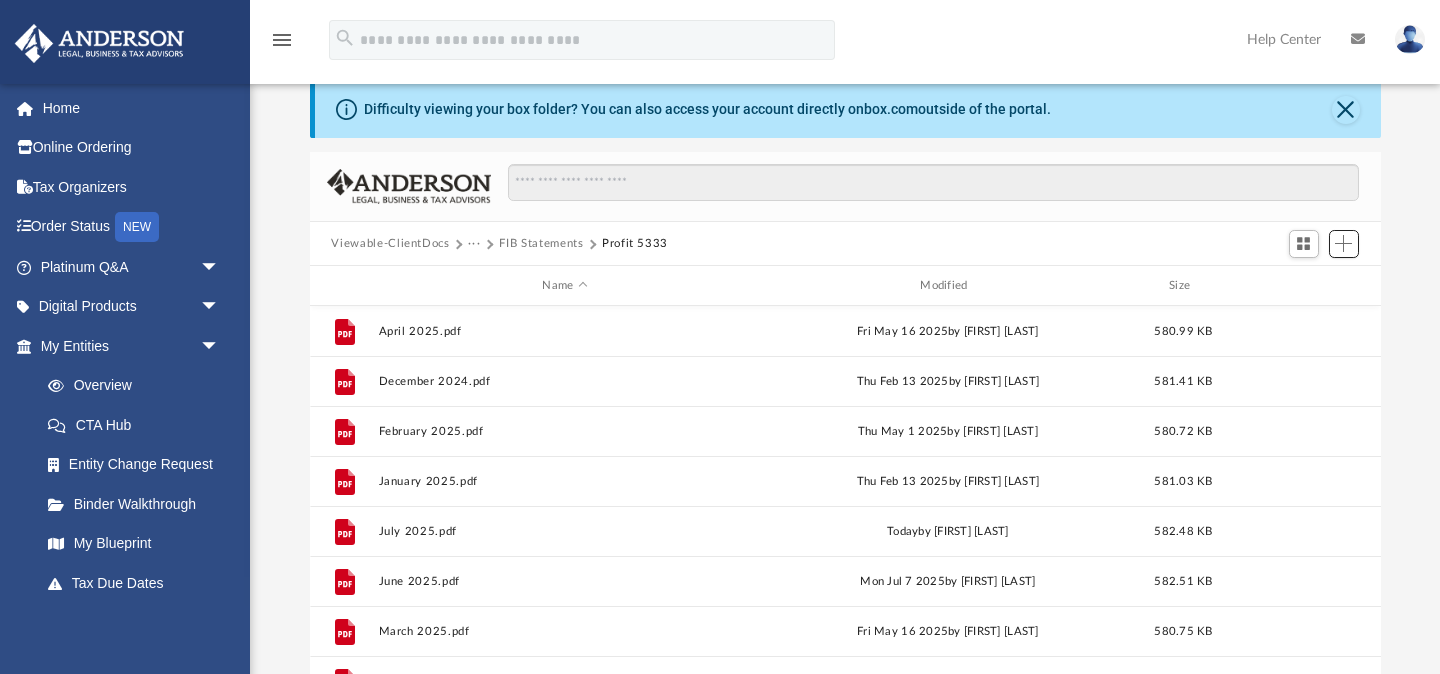 scroll, scrollTop: 0, scrollLeft: 0, axis: both 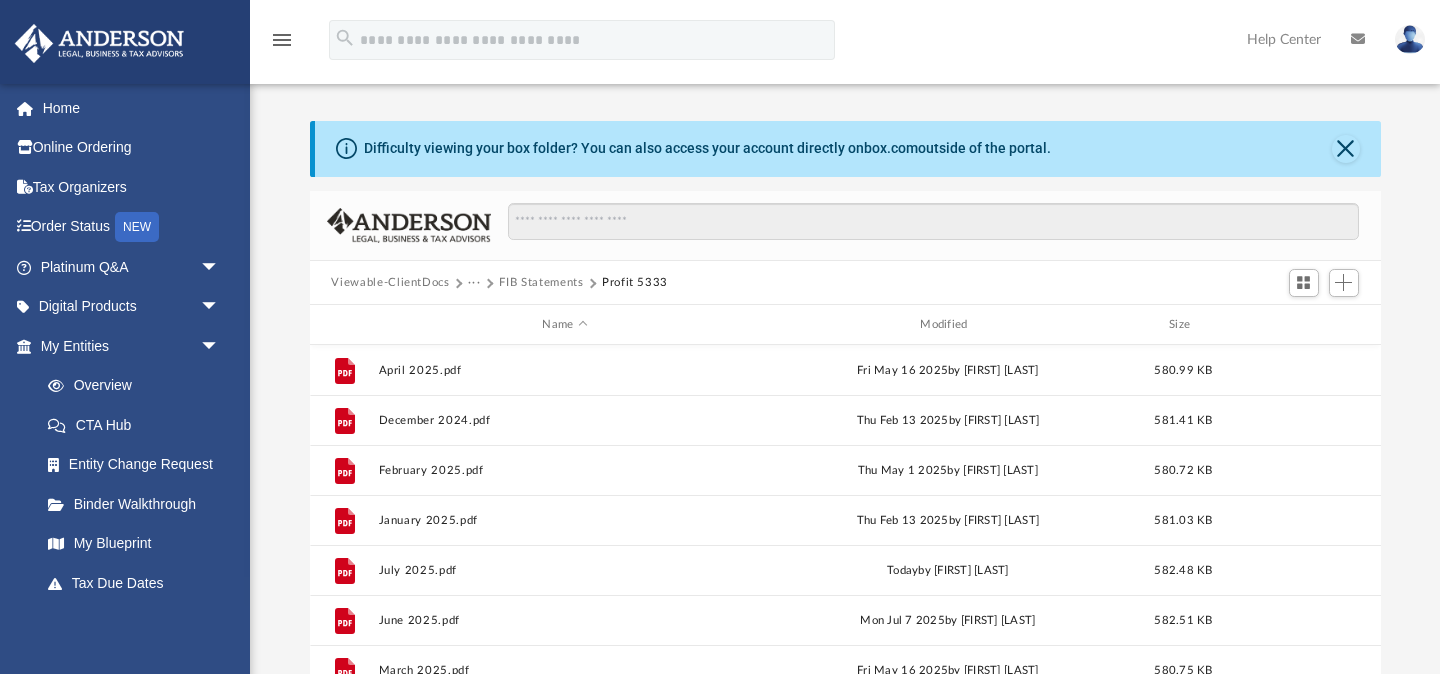 click on "FIB Statements" at bounding box center (541, 283) 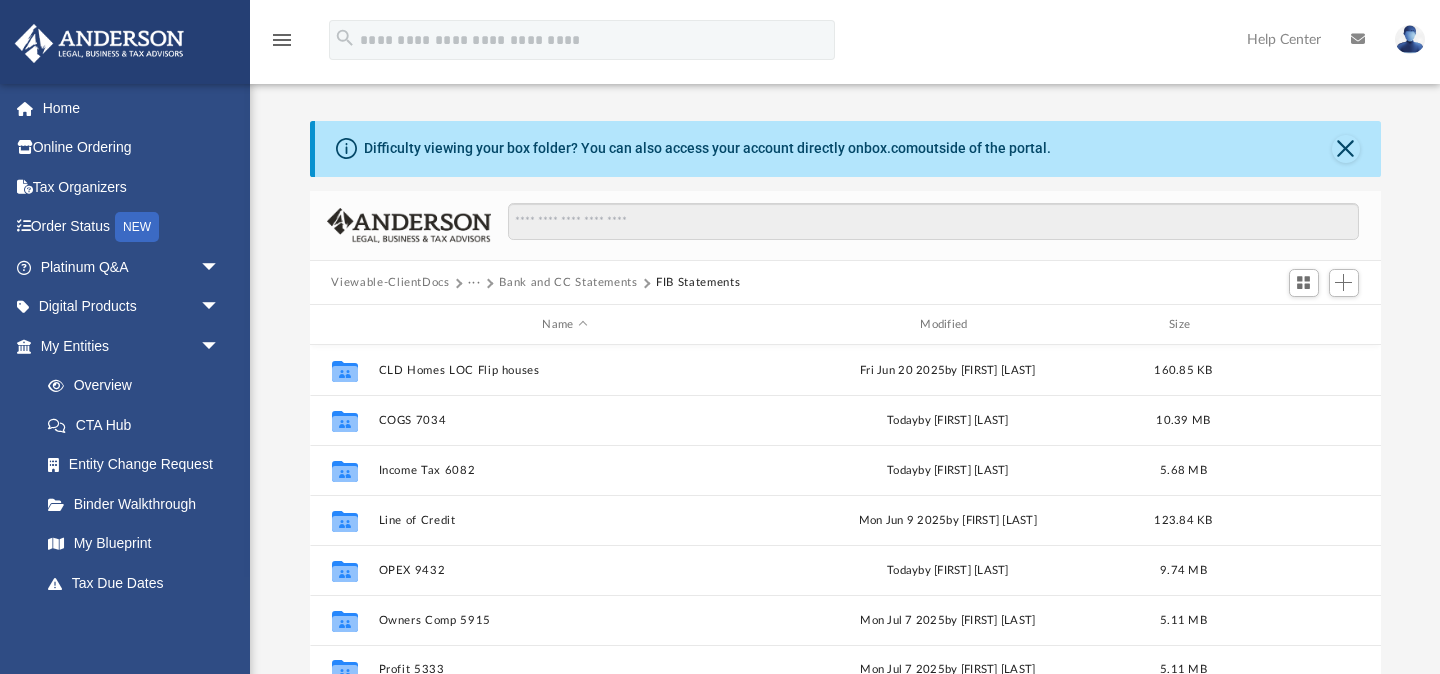 click on "Bank and CC Statements" at bounding box center [568, 283] 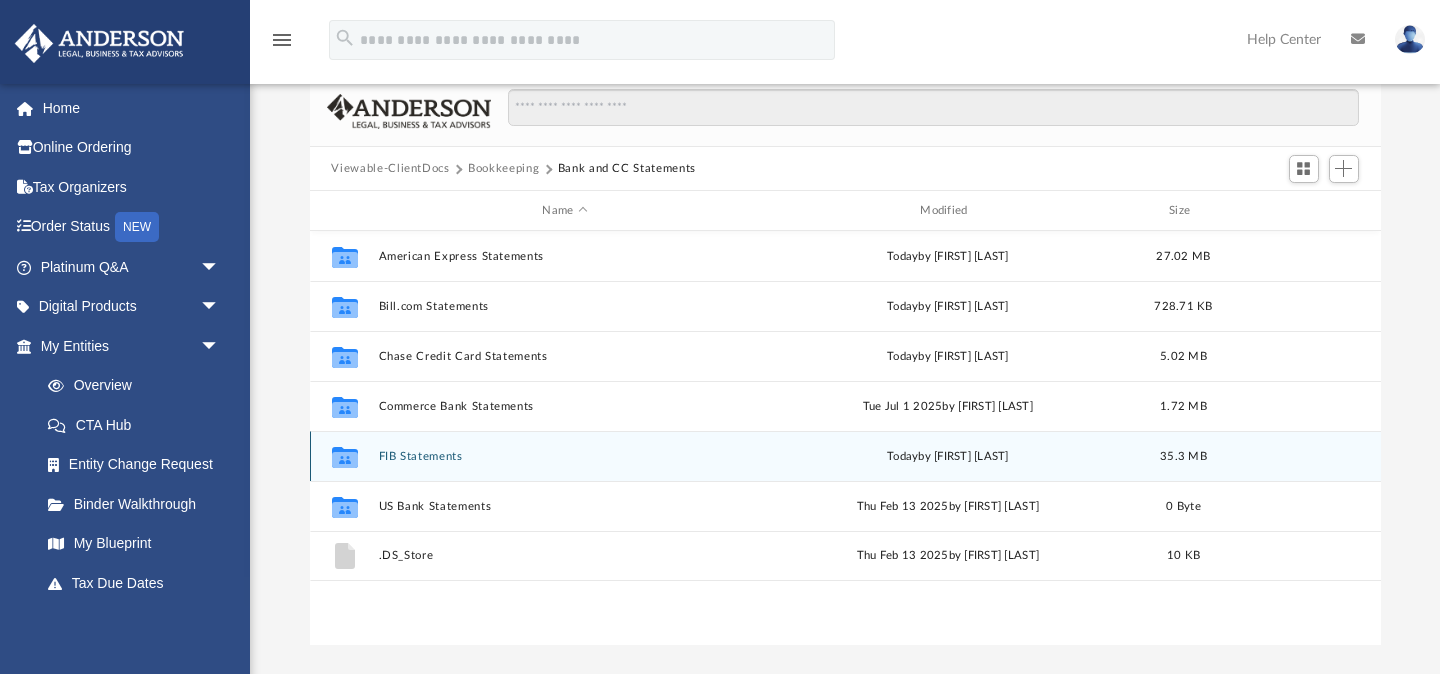 scroll, scrollTop: 161, scrollLeft: 0, axis: vertical 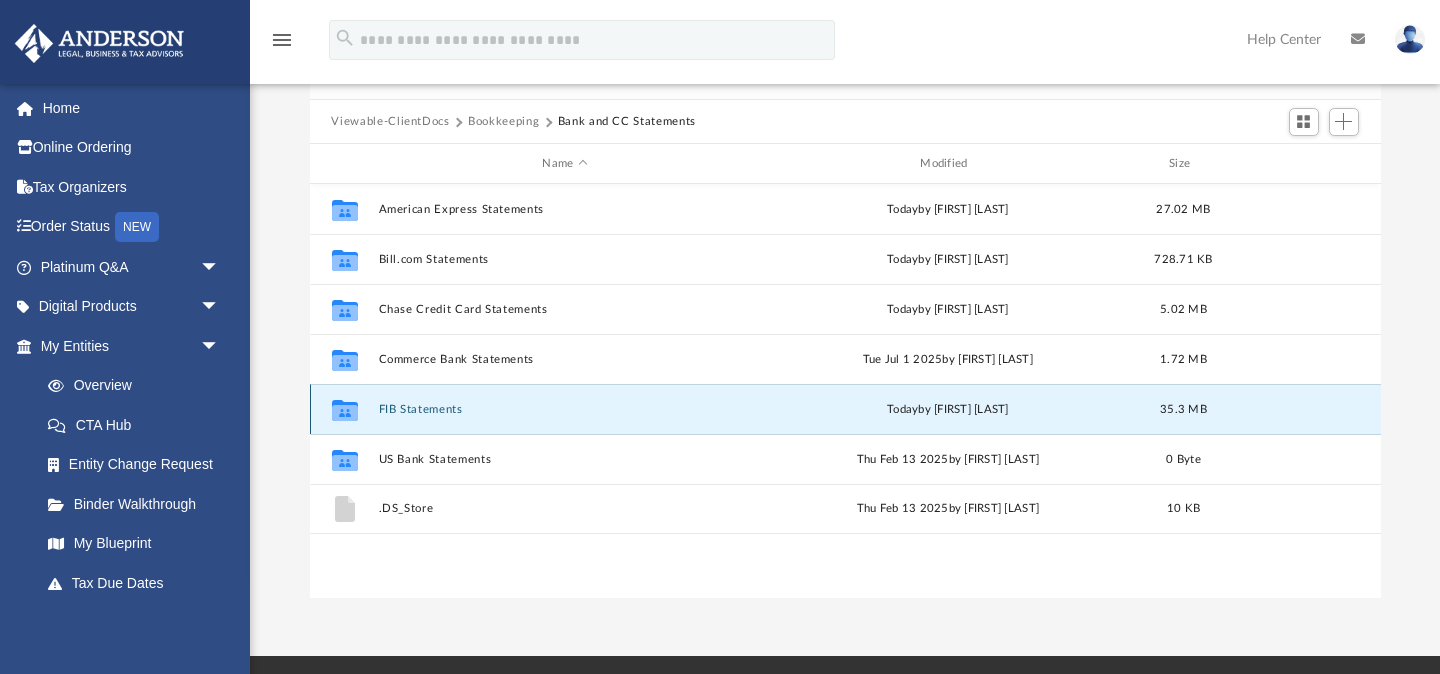 click on "FIB Statements" at bounding box center [565, 409] 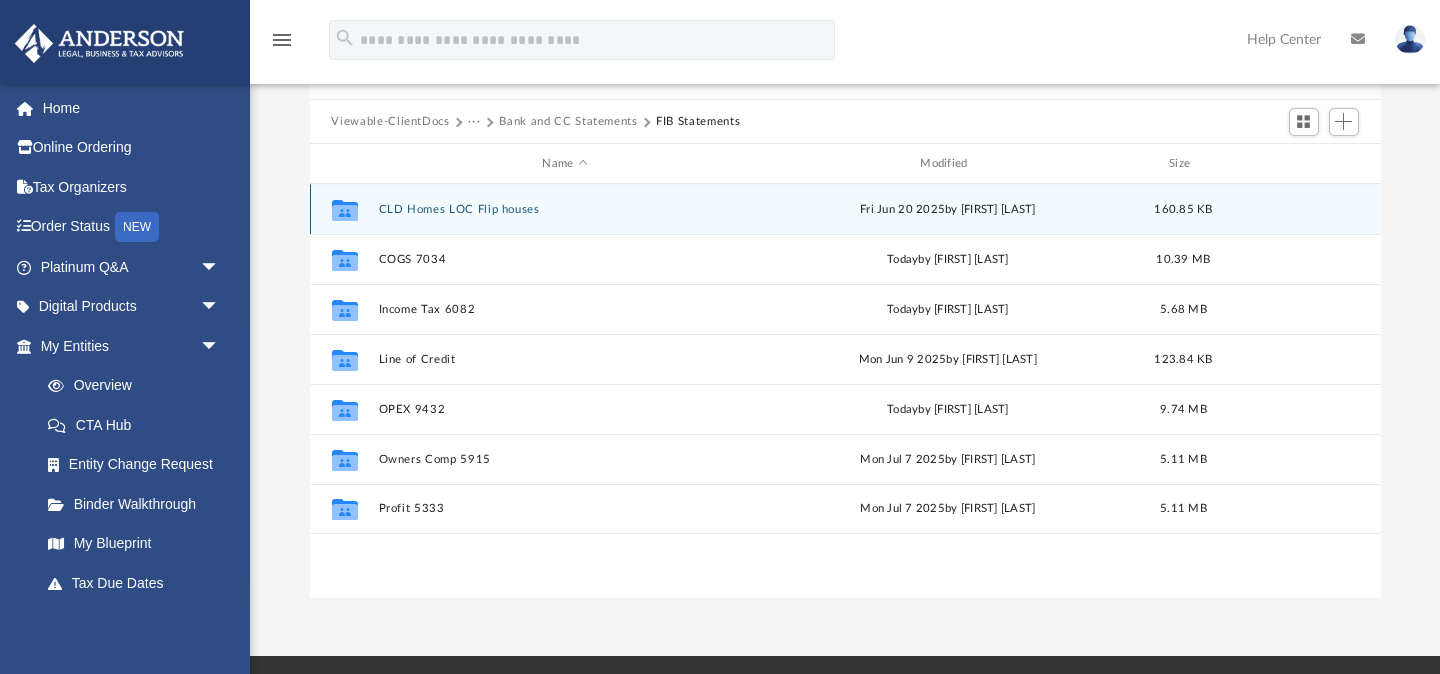 click on "CLD Homes LOC Flip houses" at bounding box center [565, 209] 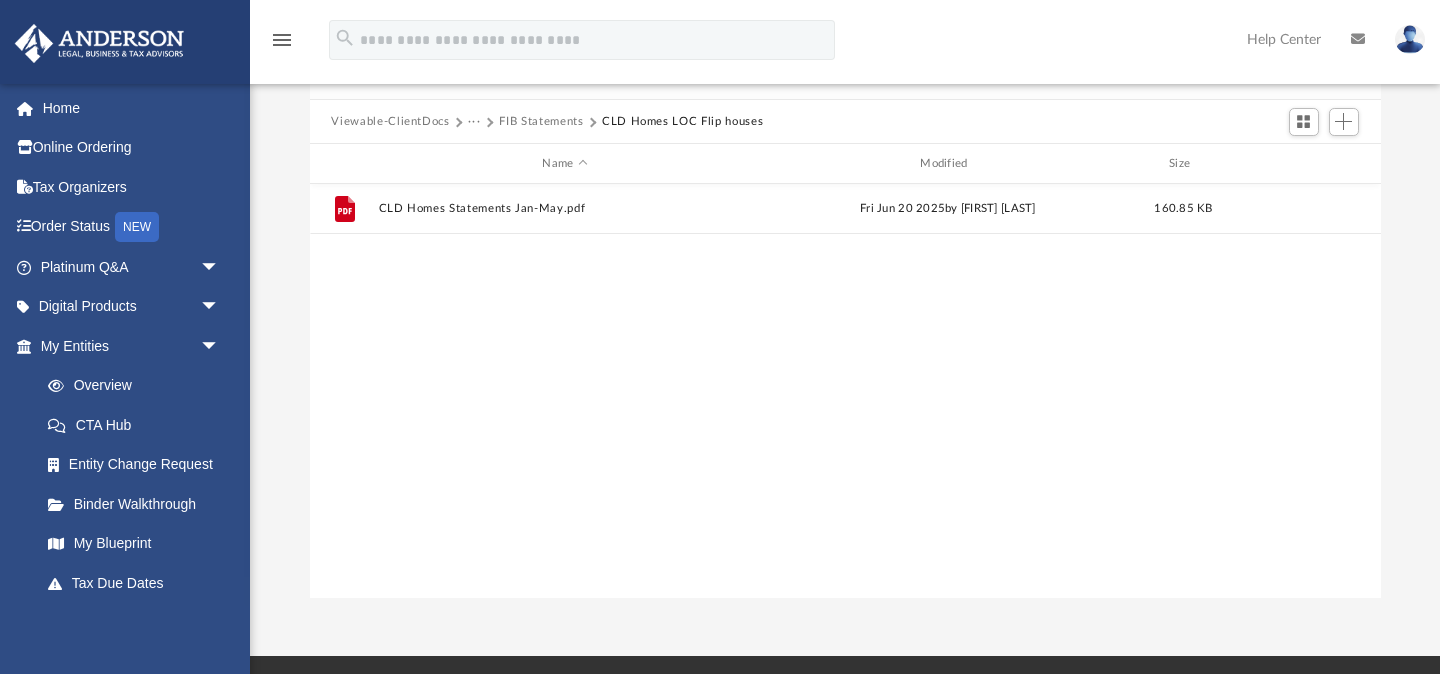 click on "FIB Statements" at bounding box center (541, 122) 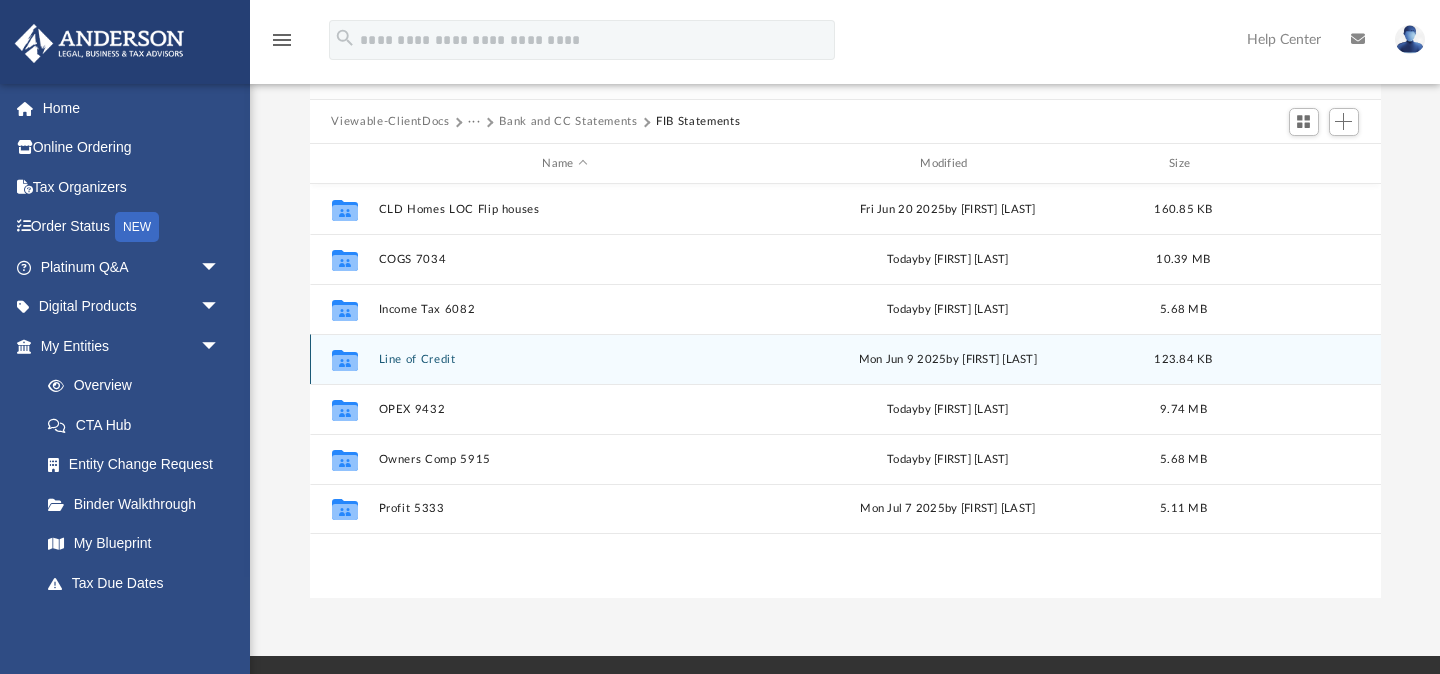 click on "Line of Credit" at bounding box center (565, 359) 